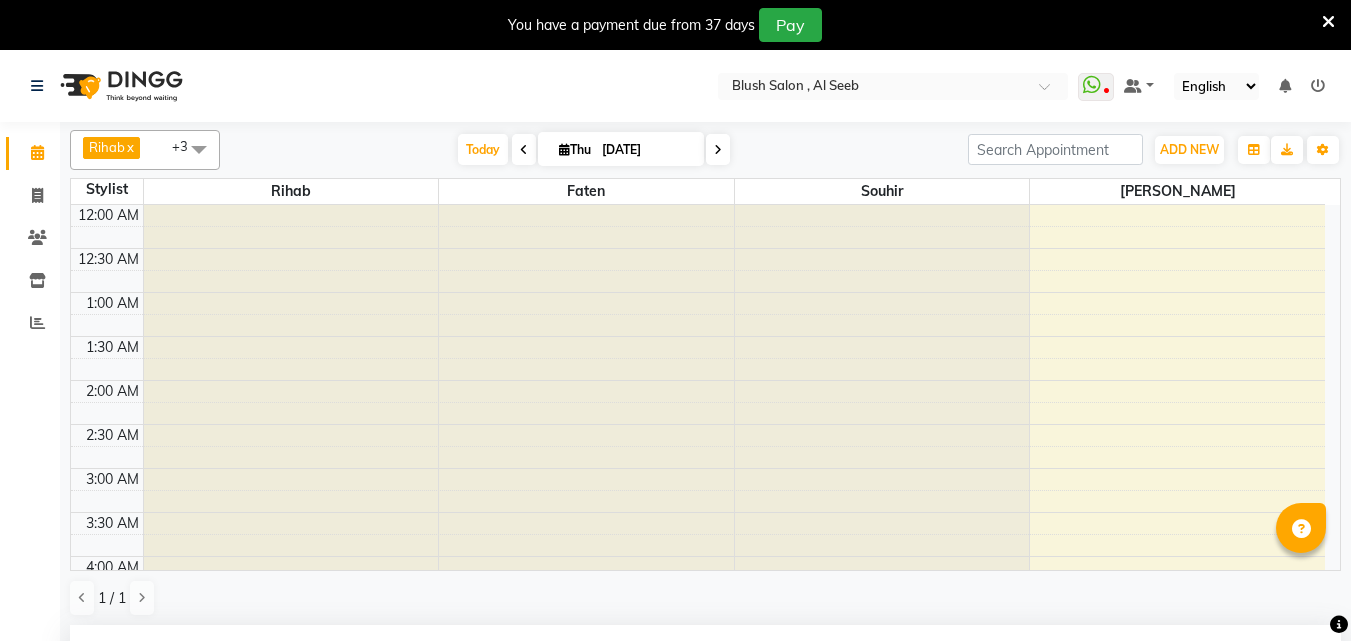 select on "40671" 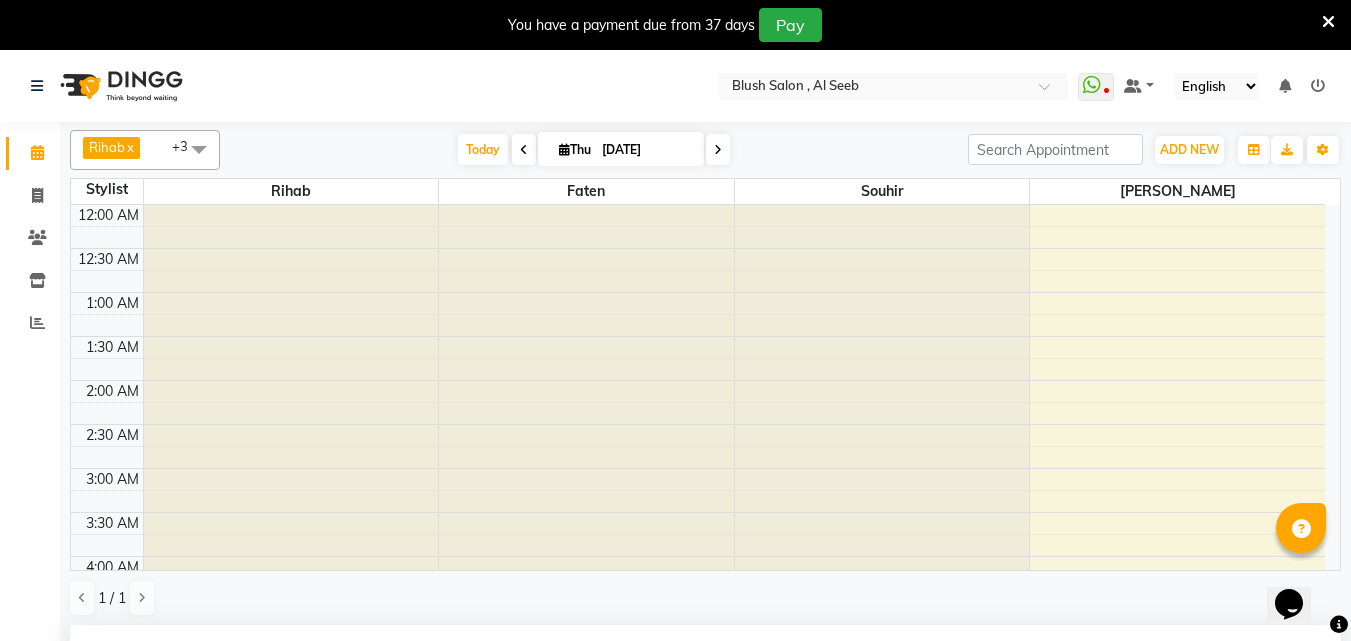 scroll, scrollTop: 0, scrollLeft: 0, axis: both 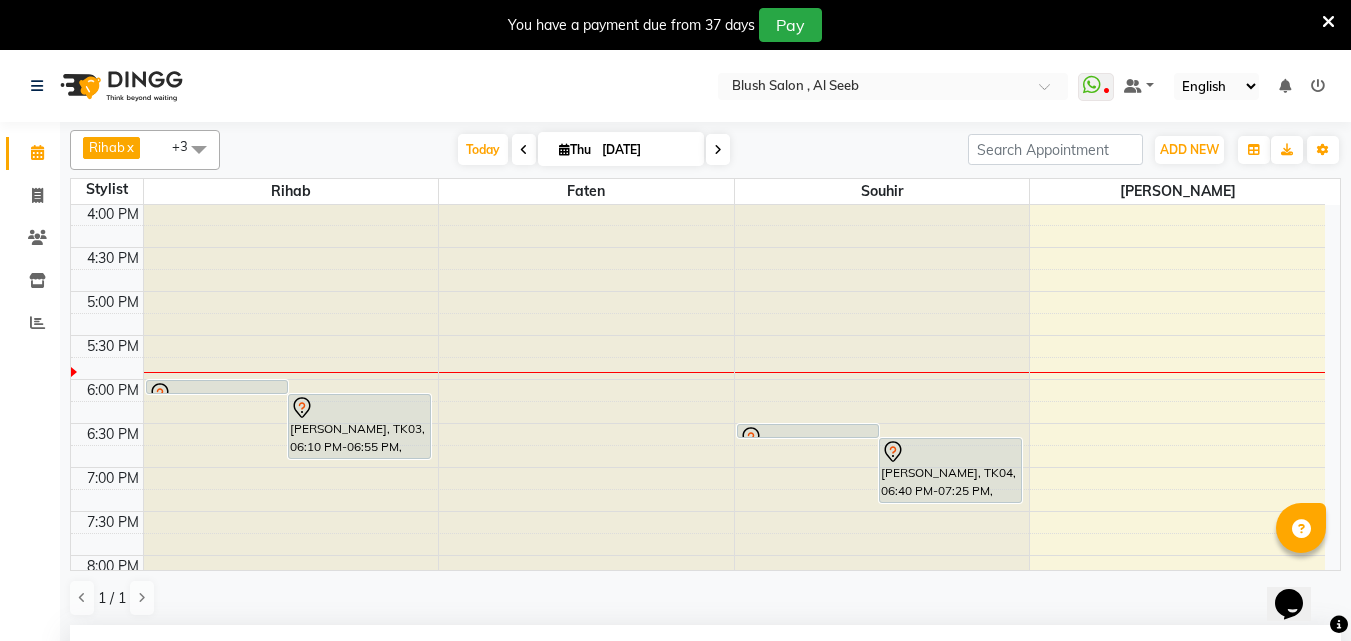 click at bounding box center [718, 149] 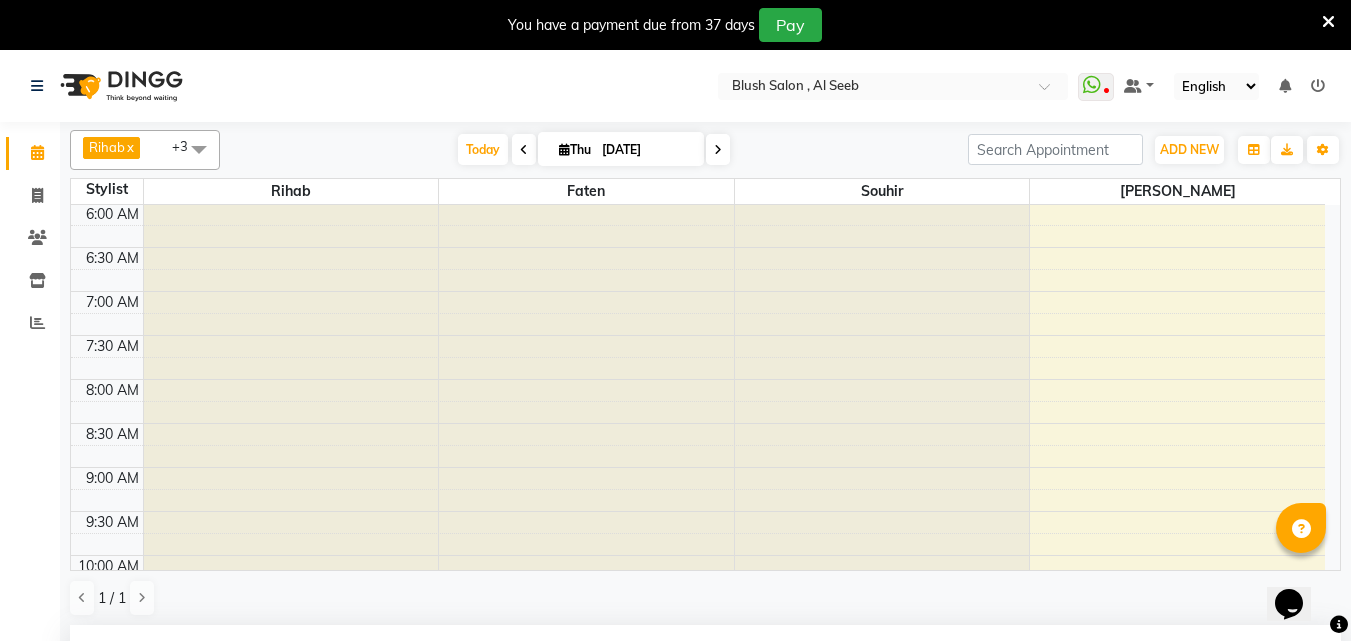 select on "1110" 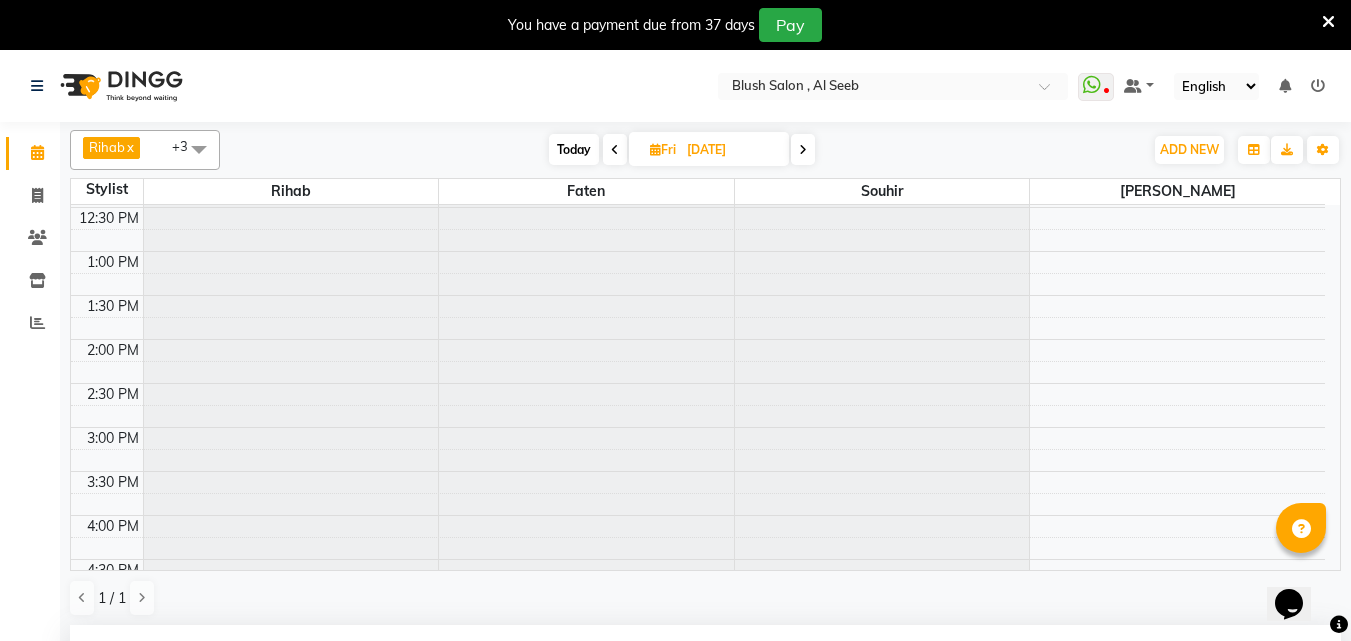 scroll, scrollTop: 997, scrollLeft: 0, axis: vertical 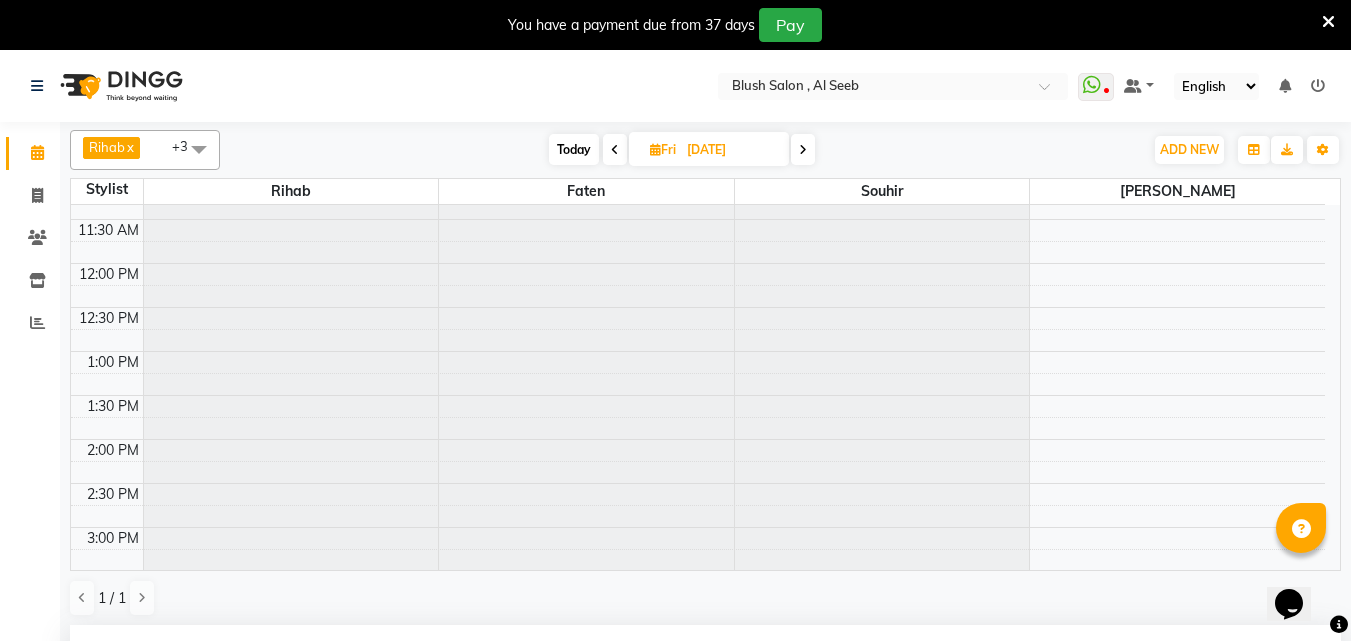 click at bounding box center [291, -792] 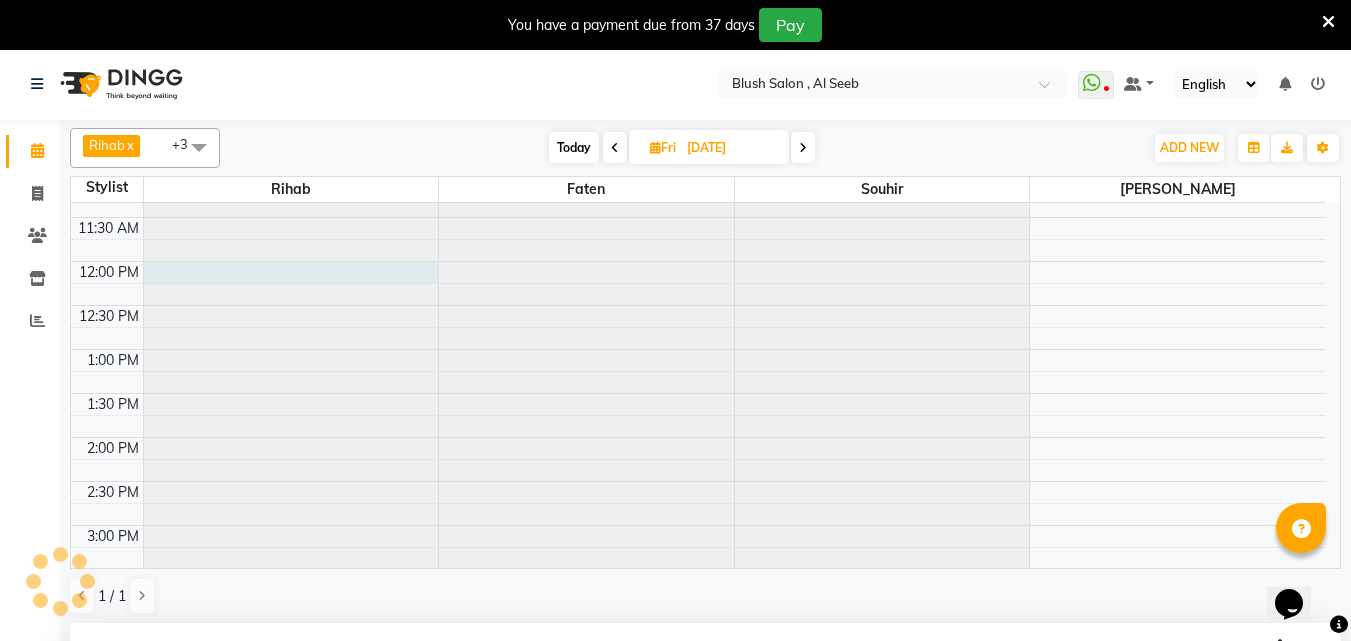 select on "38037" 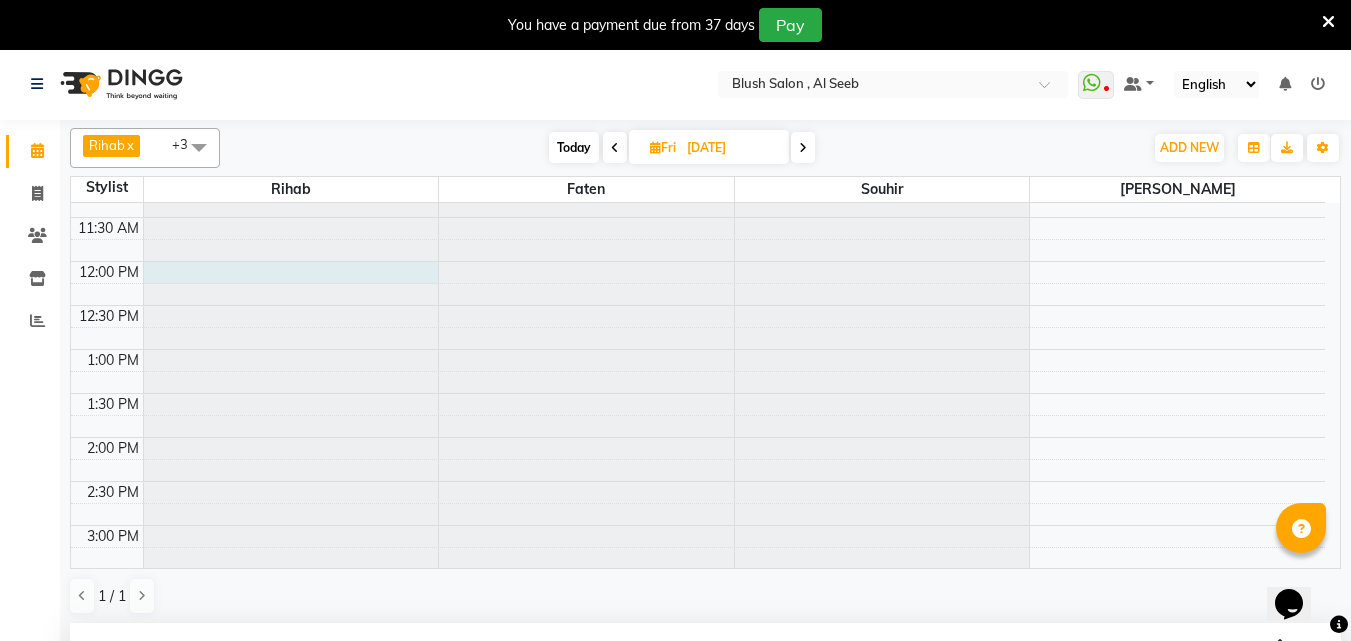 select on "720" 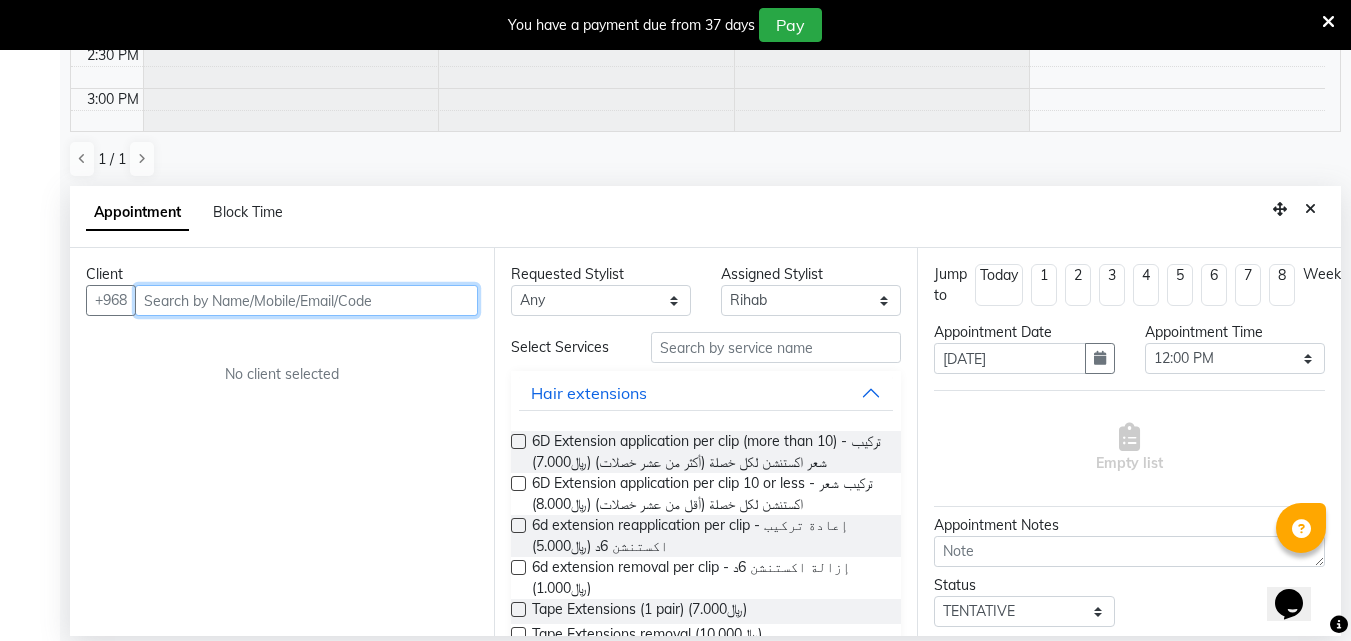 click at bounding box center (306, 300) 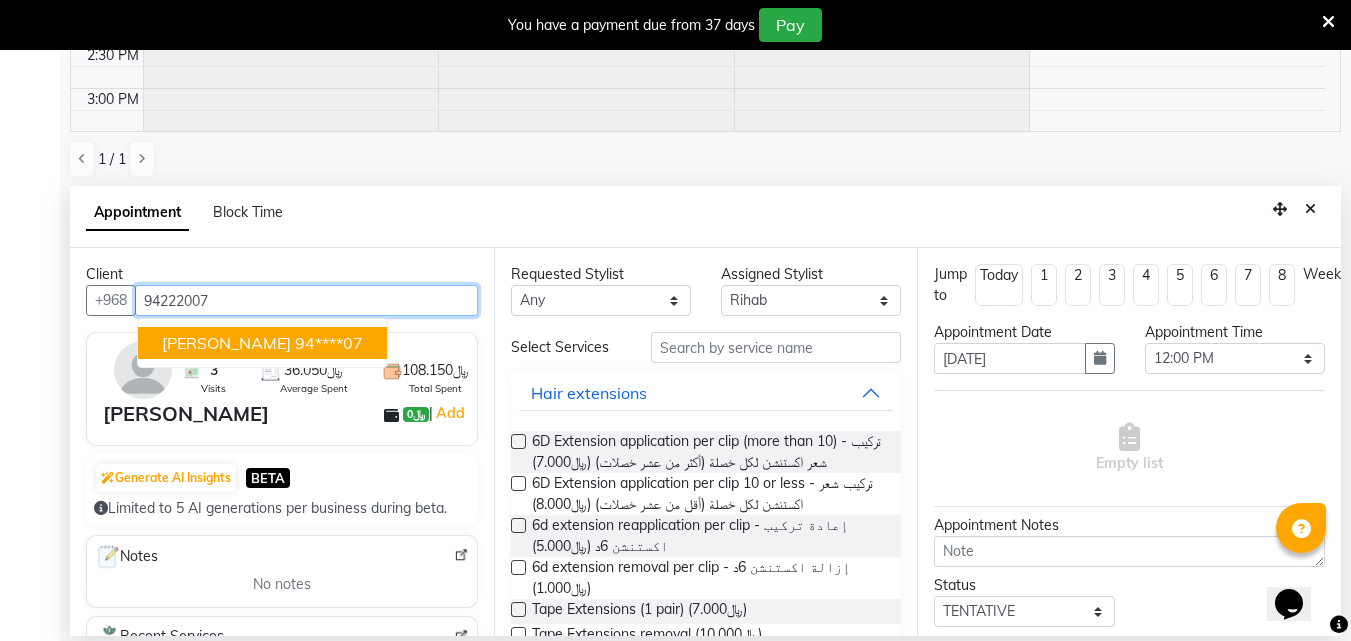 click on "[PERSON_NAME]  94****07" at bounding box center (262, 343) 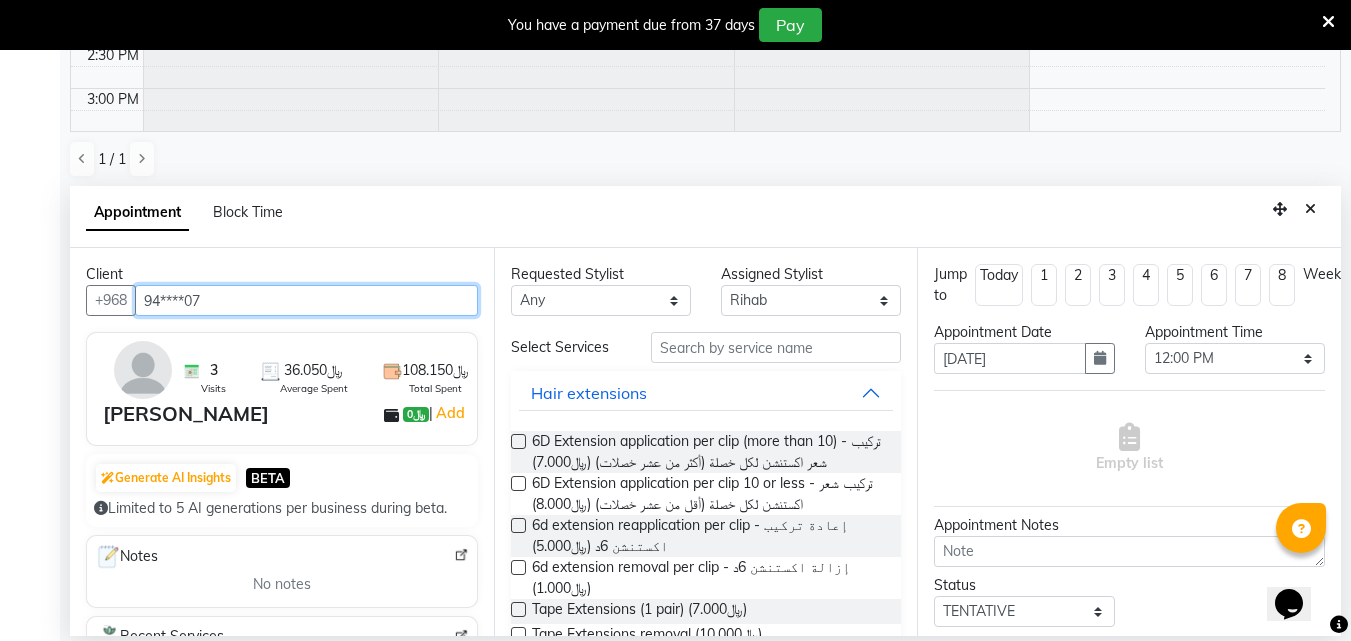 type on "94****07" 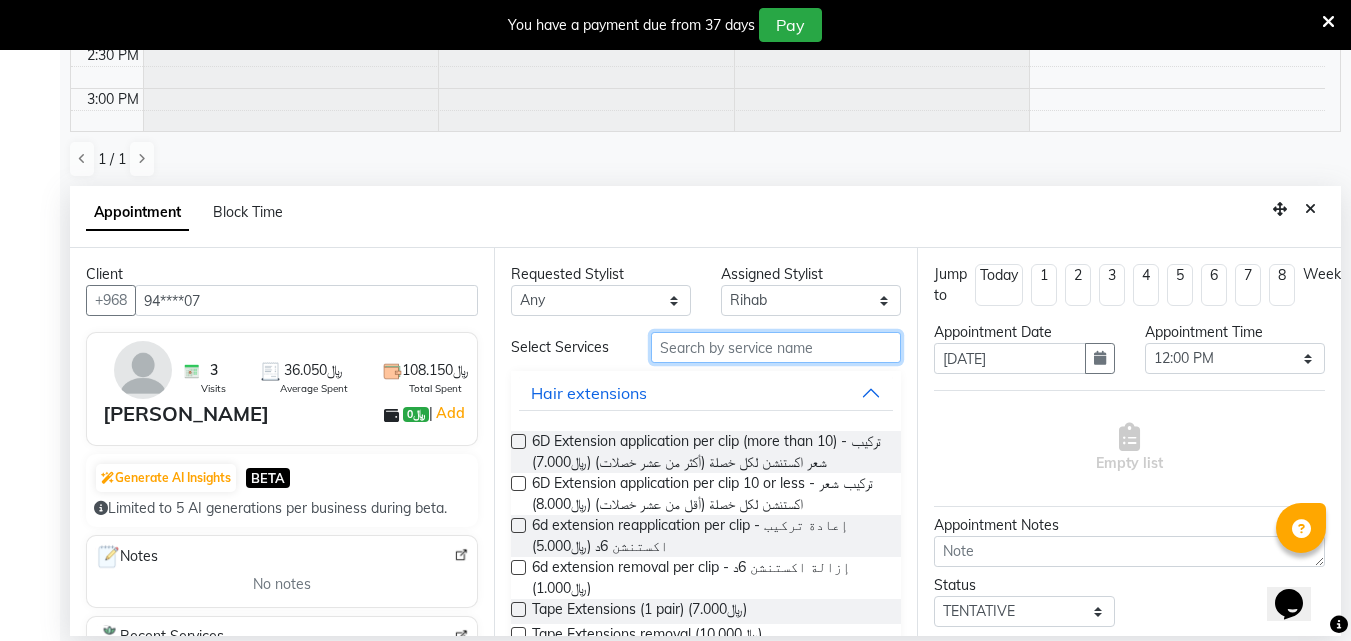 click at bounding box center (776, 347) 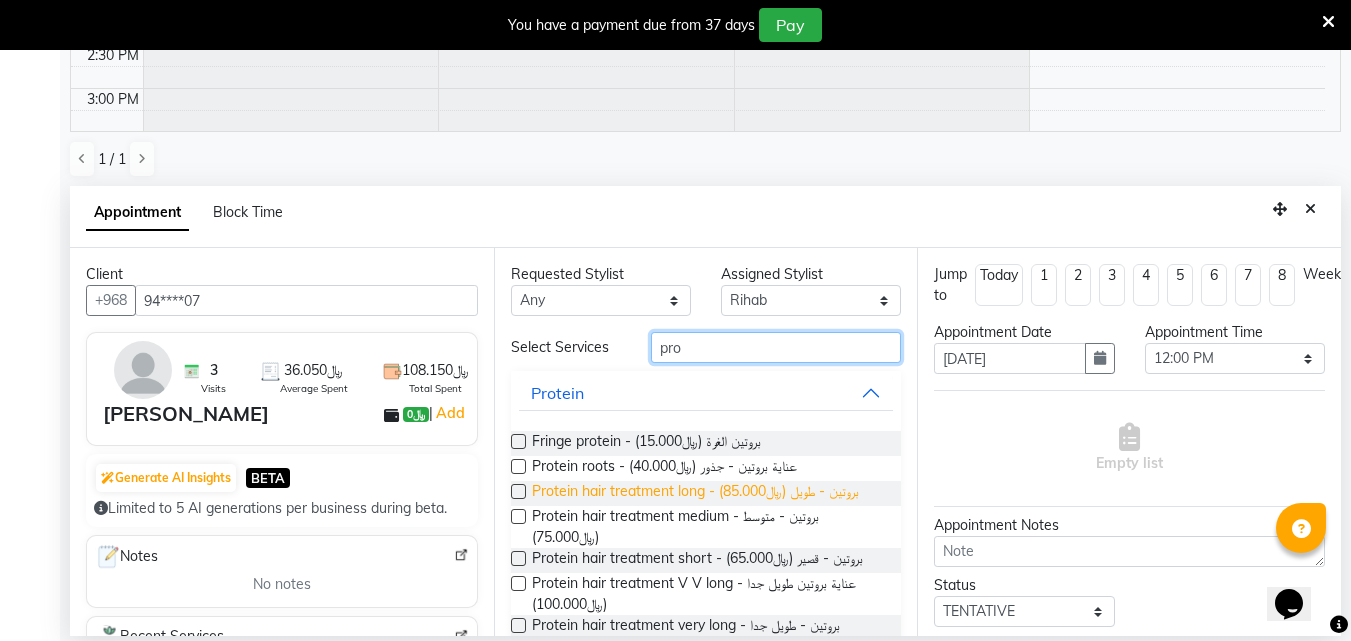 type on "pro" 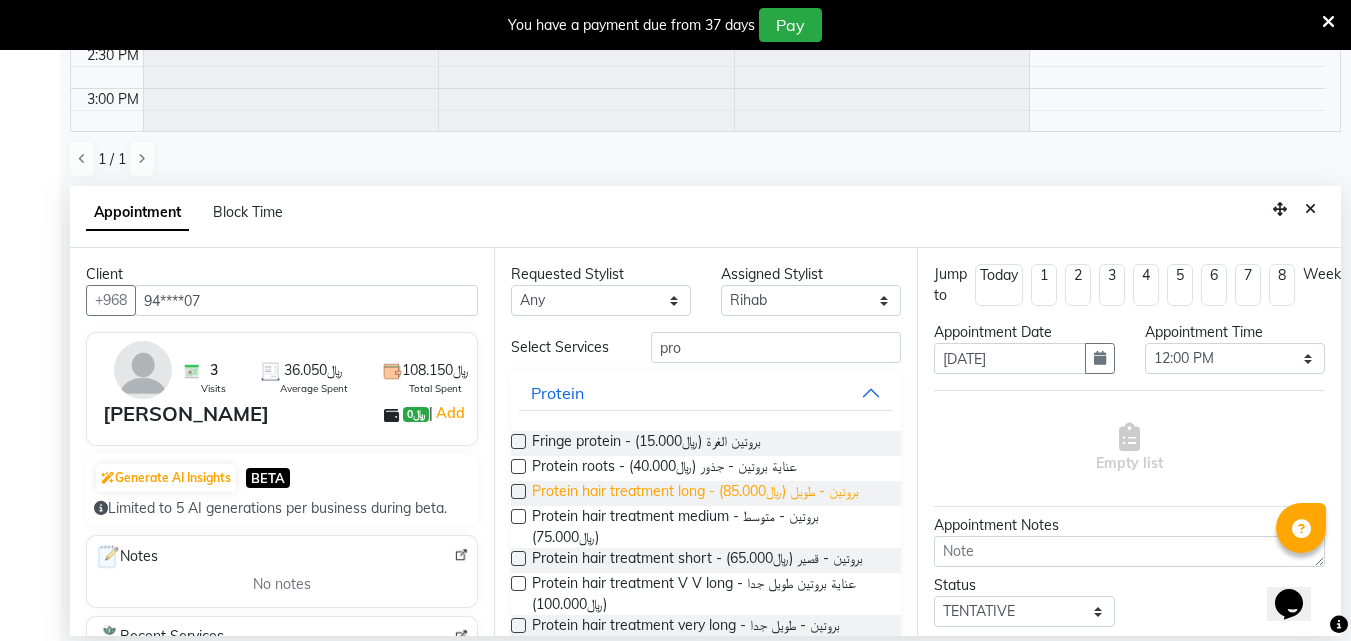 click on "Protein hair treatment long - بروتين - طويل (﷼85.000)" at bounding box center (695, 493) 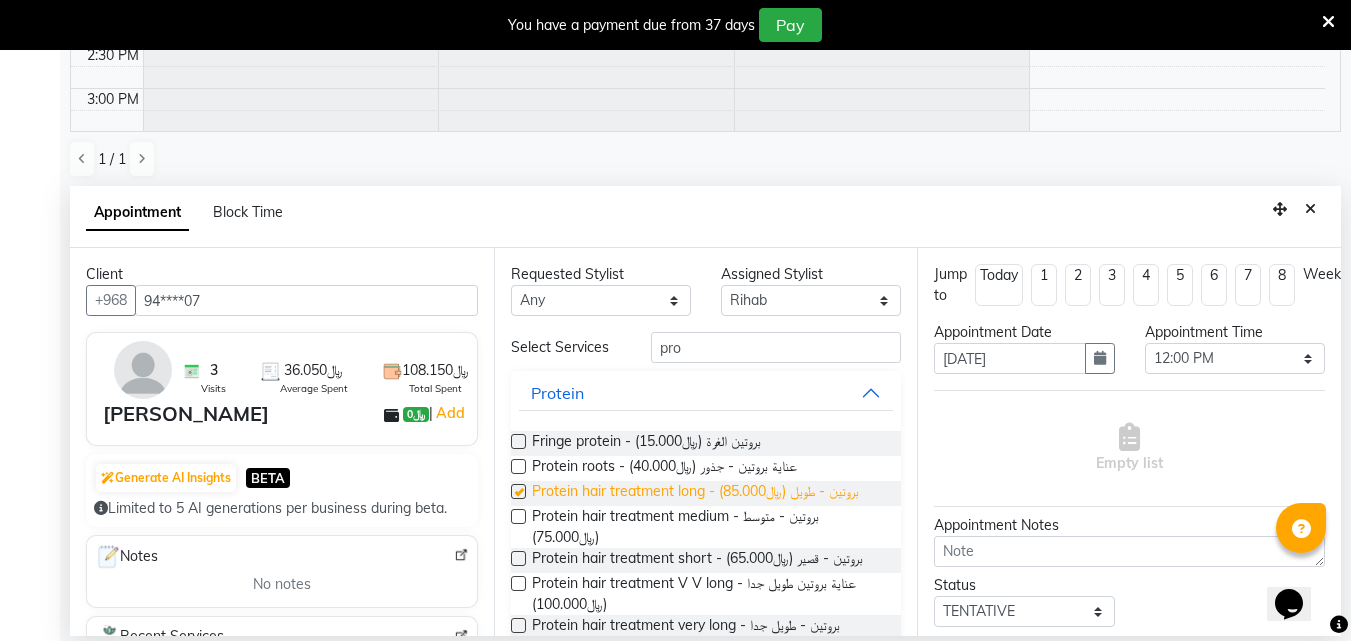 checkbox on "false" 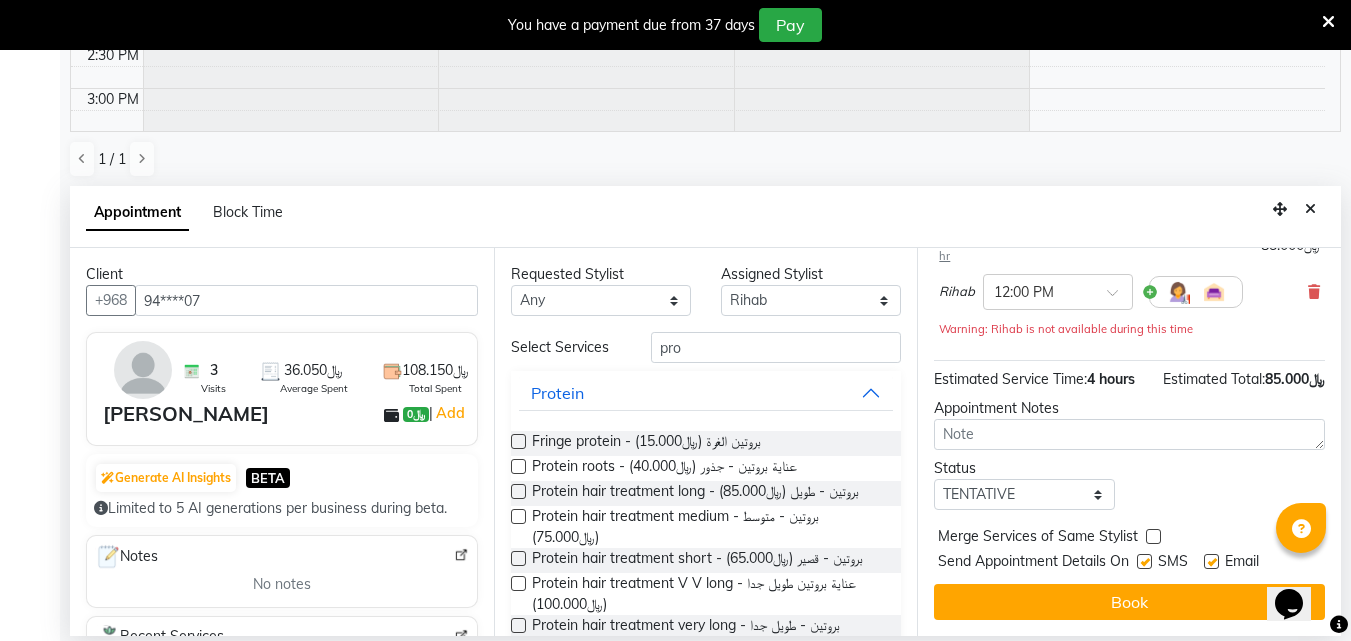scroll, scrollTop: 216, scrollLeft: 0, axis: vertical 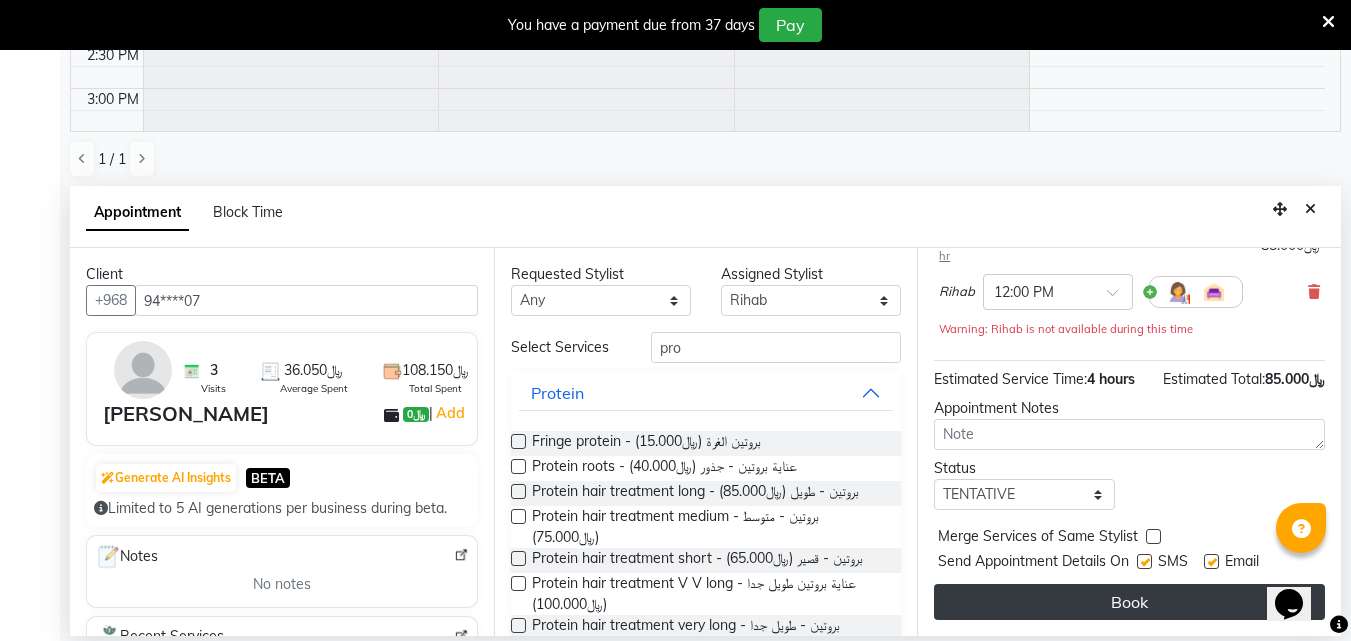 click on "Book" at bounding box center (1129, 602) 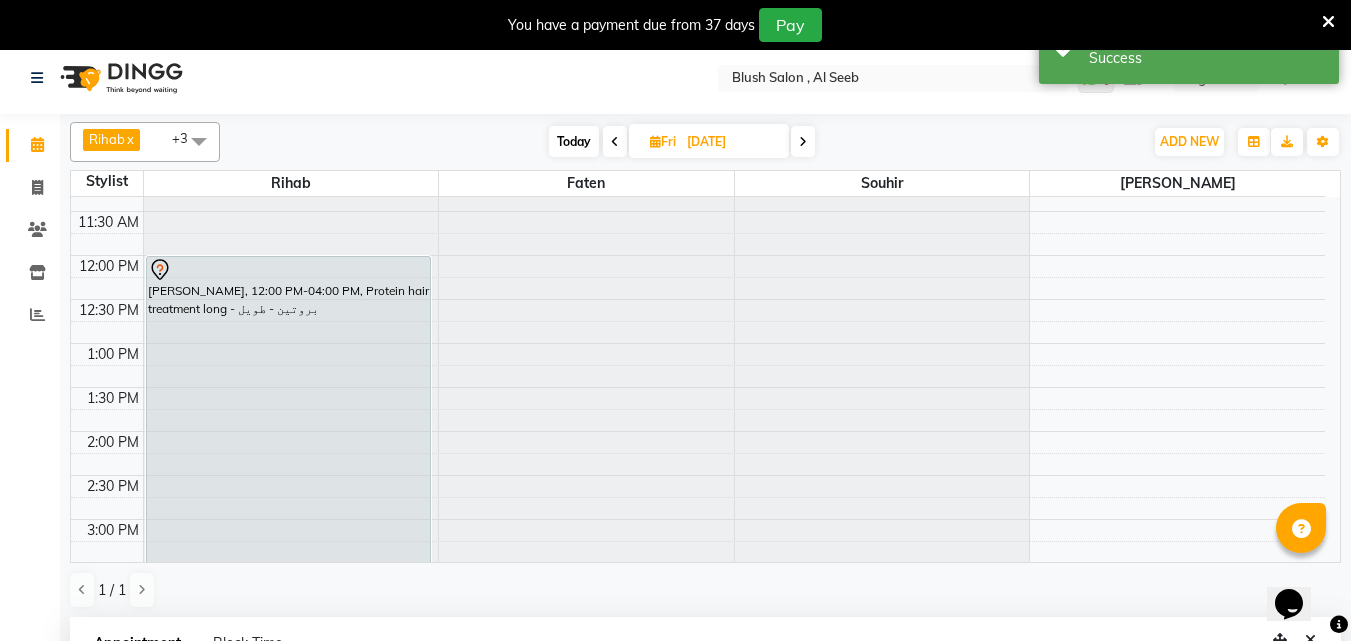 scroll, scrollTop: 0, scrollLeft: 0, axis: both 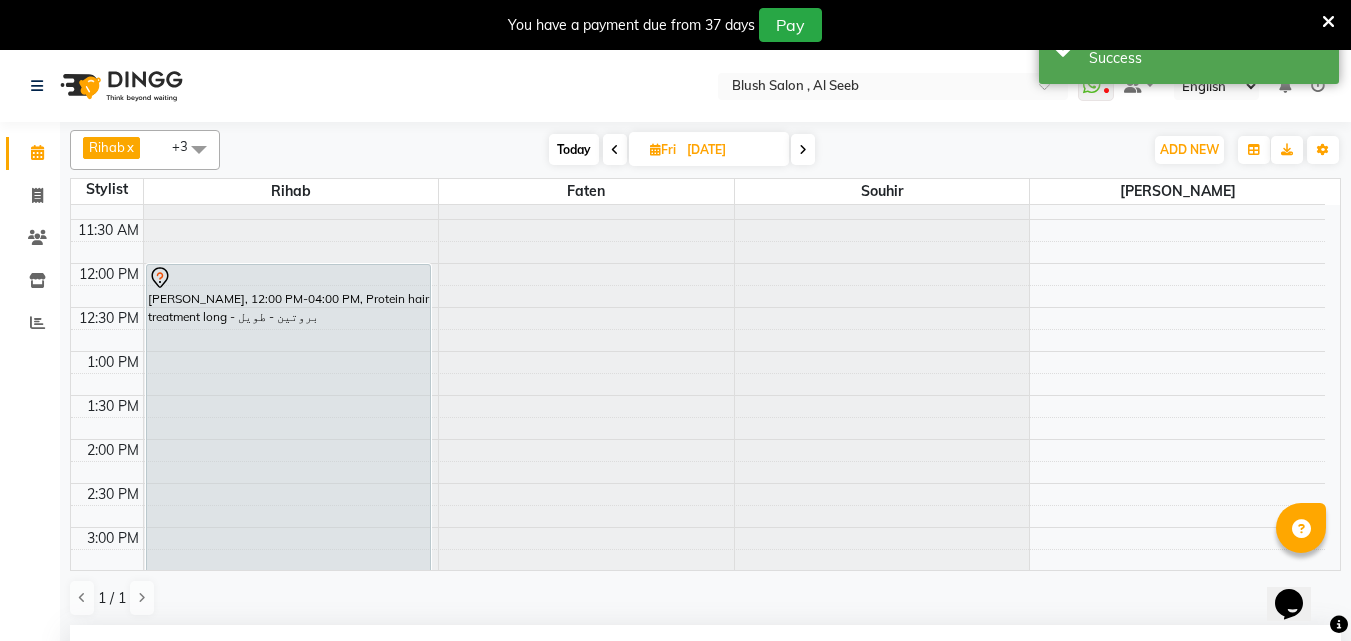 click on "Today" at bounding box center [574, 149] 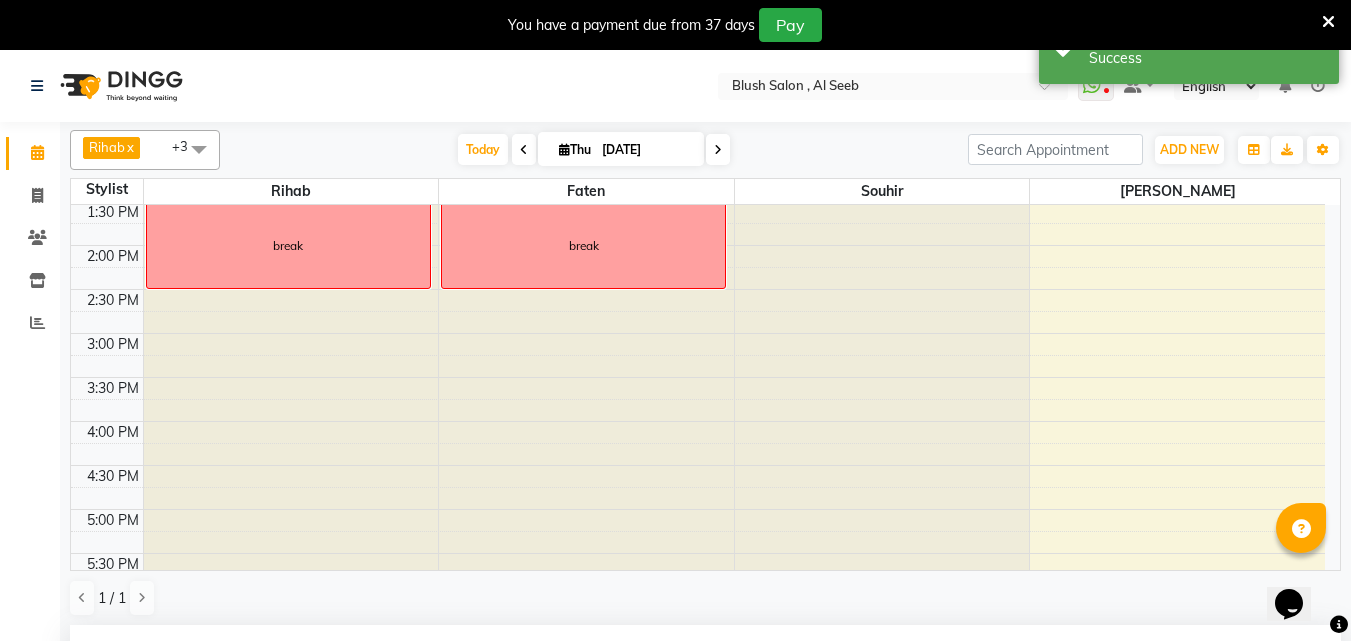 scroll, scrollTop: 1146, scrollLeft: 0, axis: vertical 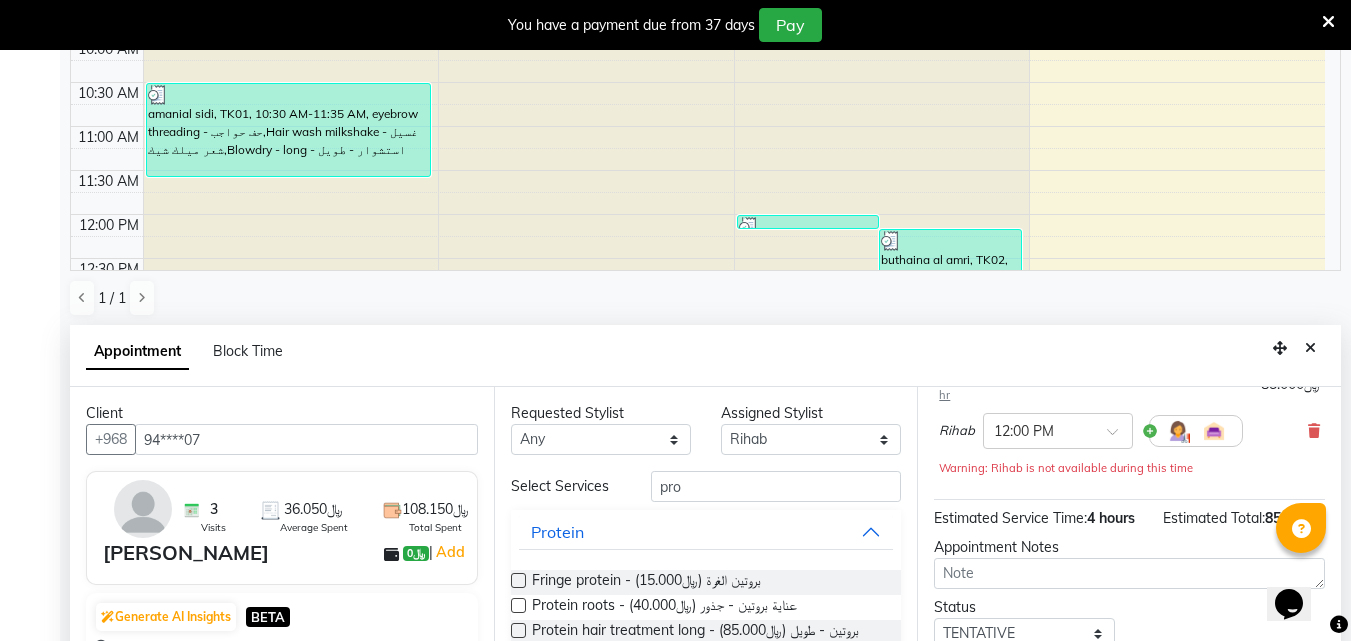 click at bounding box center (1328, 22) 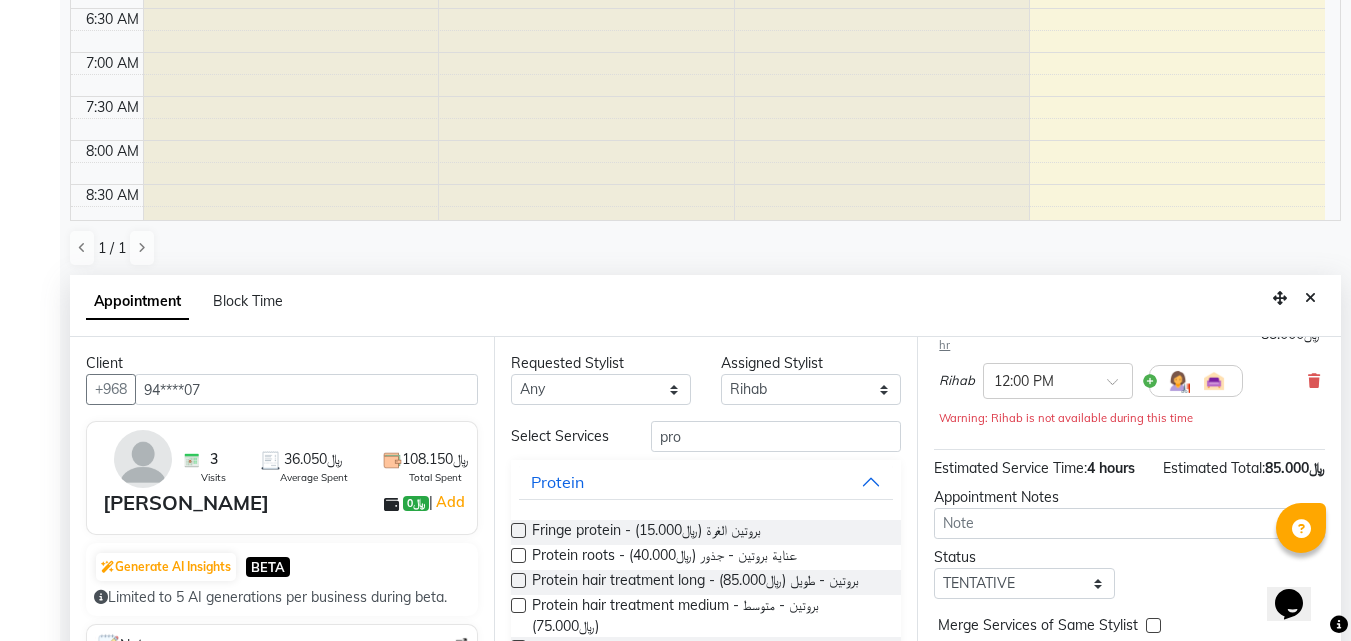 scroll, scrollTop: 346, scrollLeft: 0, axis: vertical 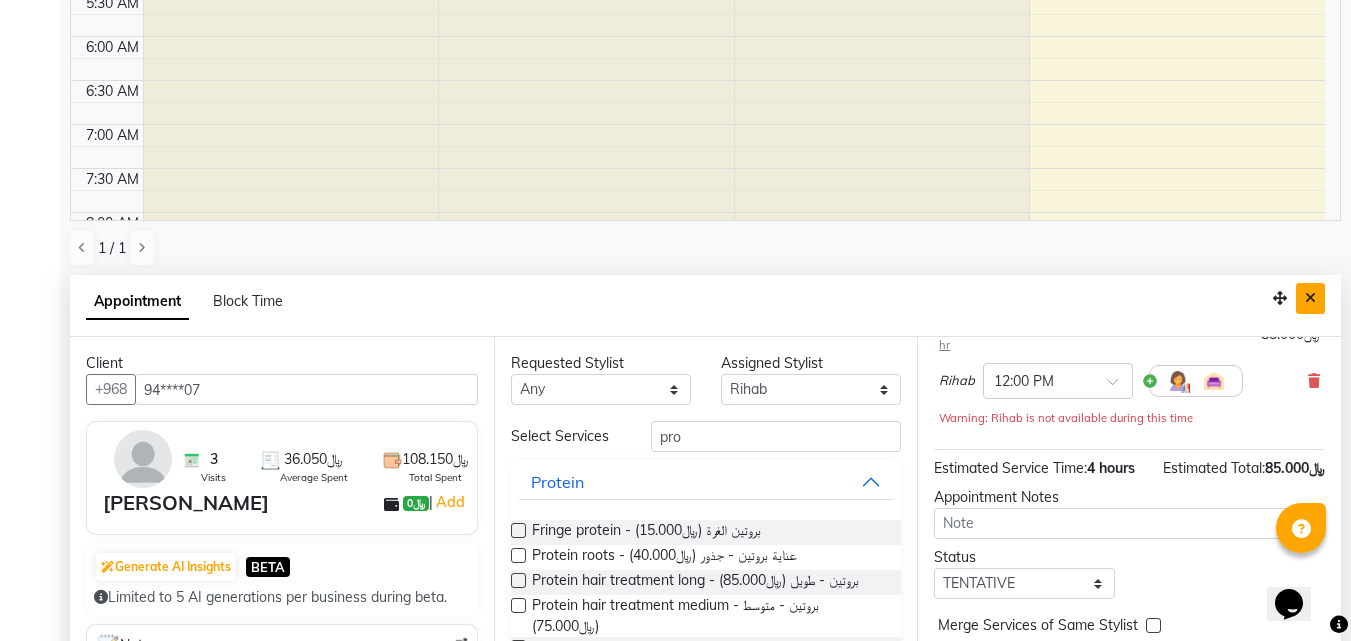 click at bounding box center [1310, 298] 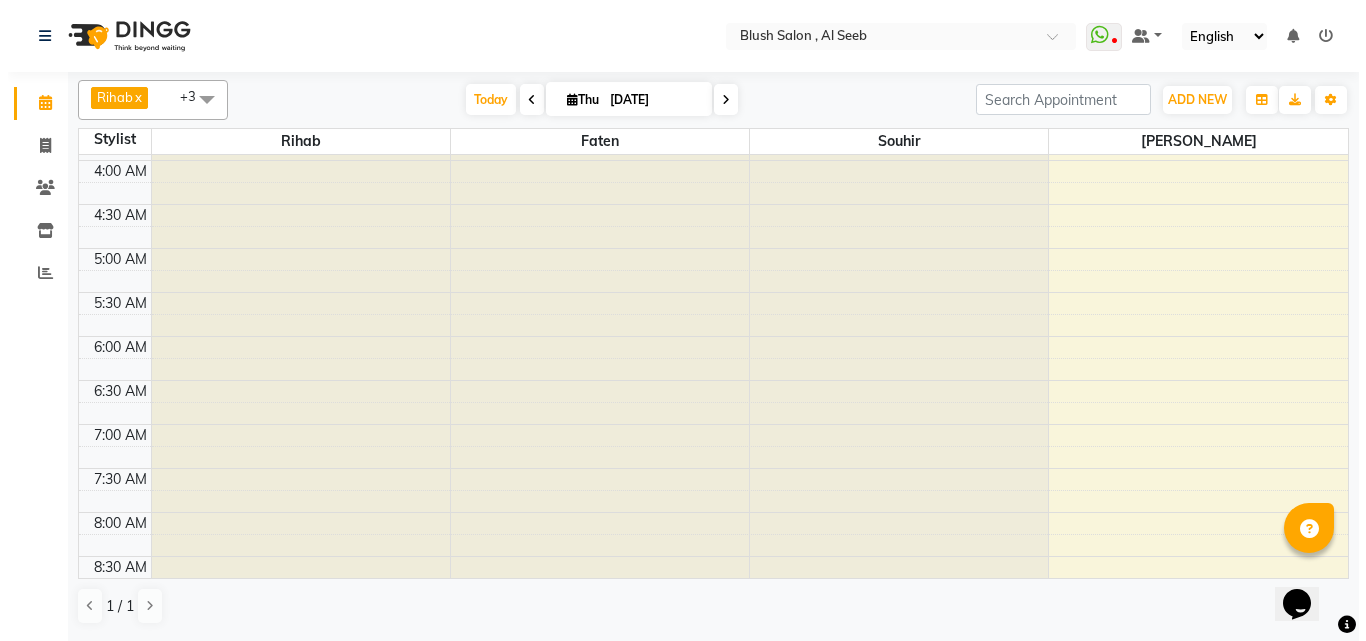 scroll, scrollTop: 0, scrollLeft: 0, axis: both 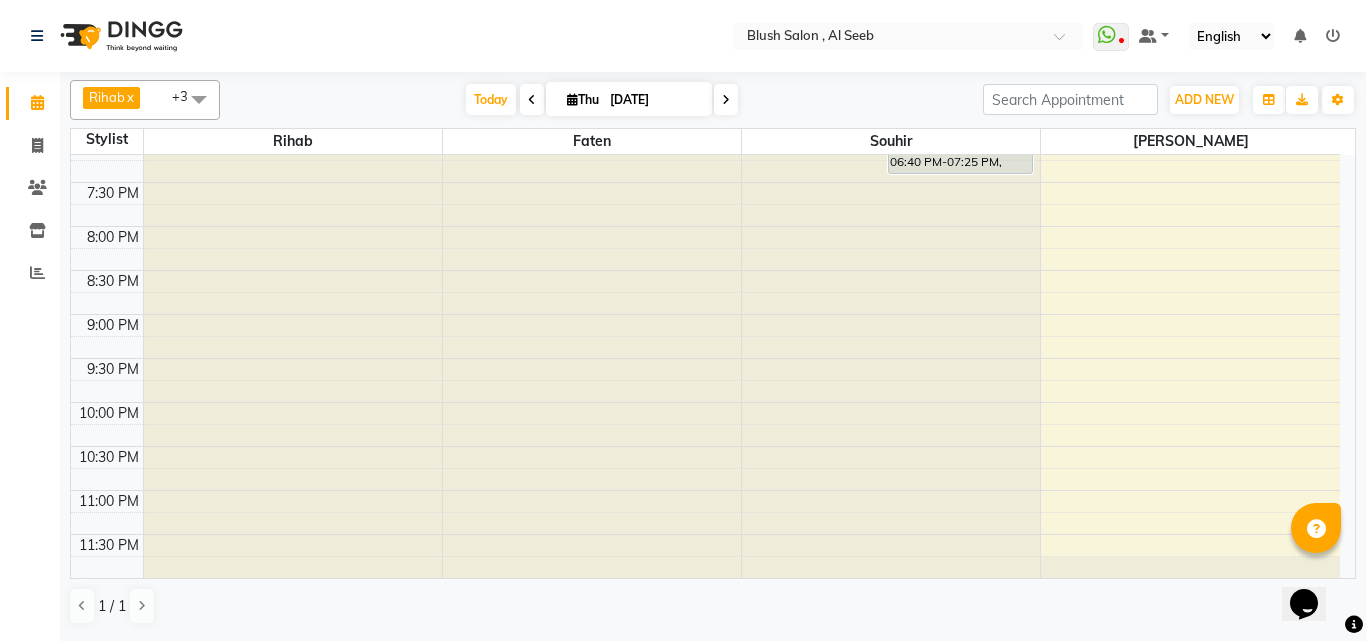 click on "[DATE]" at bounding box center [629, 99] 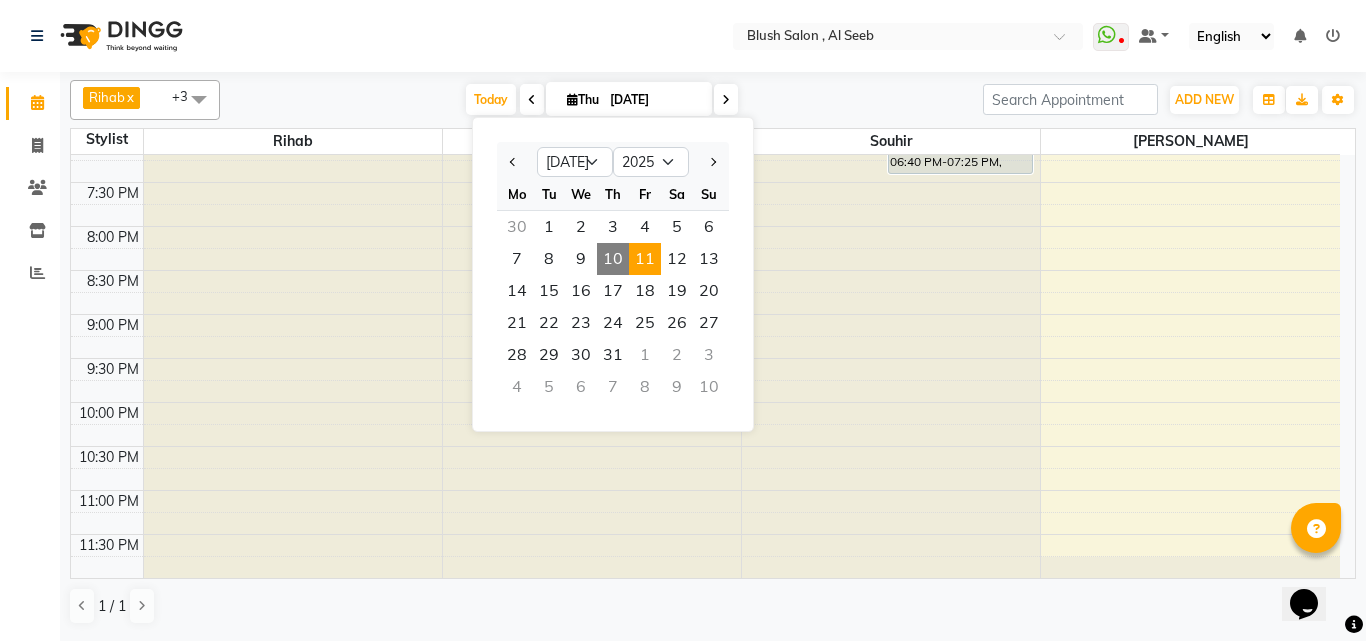 click on "11" at bounding box center (645, 259) 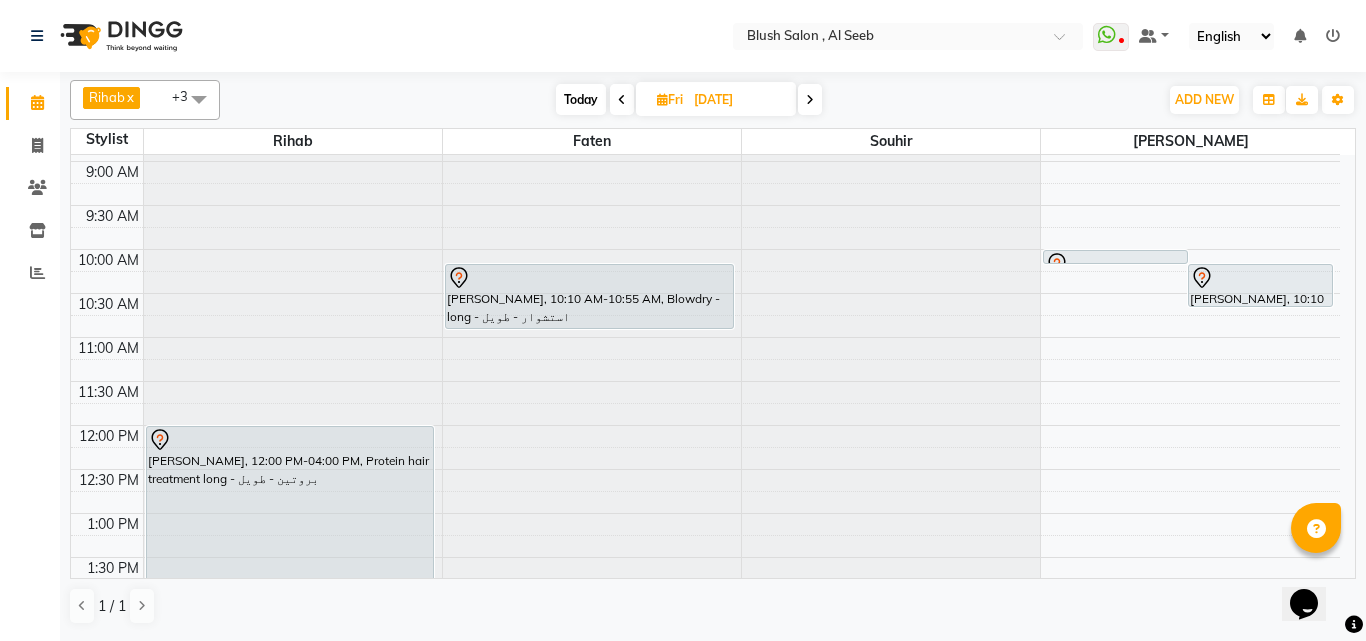 scroll, scrollTop: 385, scrollLeft: 0, axis: vertical 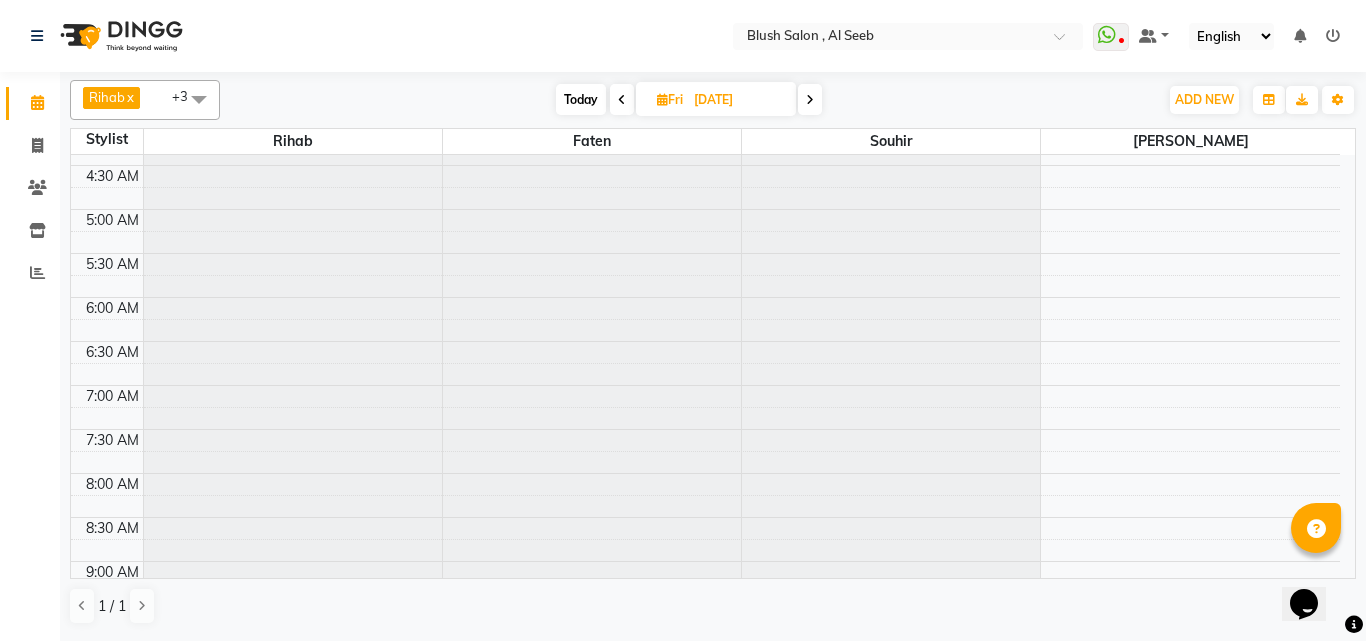 click on "Today" at bounding box center [581, 99] 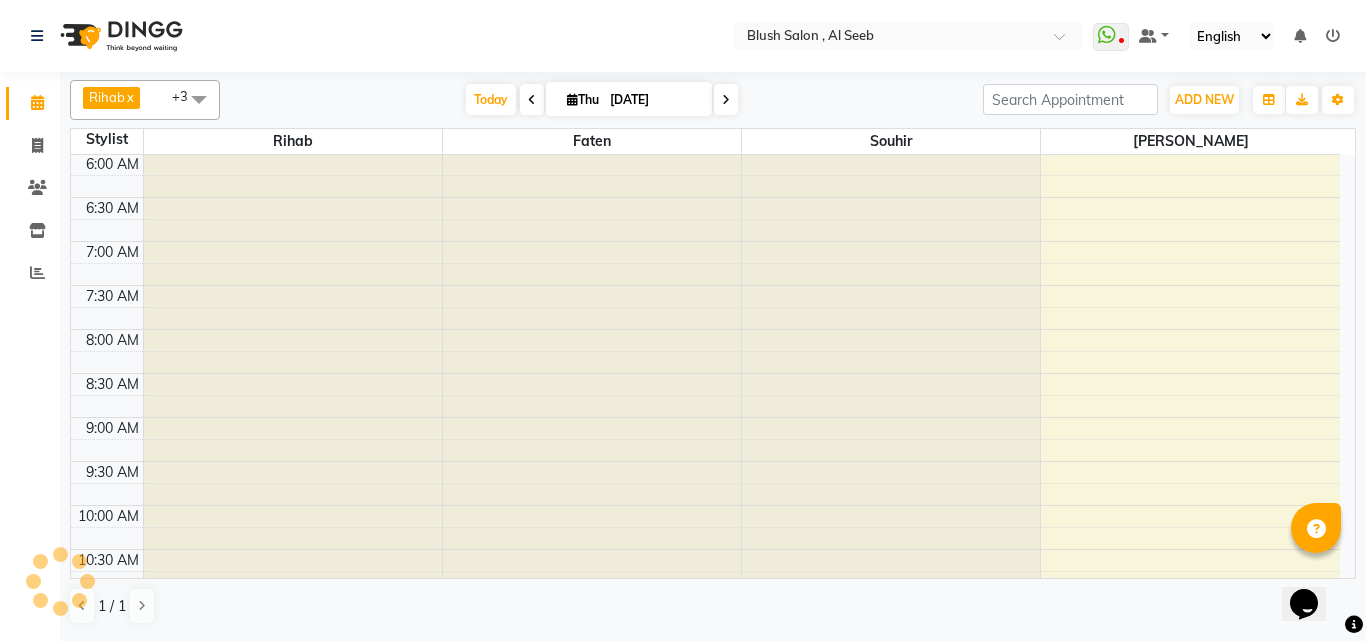 scroll, scrollTop: 1585, scrollLeft: 0, axis: vertical 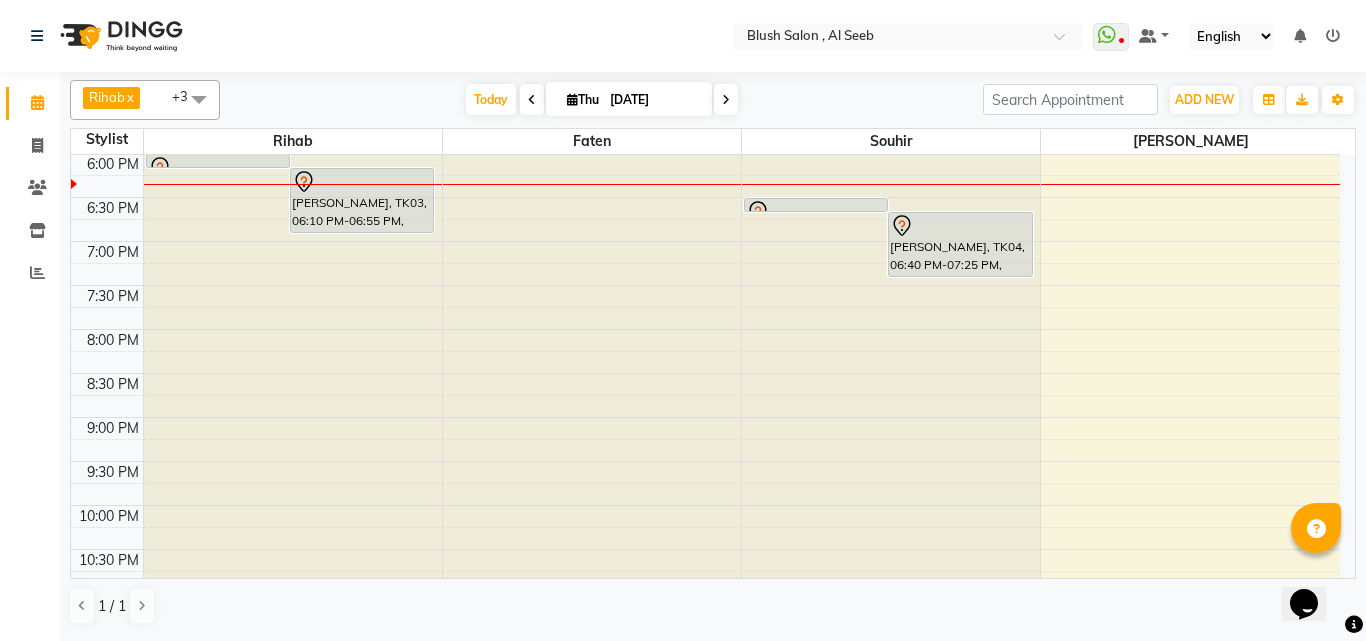 click at bounding box center (726, 99) 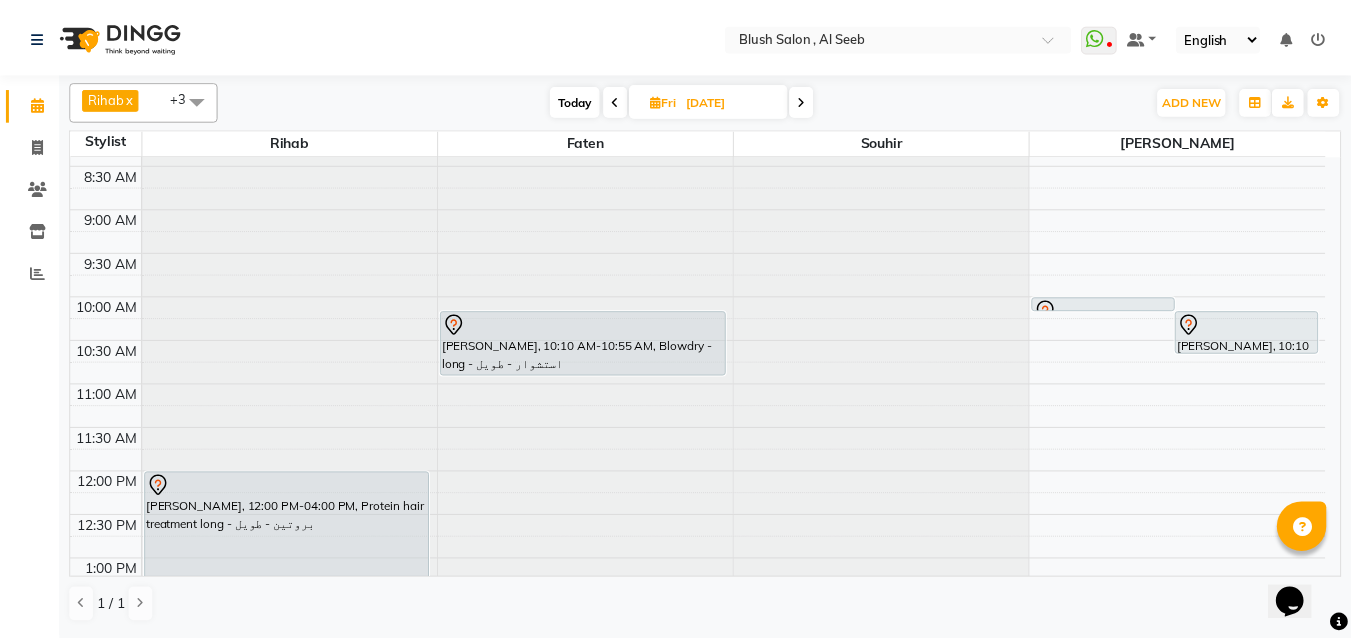 scroll, scrollTop: 785, scrollLeft: 0, axis: vertical 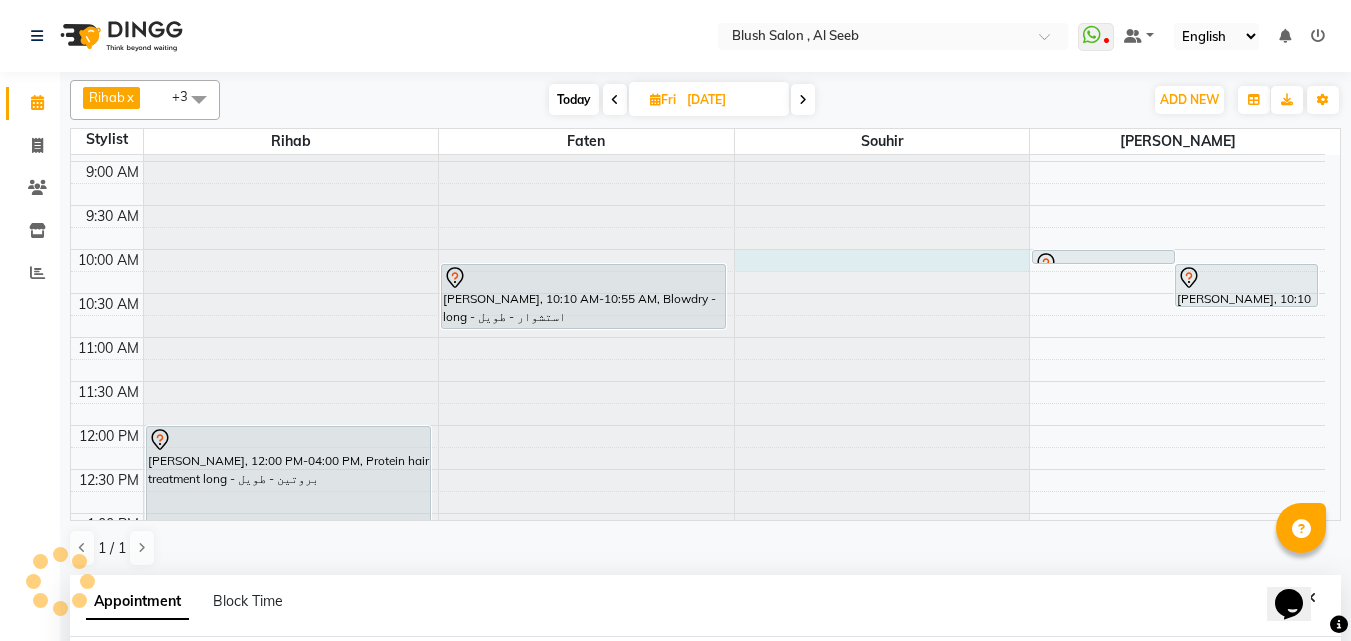 select on "40671" 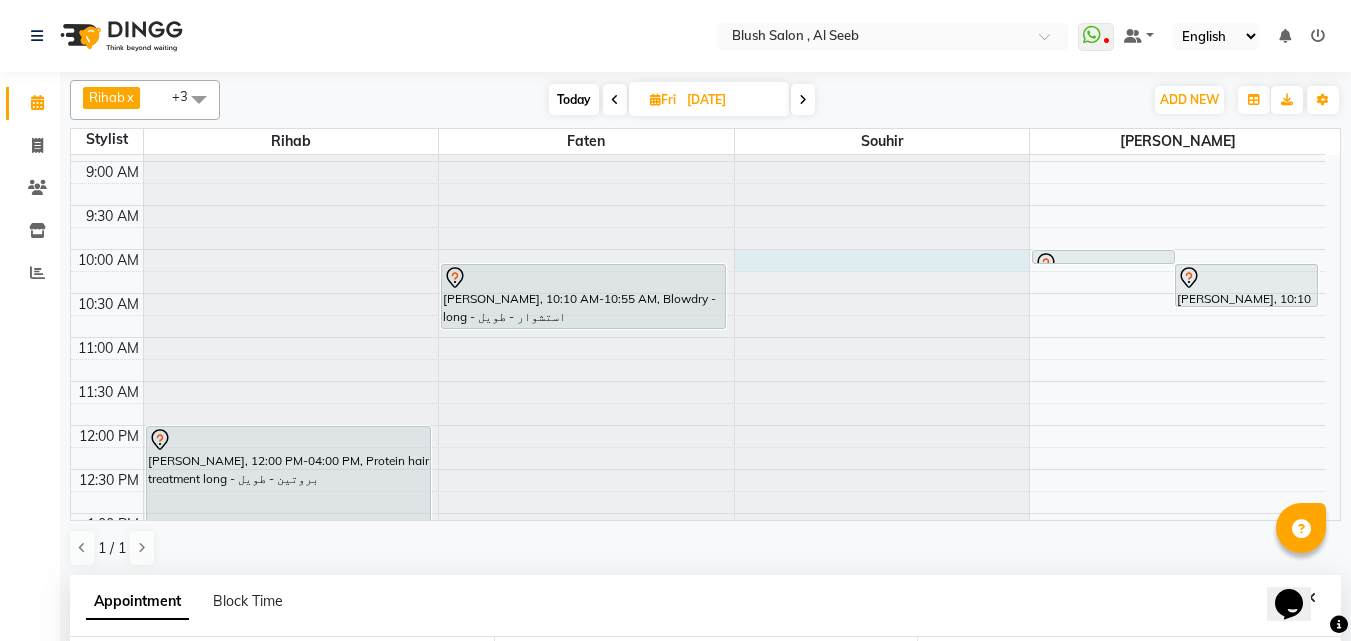 select on "600" 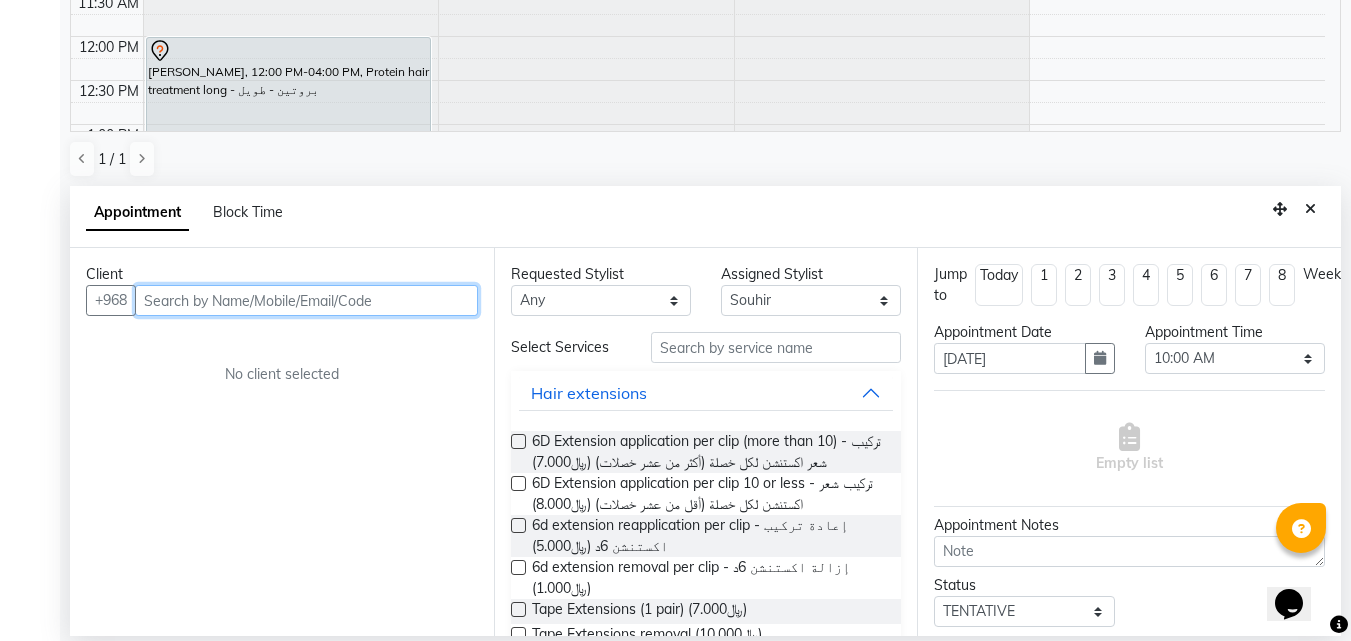 click at bounding box center (306, 300) 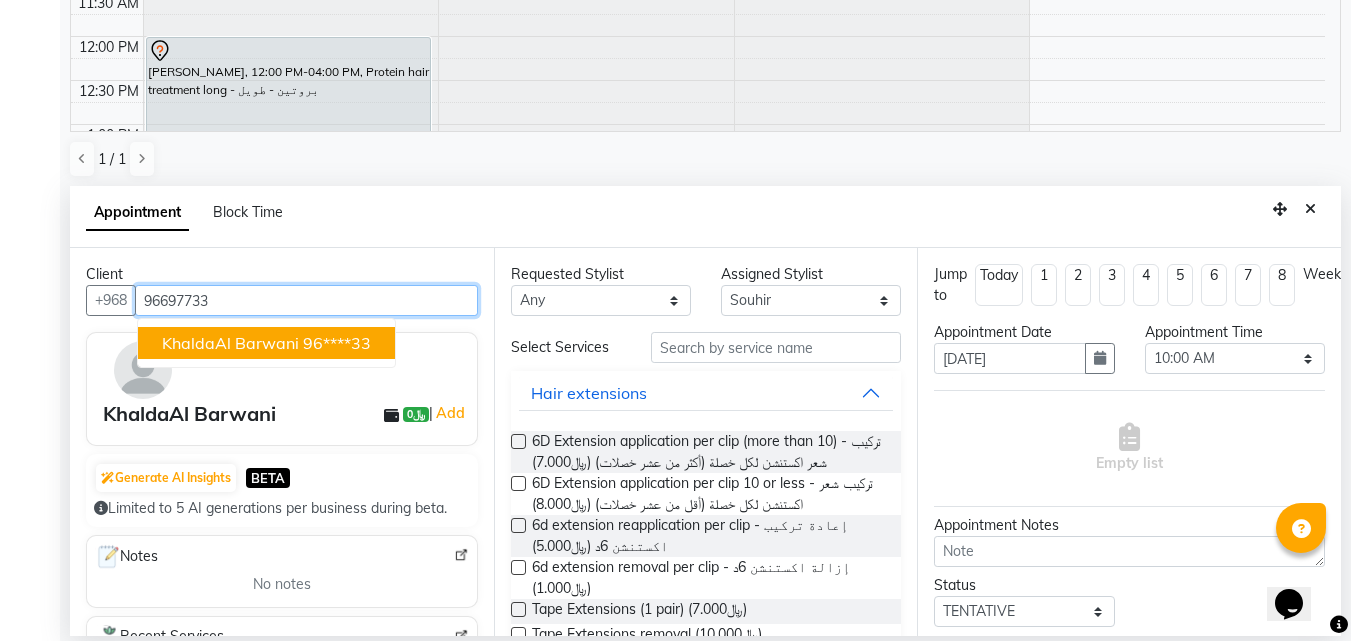 click on "KhaldaAl Barwani" at bounding box center [230, 343] 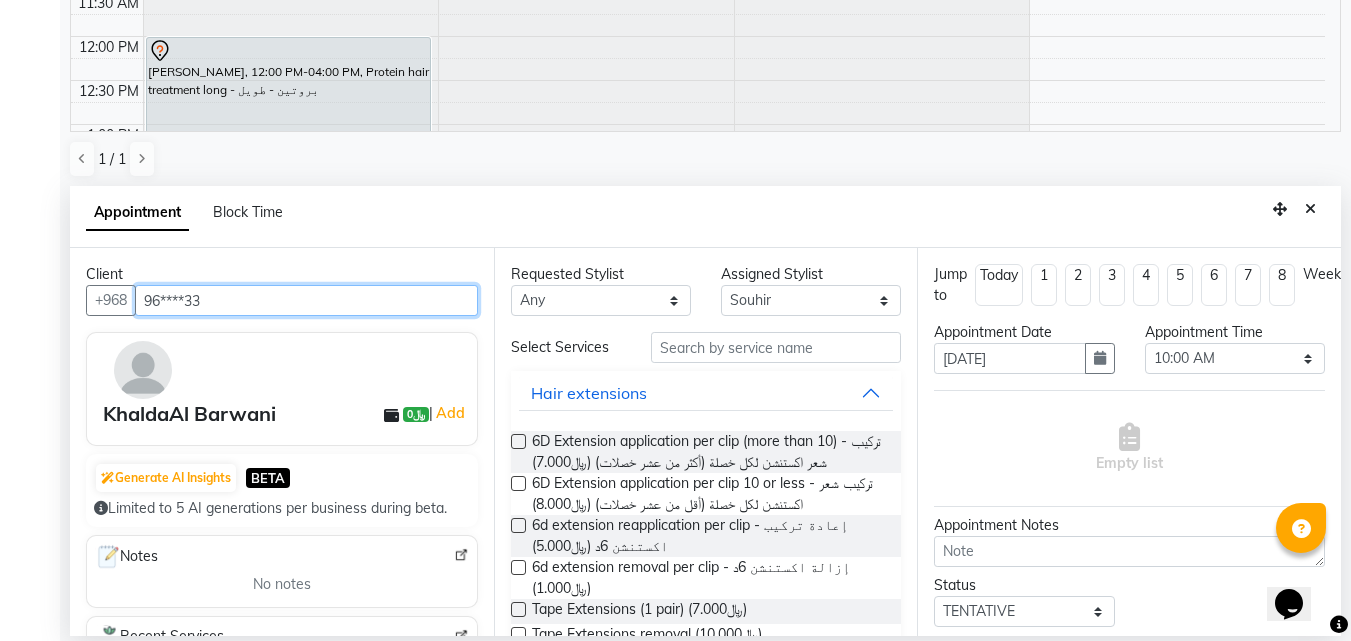 type on "96****33" 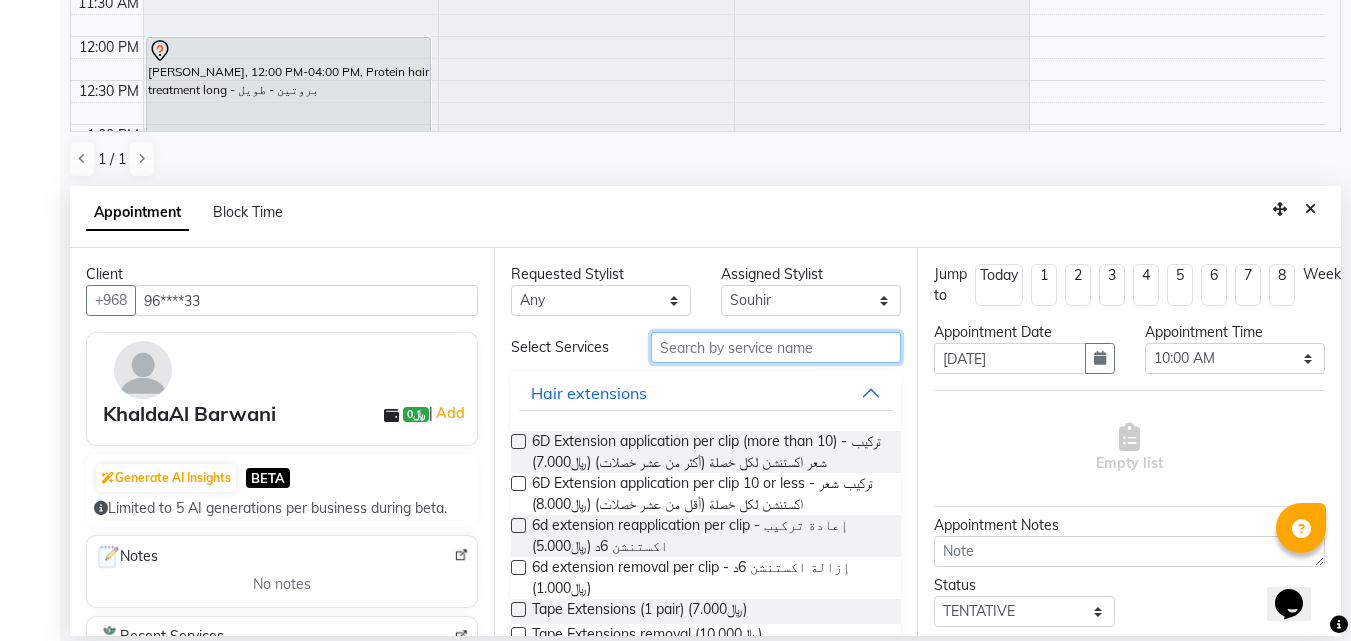 click at bounding box center [776, 347] 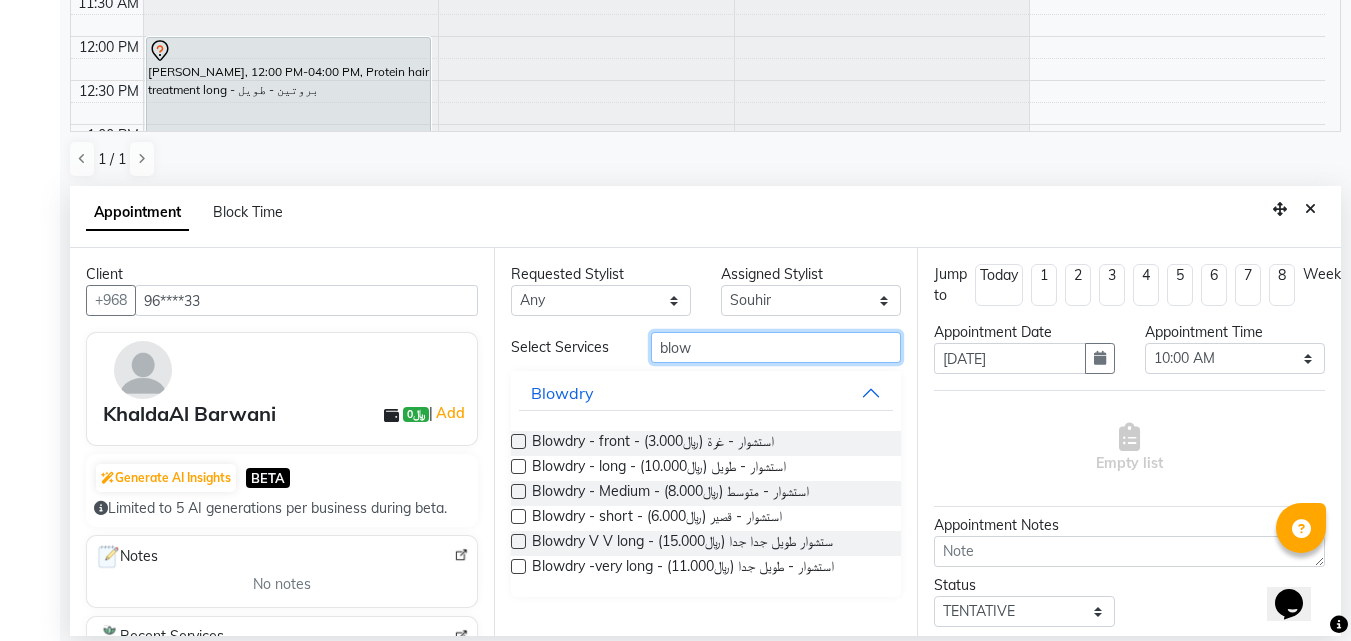 type on "blow" 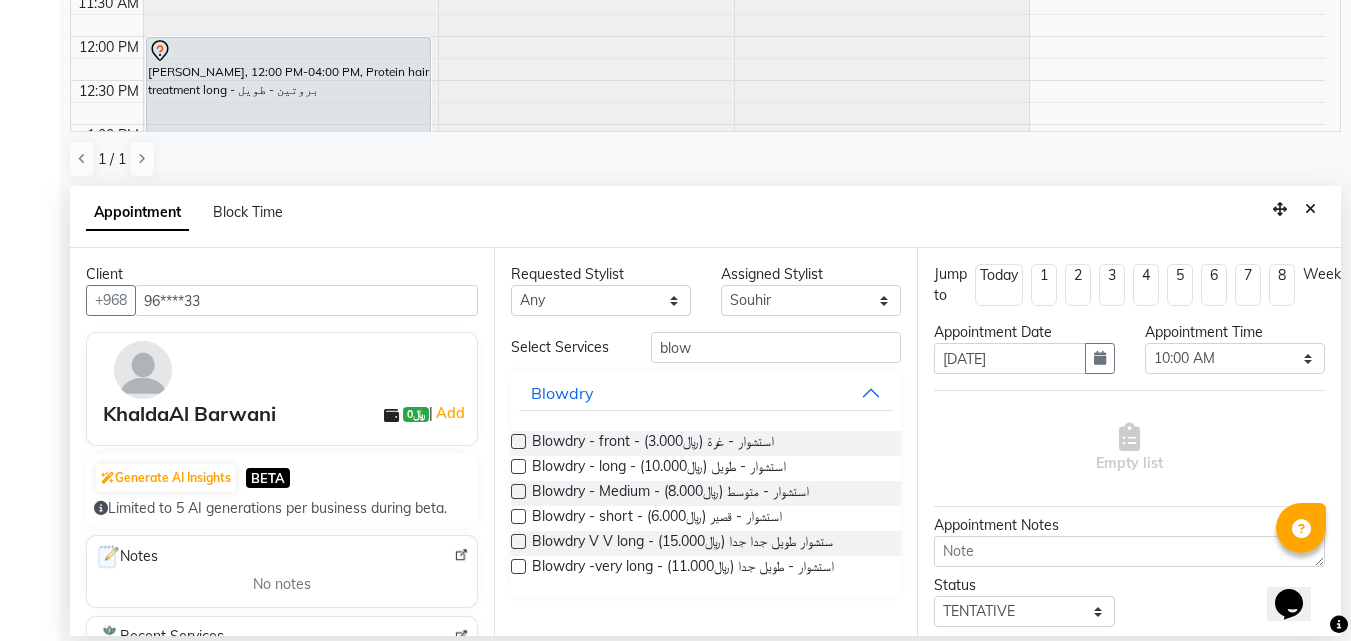 click at bounding box center [518, 466] 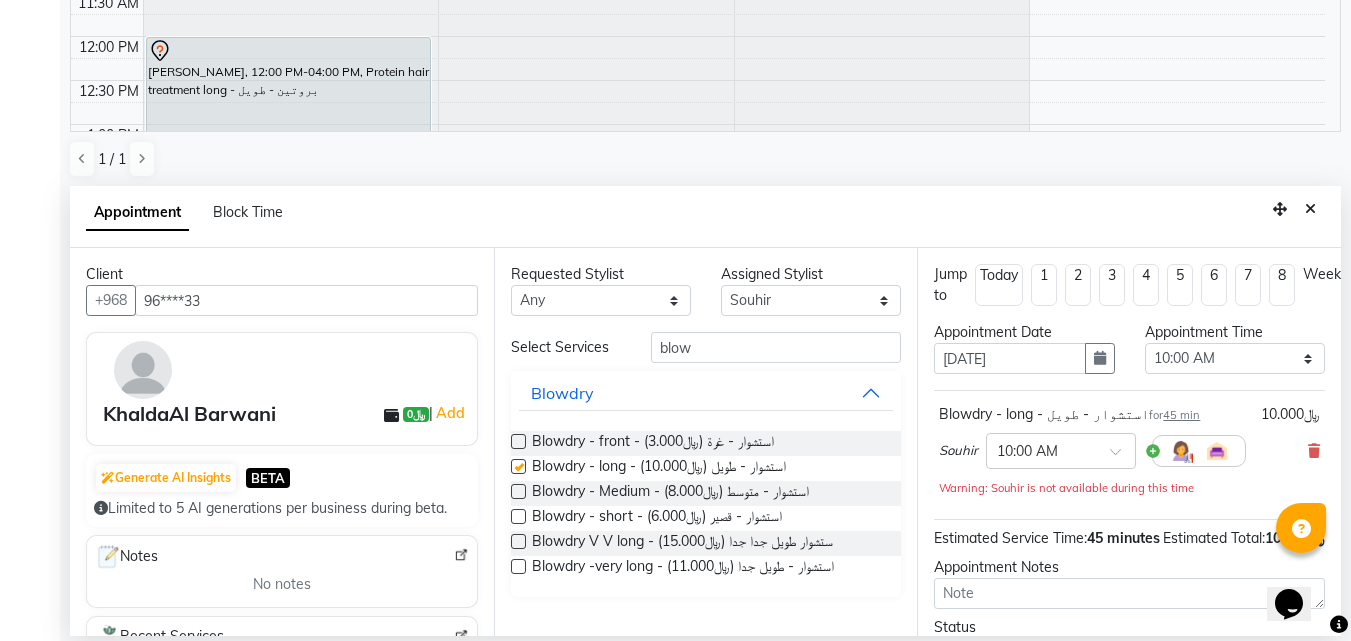 checkbox on "false" 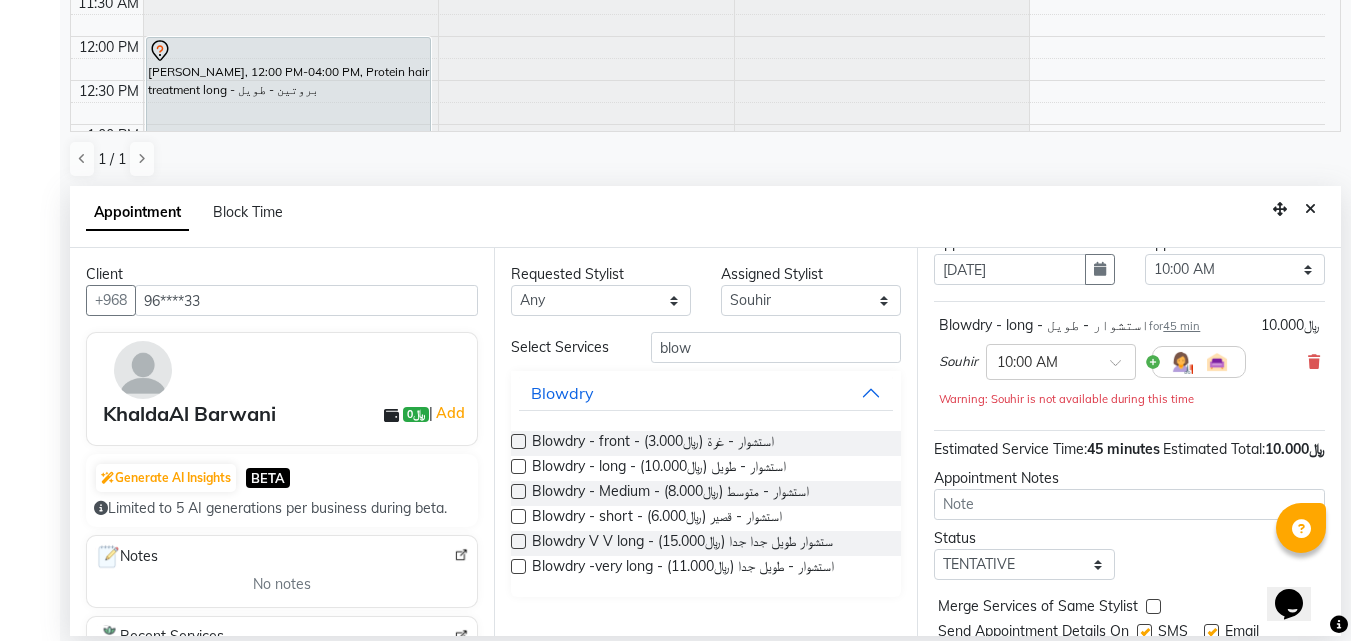 scroll, scrollTop: 195, scrollLeft: 0, axis: vertical 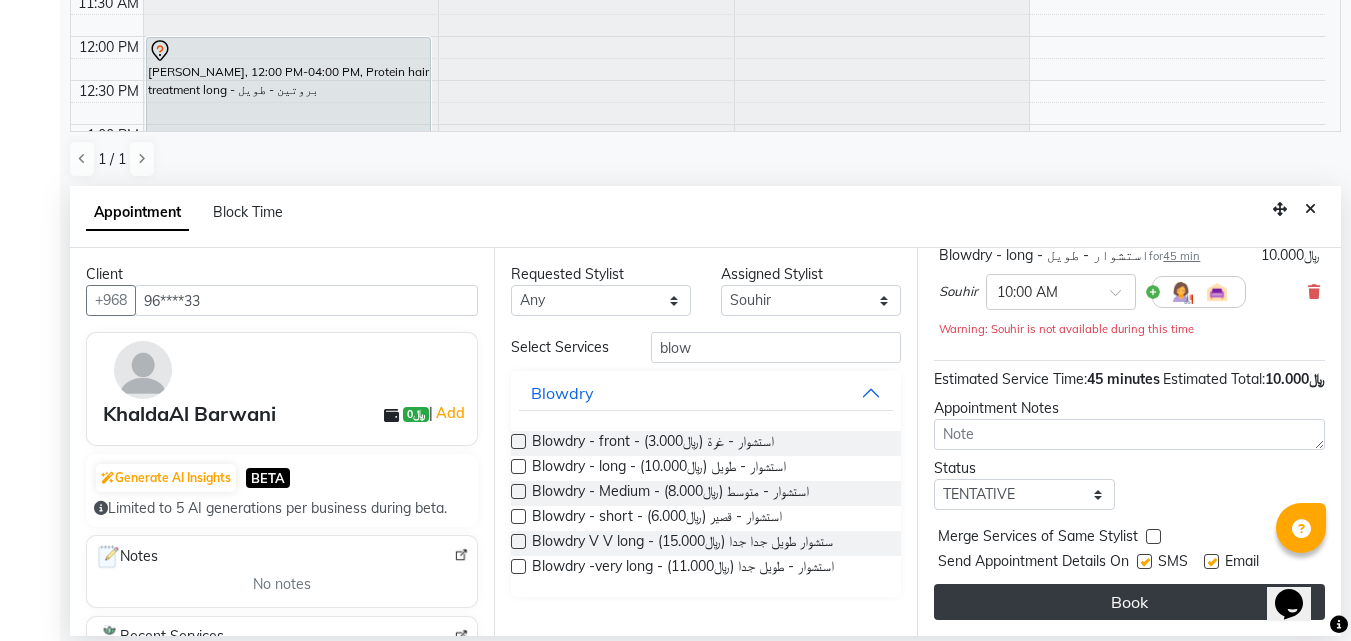 click on "Book" at bounding box center [1129, 602] 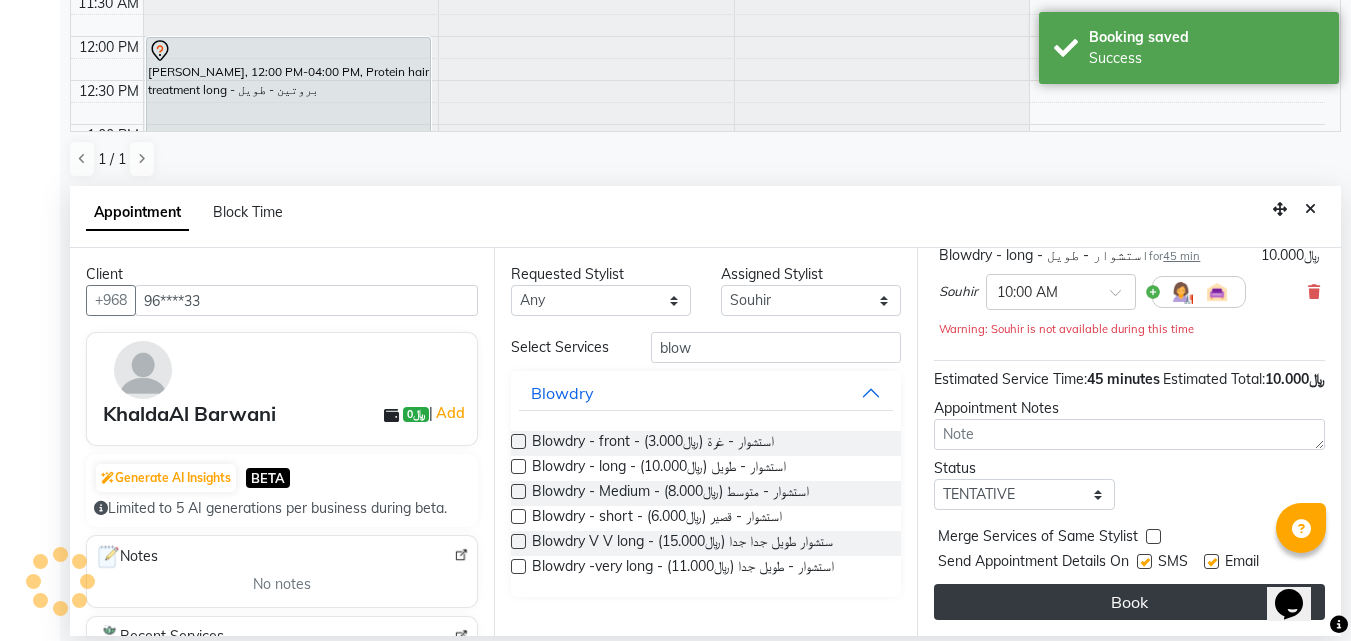 scroll, scrollTop: 0, scrollLeft: 0, axis: both 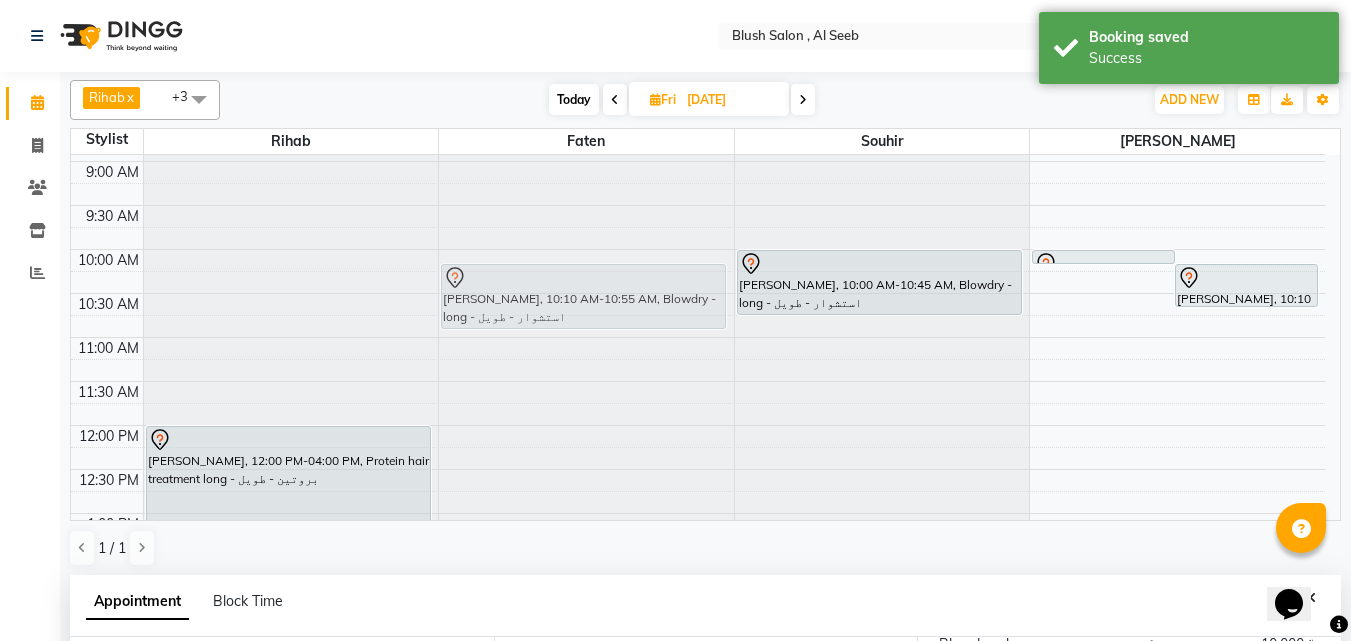 drag, startPoint x: 531, startPoint y: 271, endPoint x: 519, endPoint y: 280, distance: 15 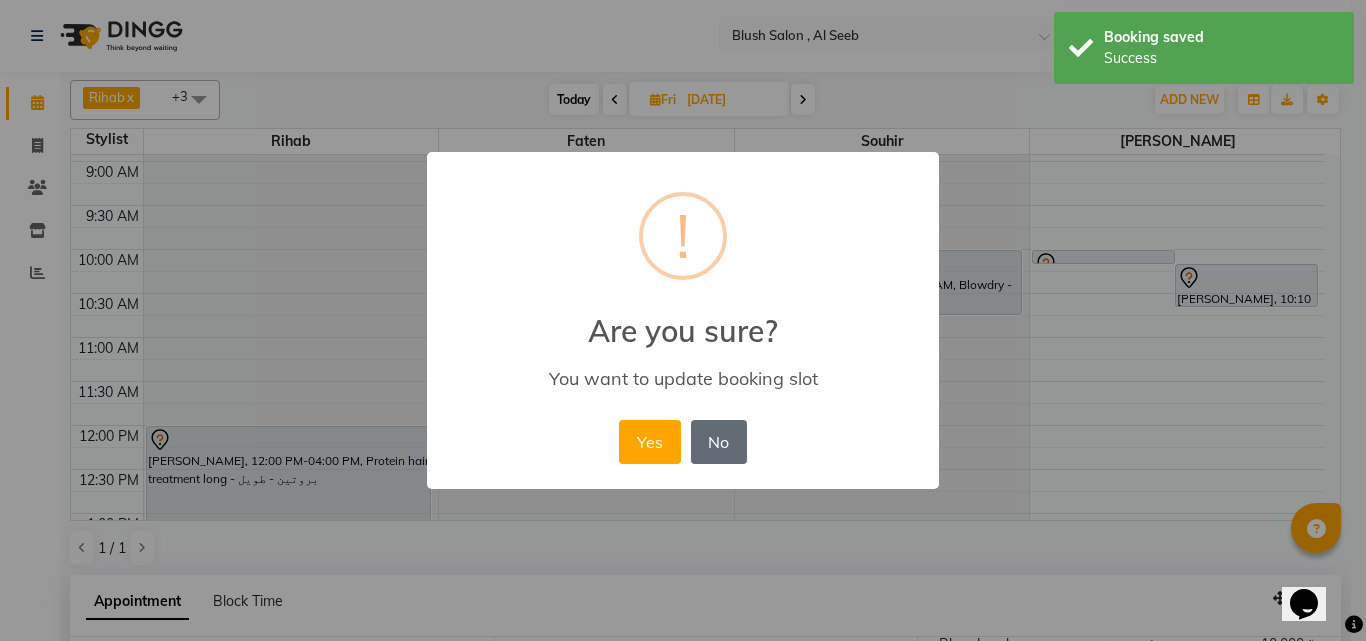 click on "No" at bounding box center [719, 442] 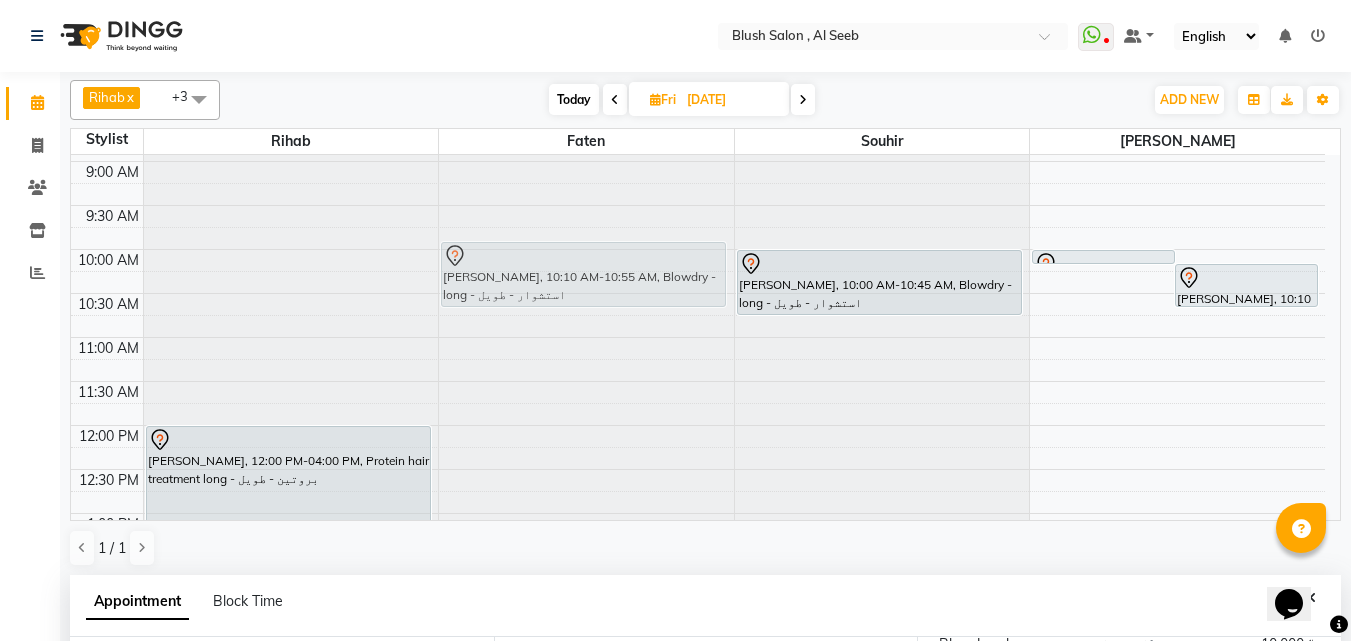 drag, startPoint x: 515, startPoint y: 278, endPoint x: 491, endPoint y: 272, distance: 24.738634 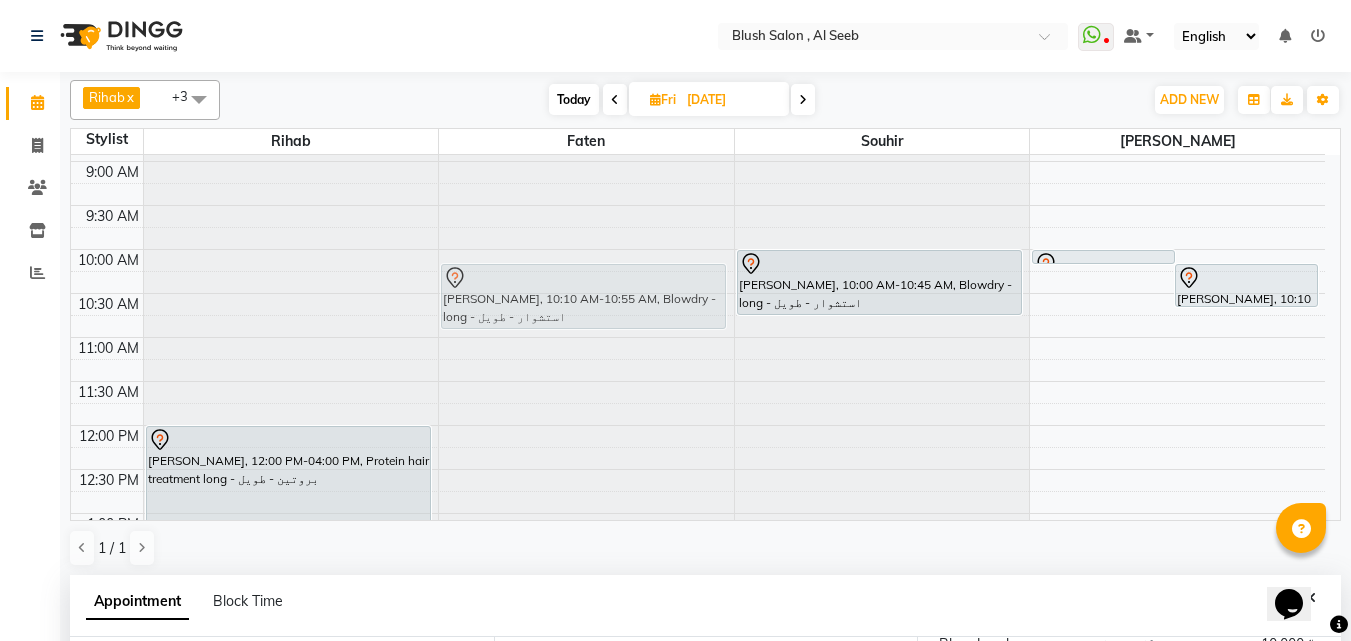 click on "[PERSON_NAME], 10:10 AM-10:55 AM, Blowdry - long - استشوار - طويل             [PERSON_NAME], 10:10 AM-10:55 AM, Blowdry - long - استشوار - طويل" at bounding box center (586, 425) 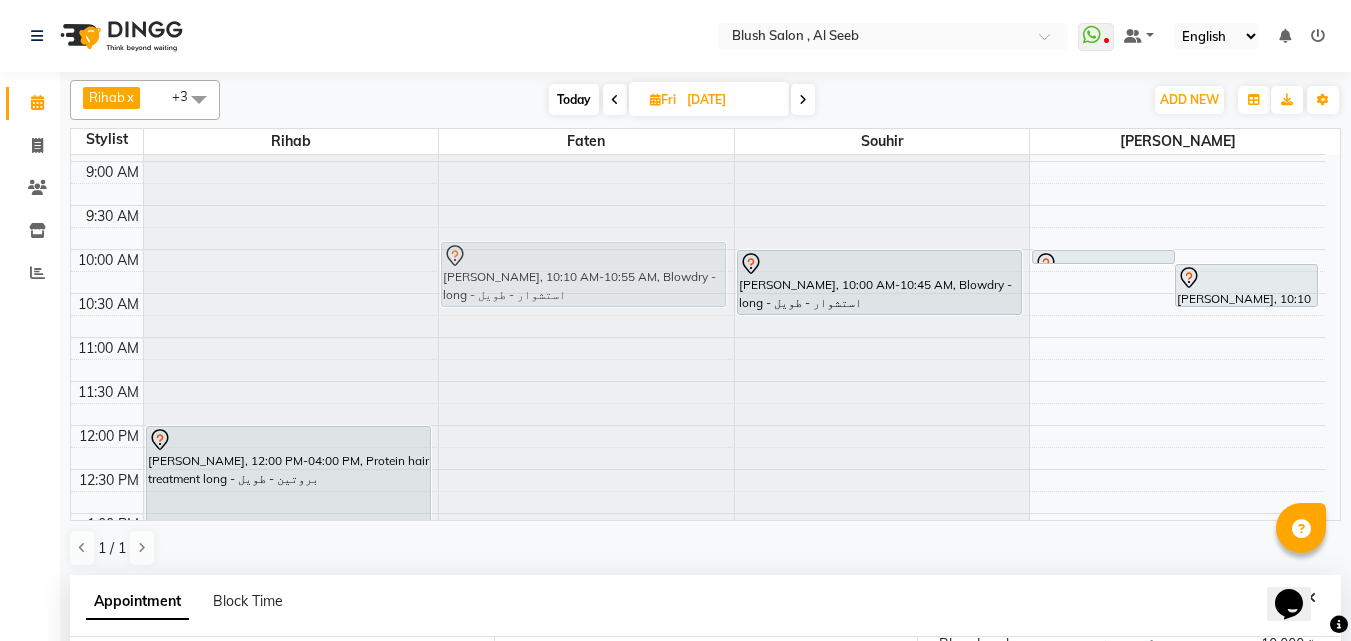 drag, startPoint x: 511, startPoint y: 281, endPoint x: 499, endPoint y: 274, distance: 13.892444 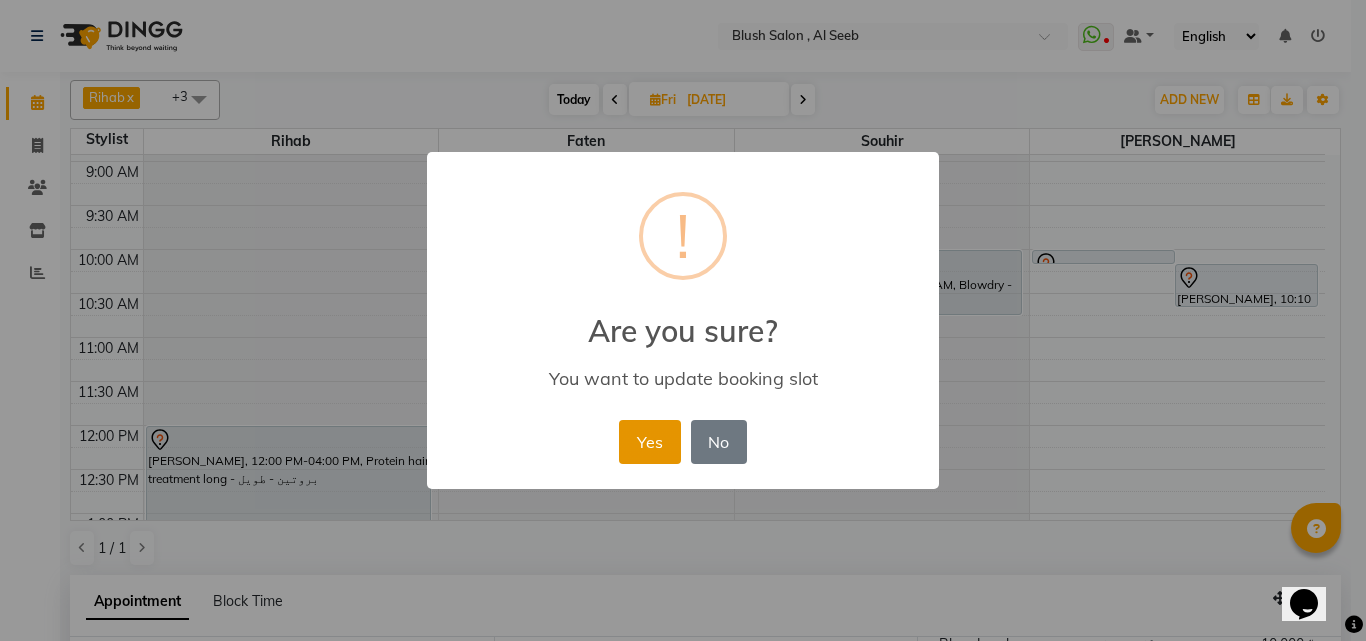 click on "Yes" at bounding box center [649, 442] 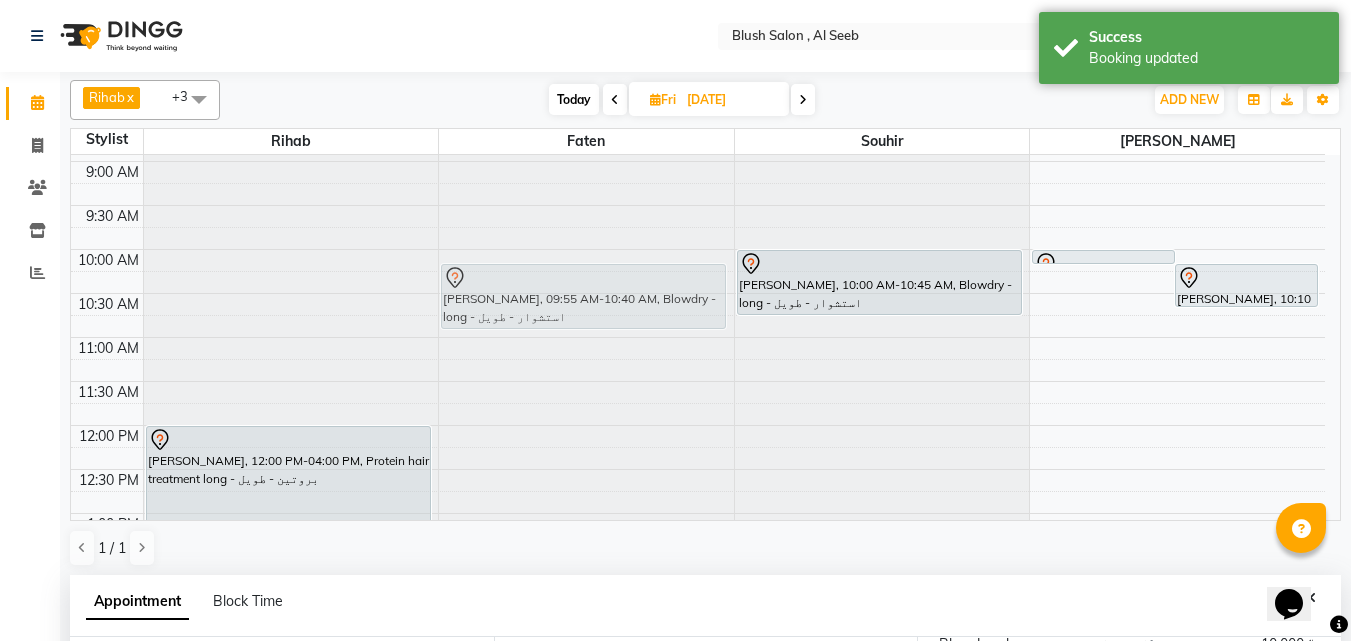 drag, startPoint x: 477, startPoint y: 258, endPoint x: 479, endPoint y: 273, distance: 15.132746 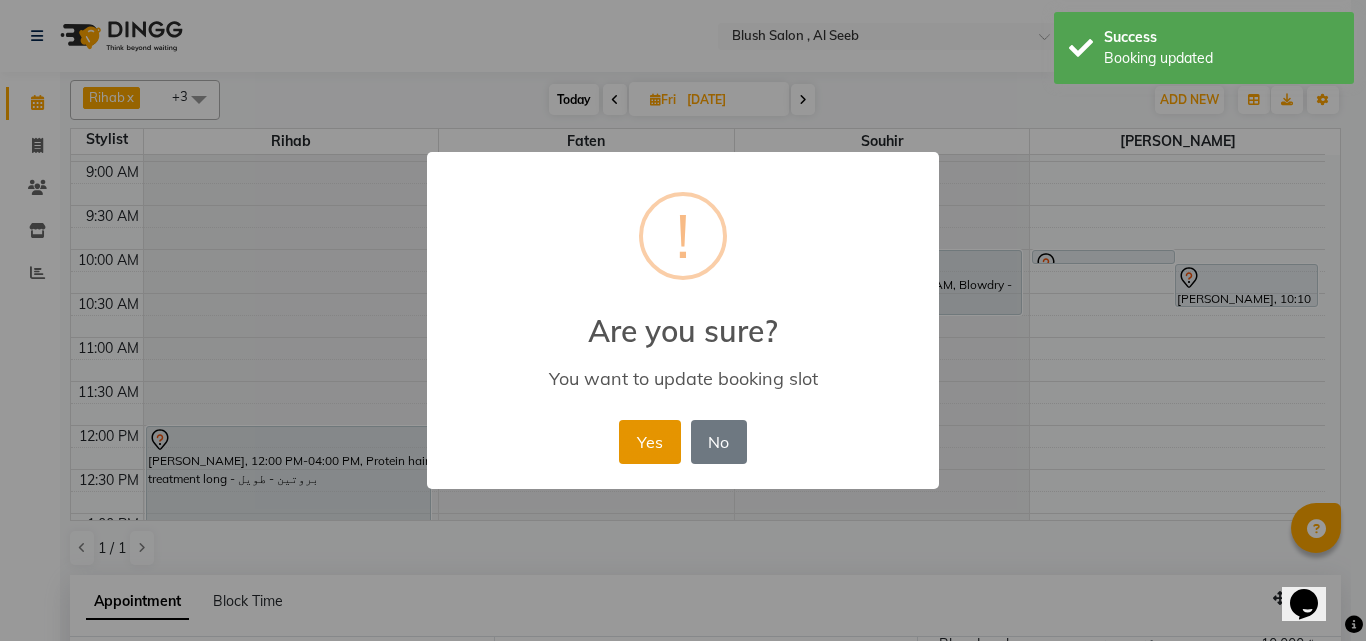 click on "Yes" at bounding box center [649, 442] 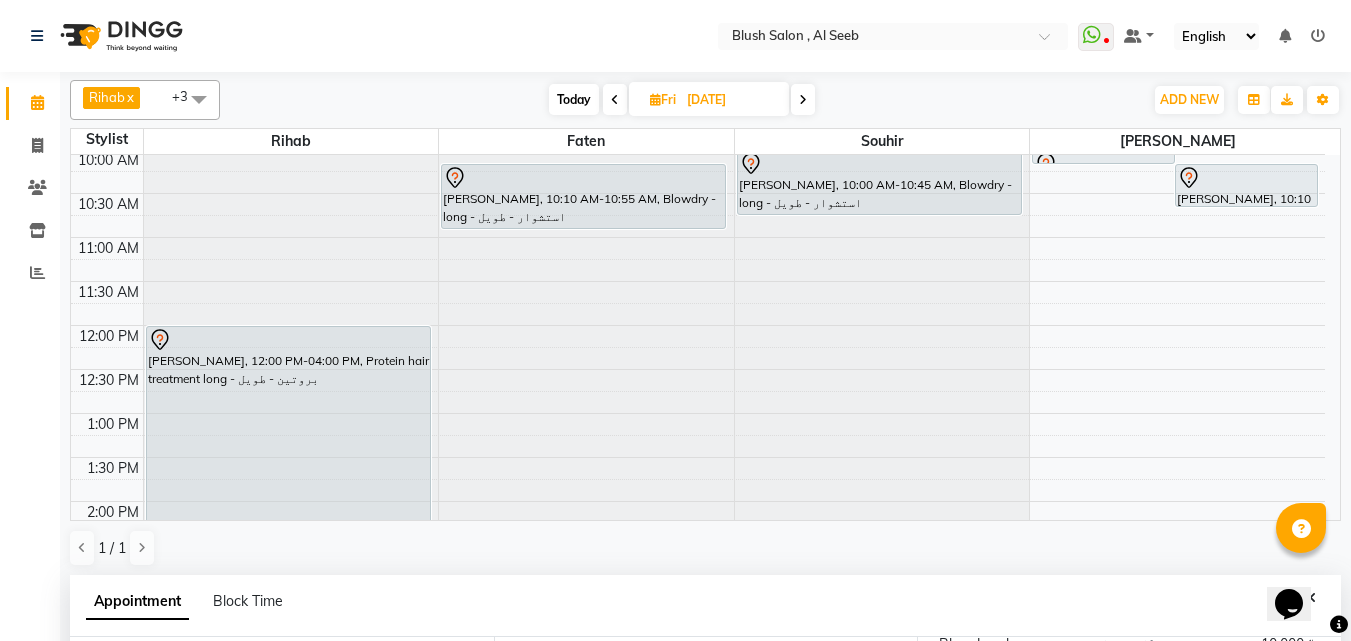 scroll, scrollTop: 785, scrollLeft: 0, axis: vertical 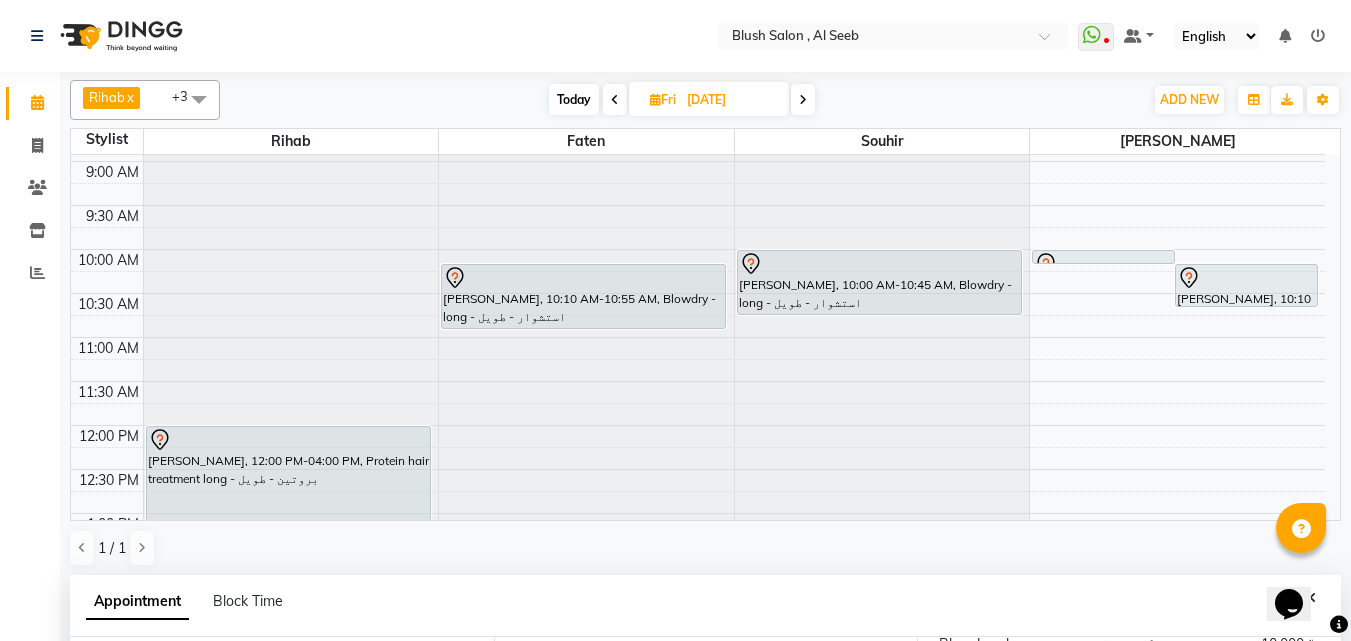 click on "Today" at bounding box center (574, 99) 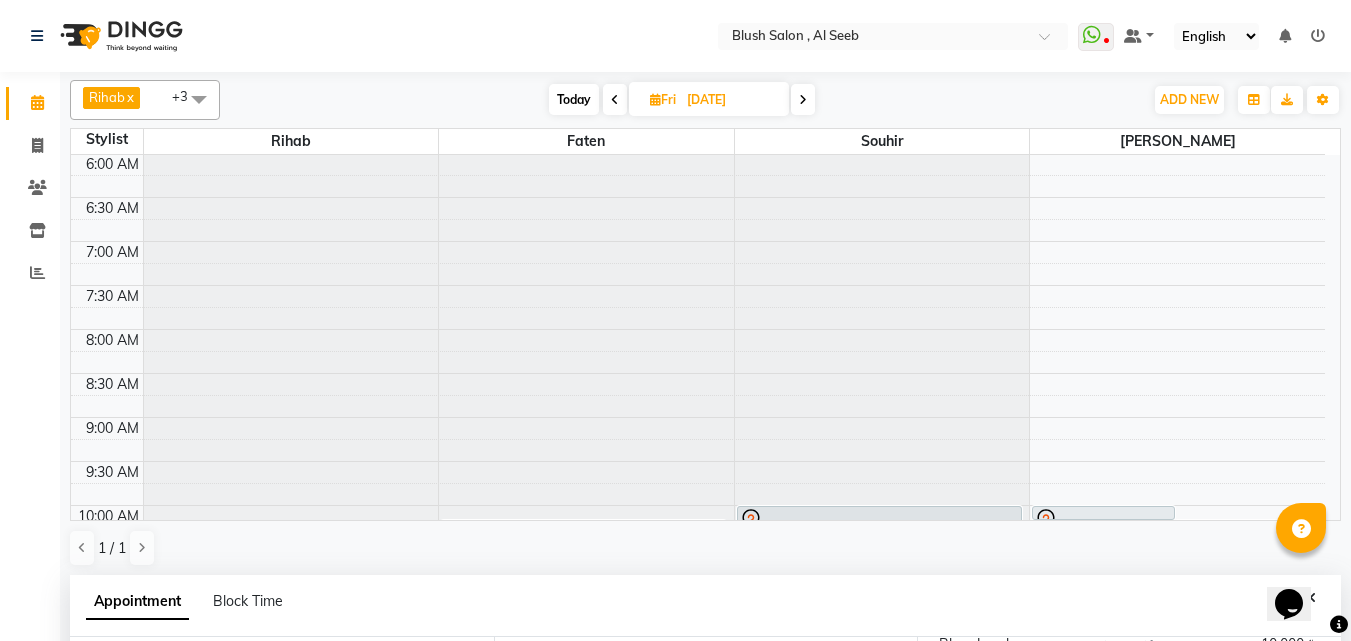 select on "600" 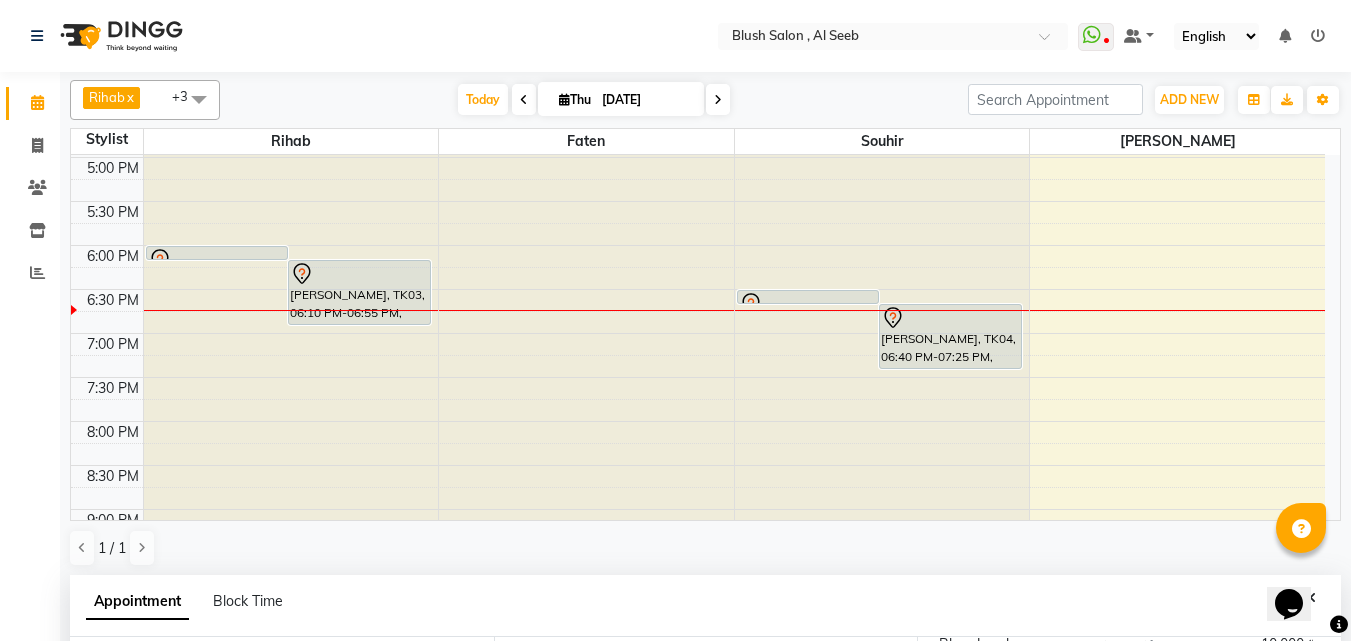scroll, scrollTop: 1546, scrollLeft: 0, axis: vertical 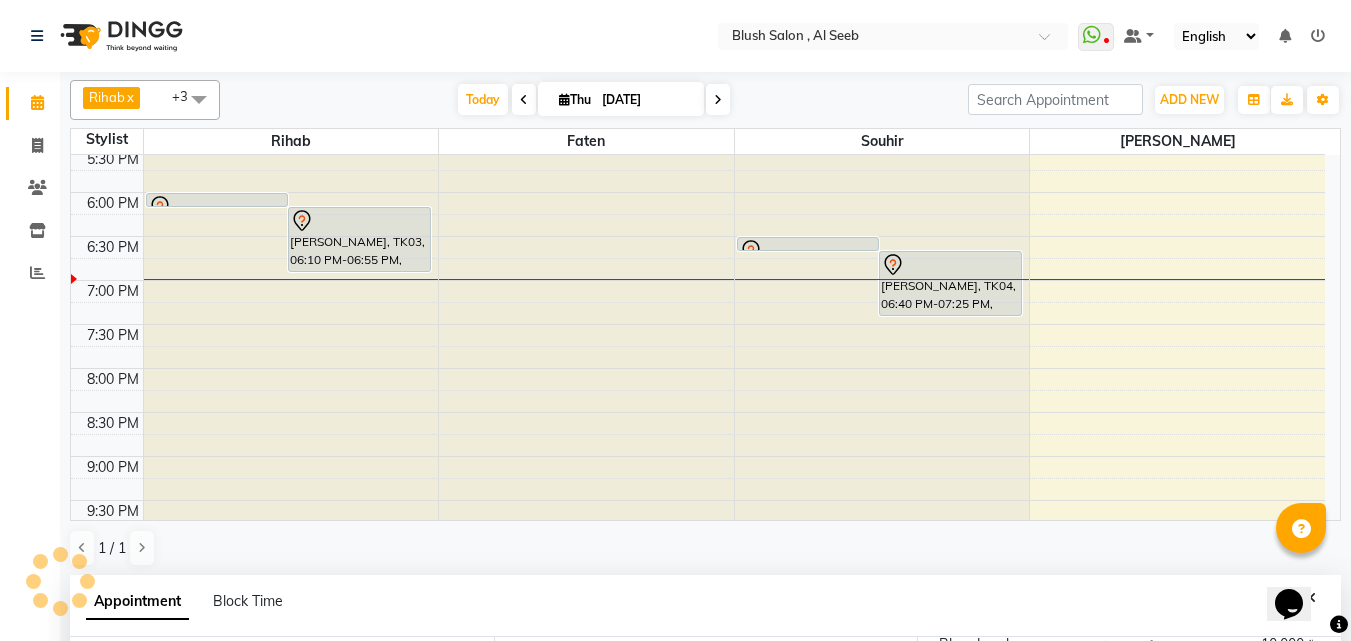 click at bounding box center (359, 221) 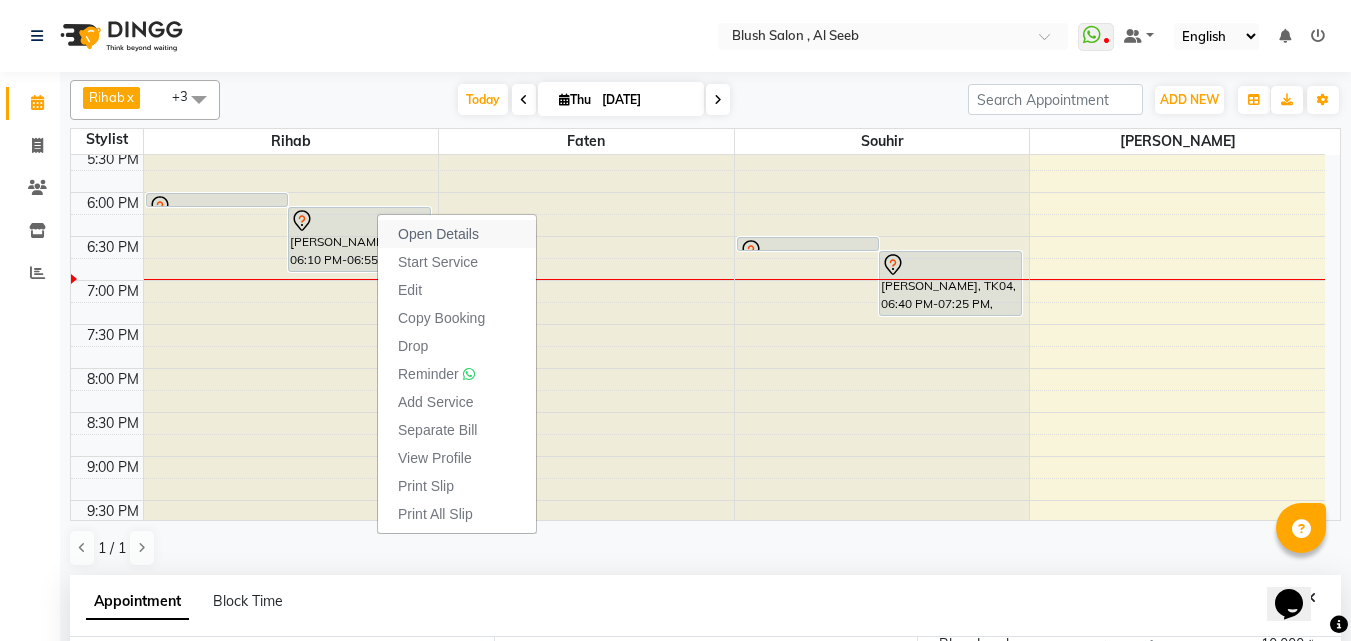 click on "Open Details" at bounding box center (457, 234) 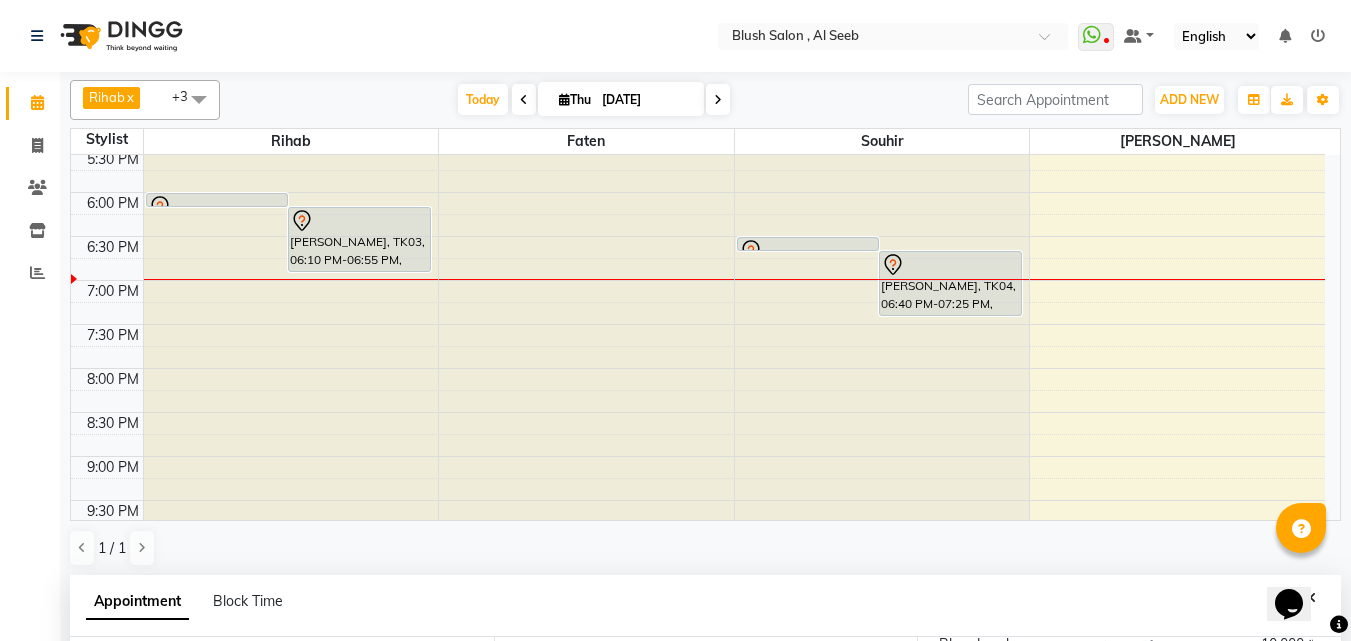 click on "[PERSON_NAME], TK03, 06:10 PM-06:55 PM, Blowdry - long - استشوار - طويل" at bounding box center [359, 239] 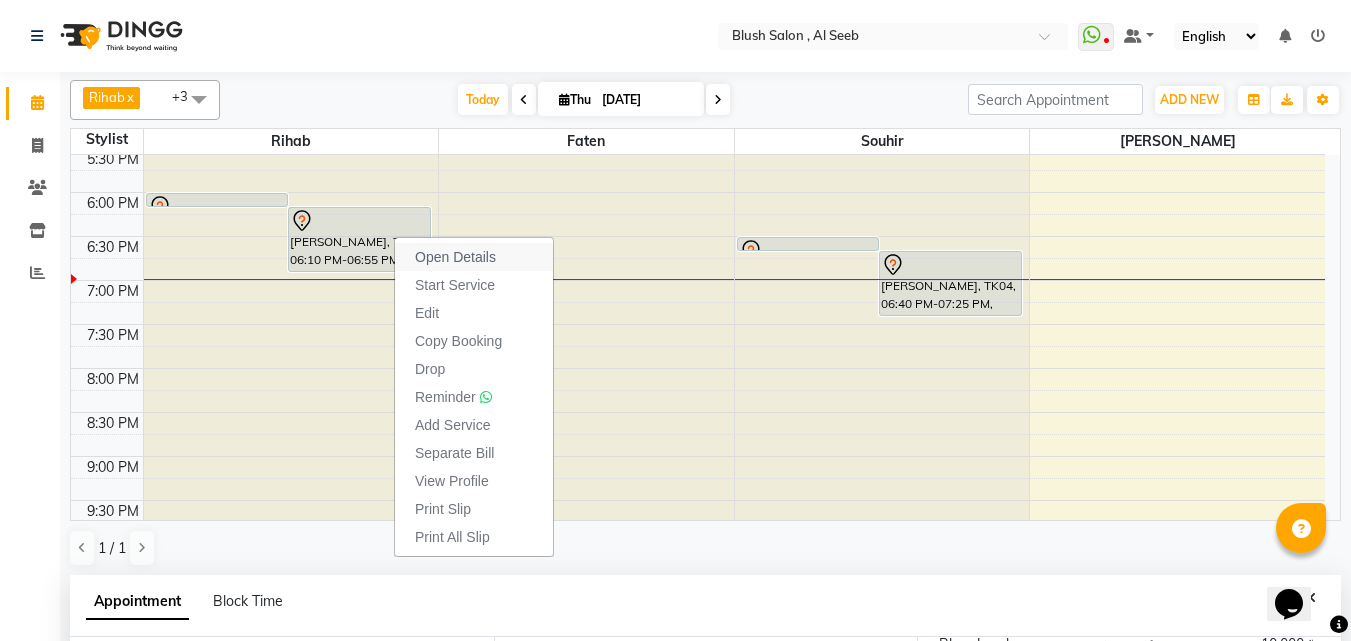 click on "Open Details" at bounding box center (455, 257) 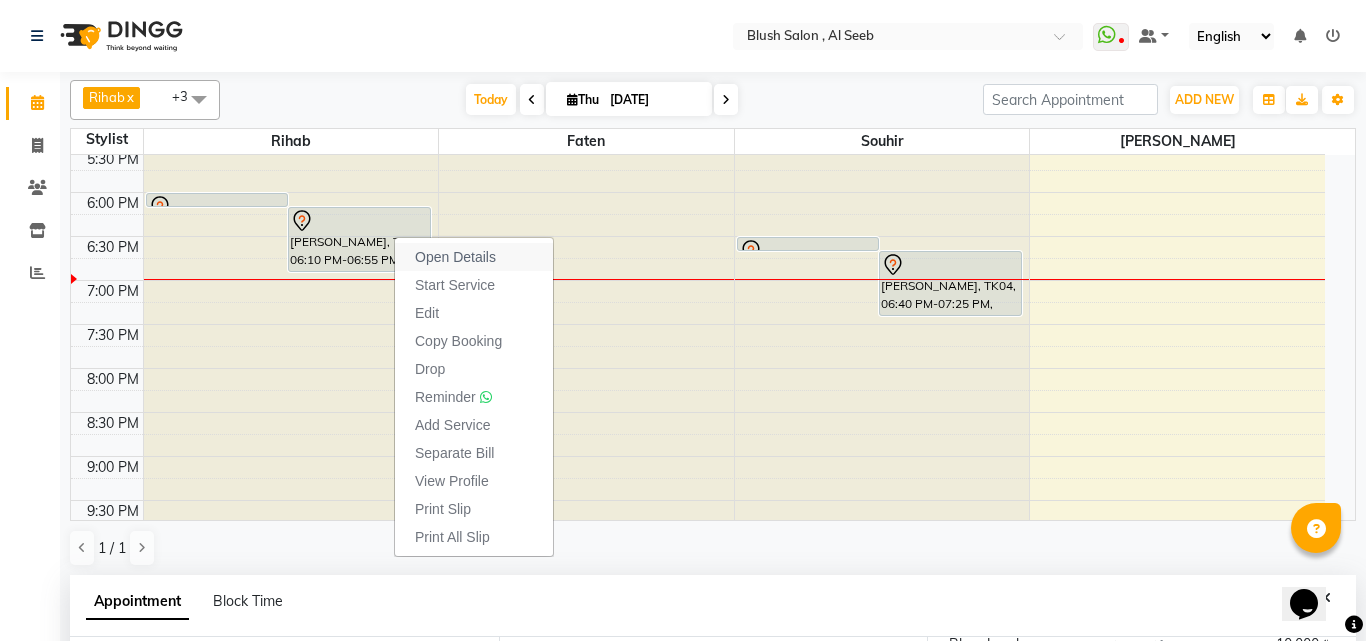 select on "7" 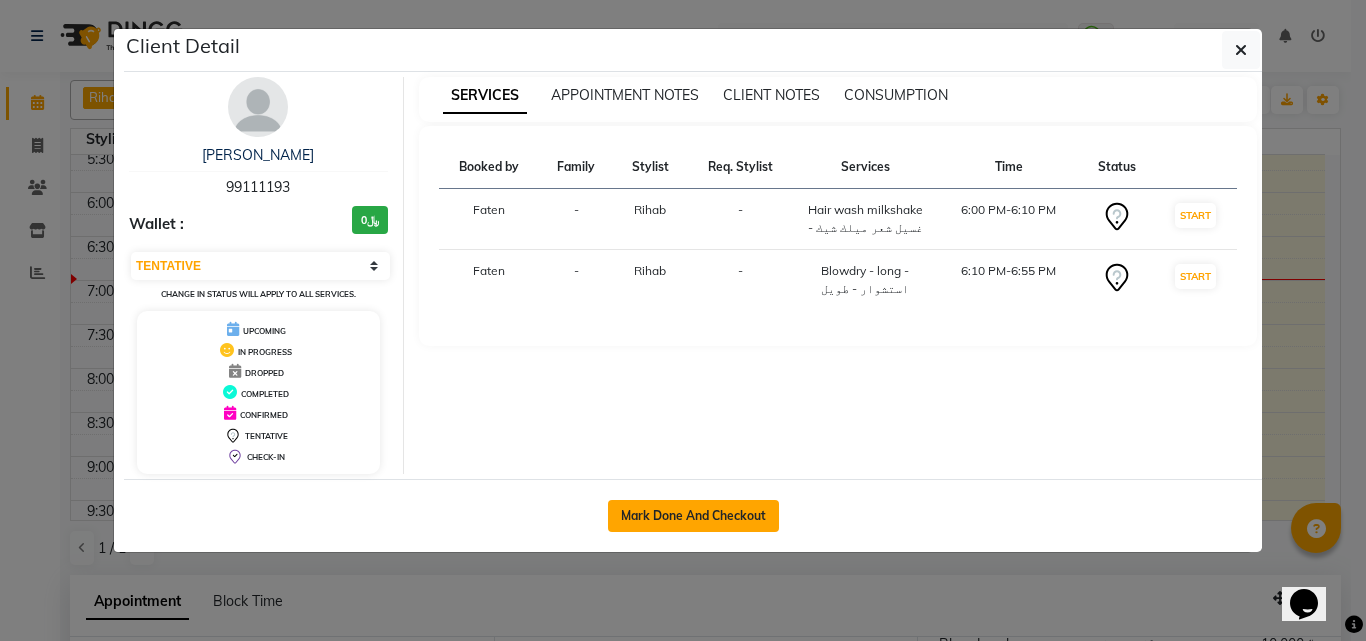 click on "Mark Done And Checkout" 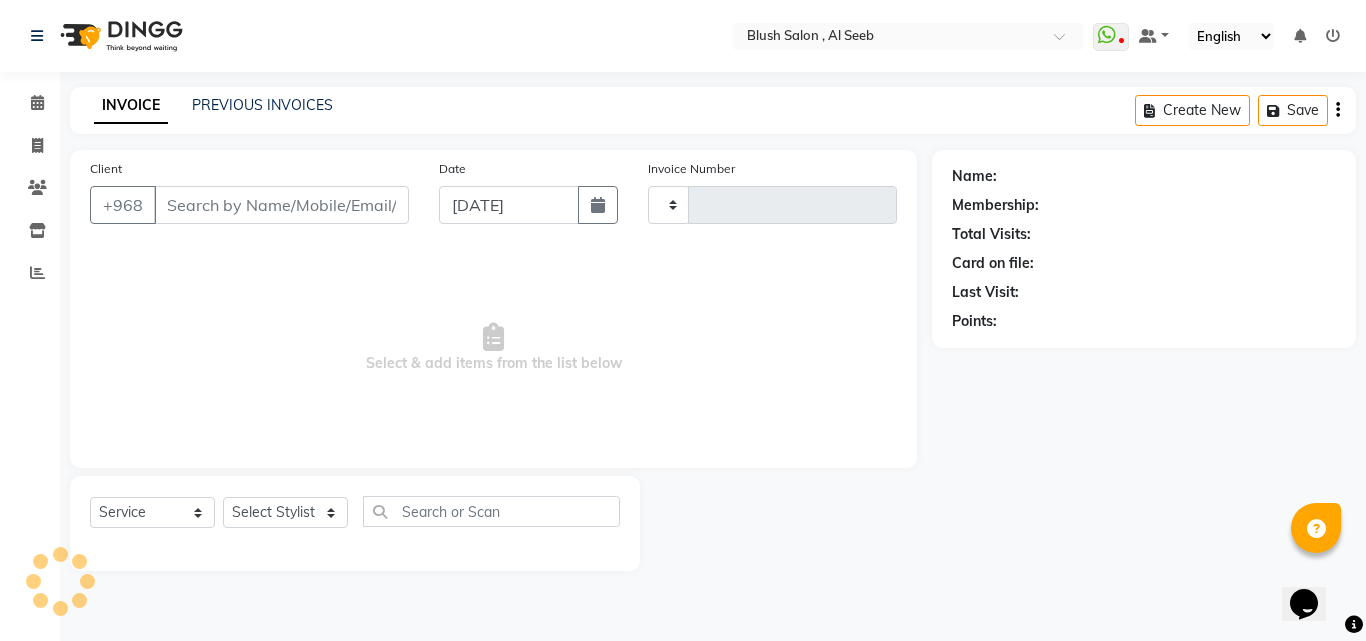 type on "0536" 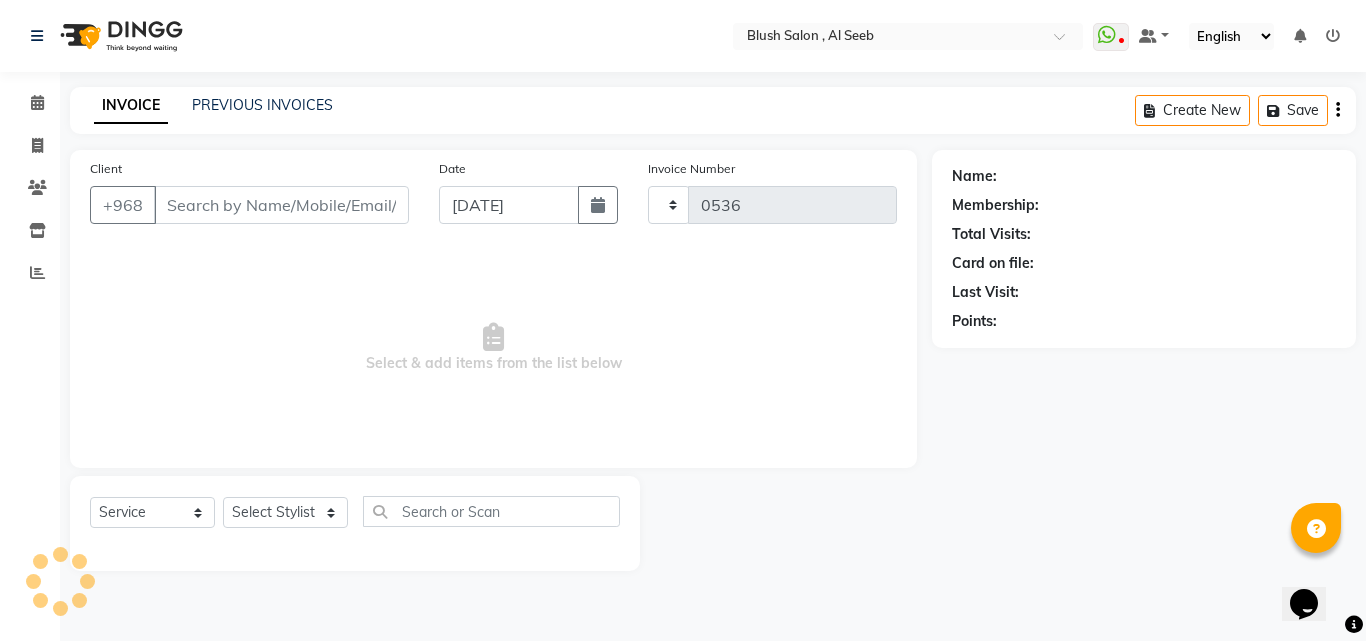 select on "5589" 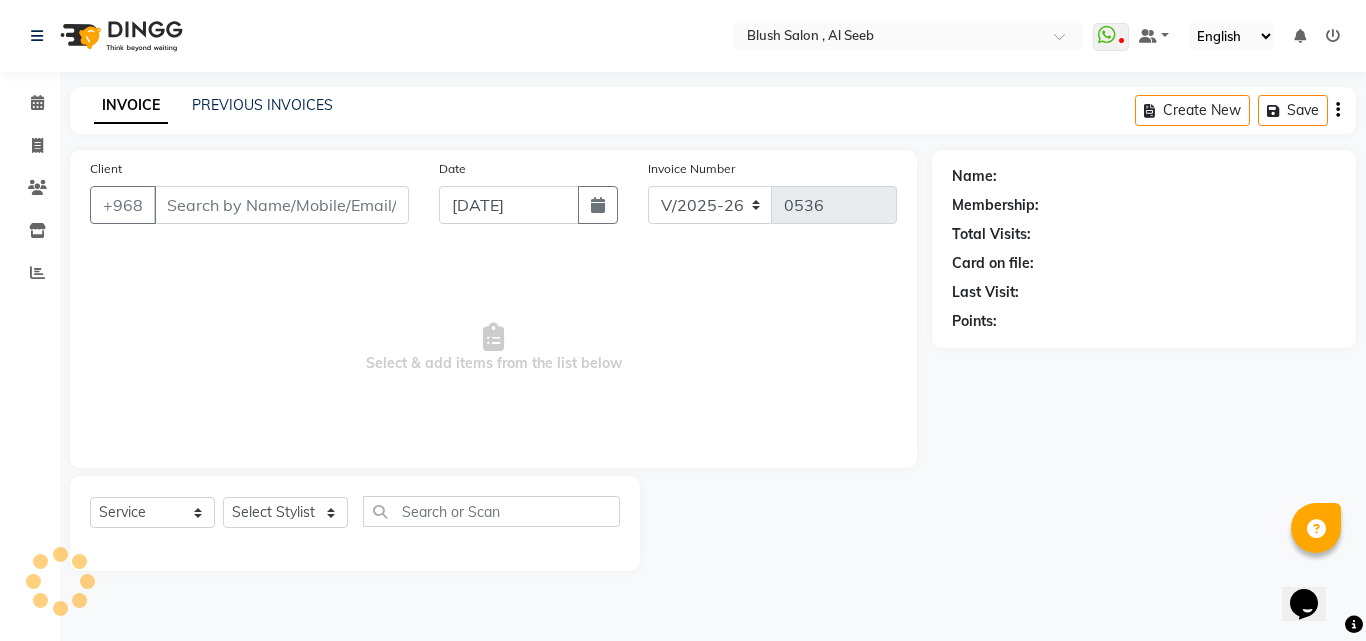 type on "99****93" 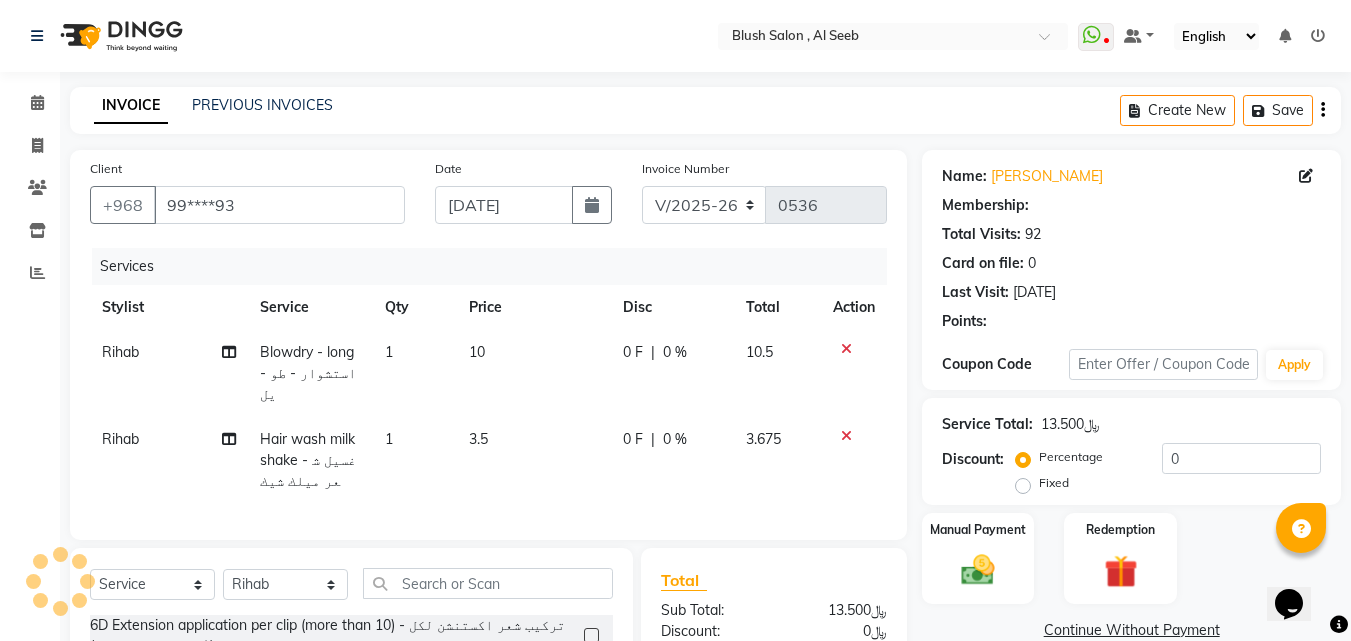 select on "1: Object" 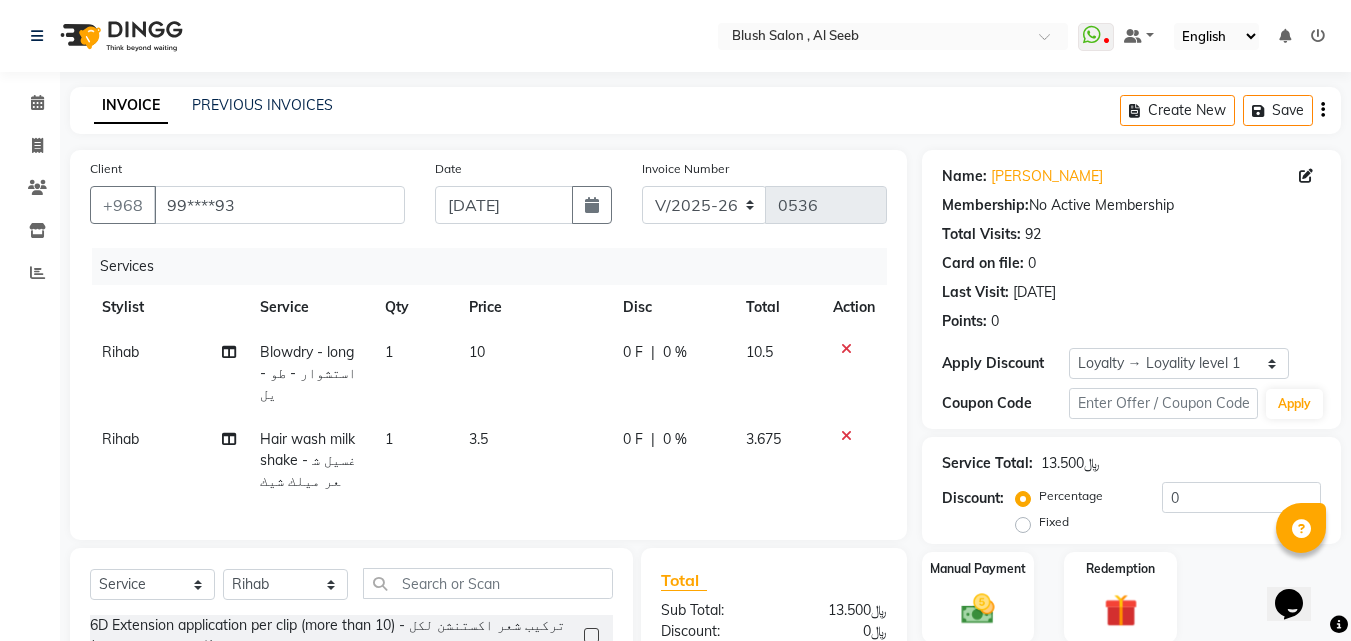 scroll, scrollTop: 226, scrollLeft: 0, axis: vertical 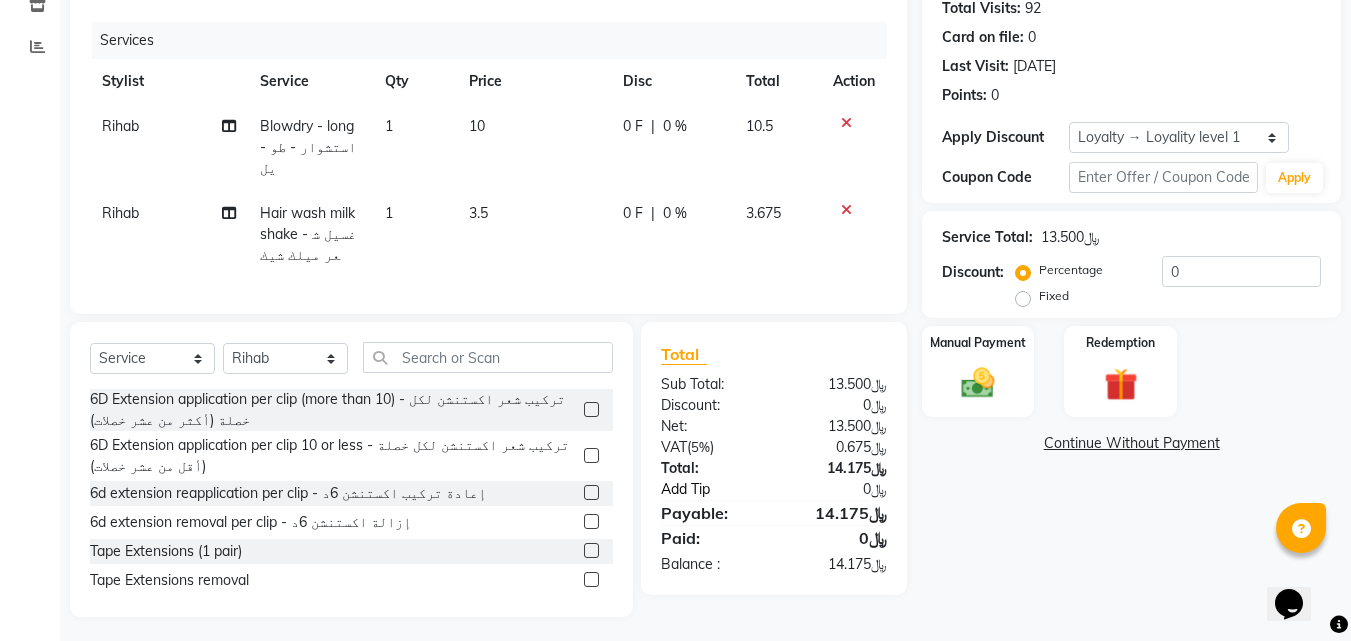 click on "Add Tip" 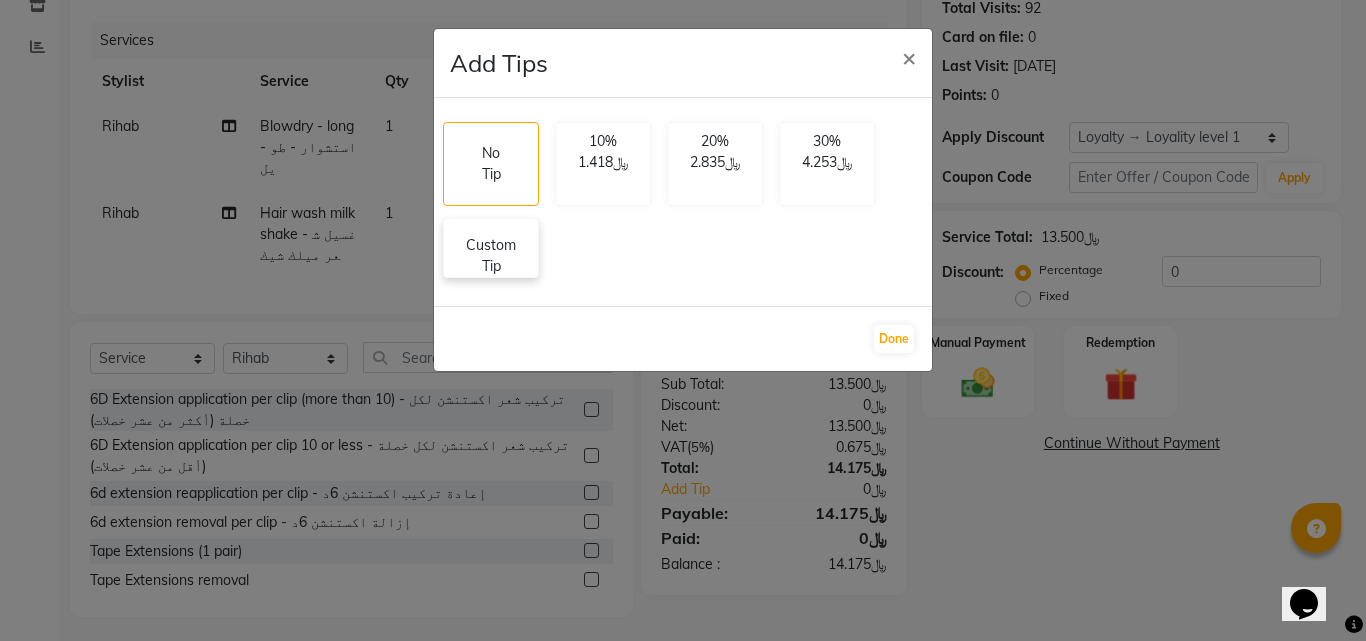 click on "Custom Tip" 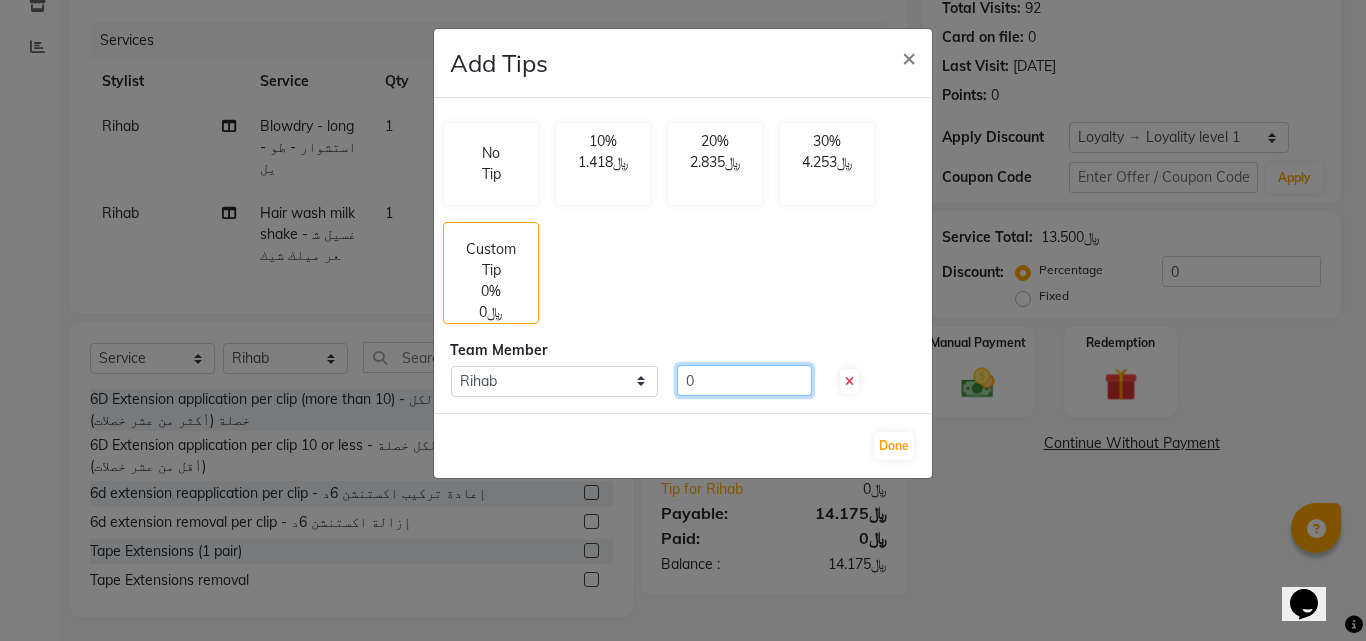 click on "0" 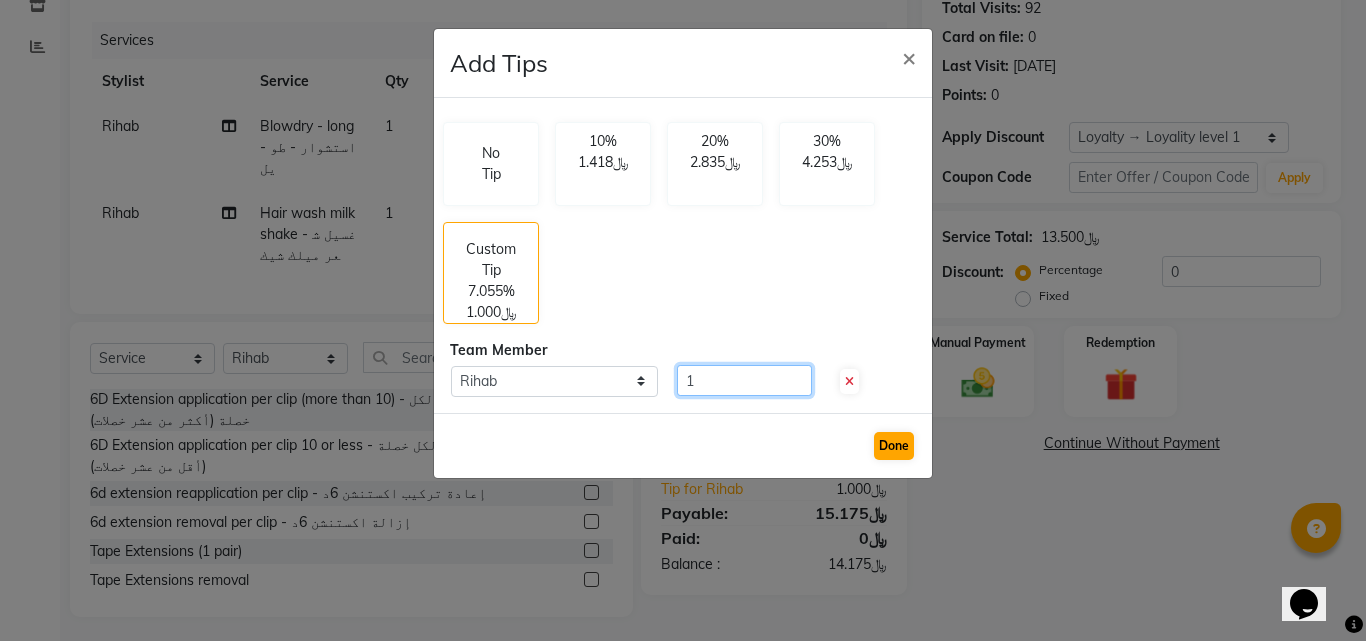 type on "1" 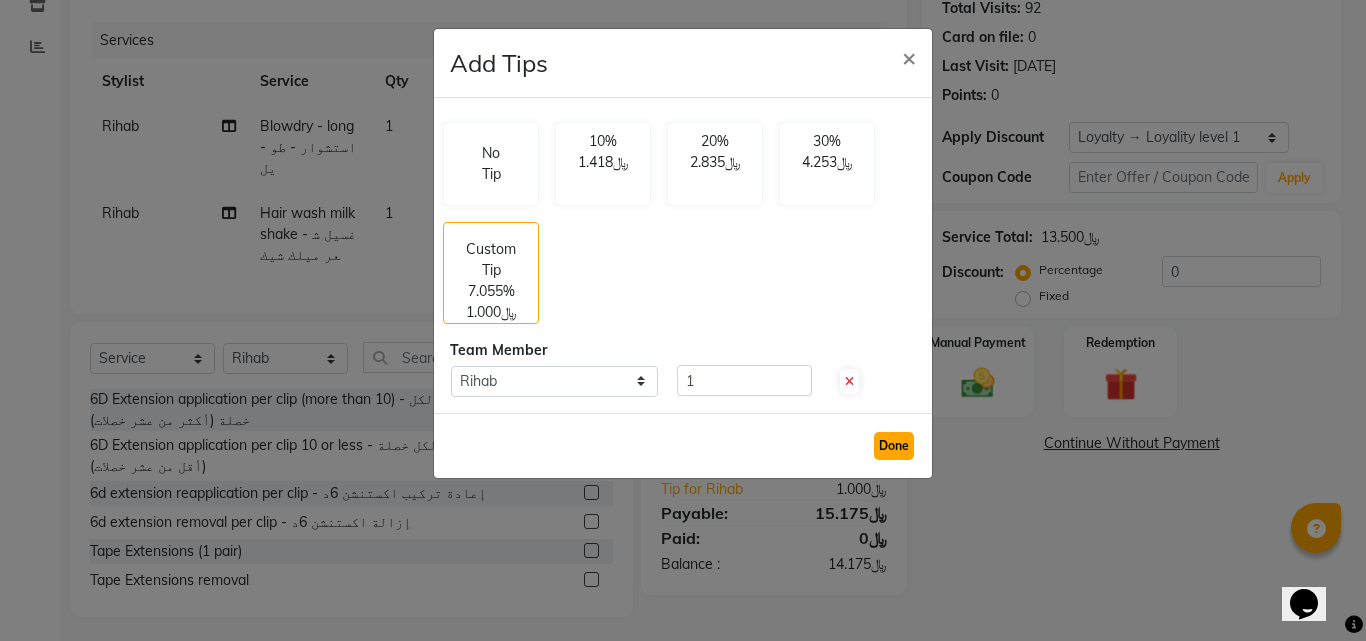 click on "Done" 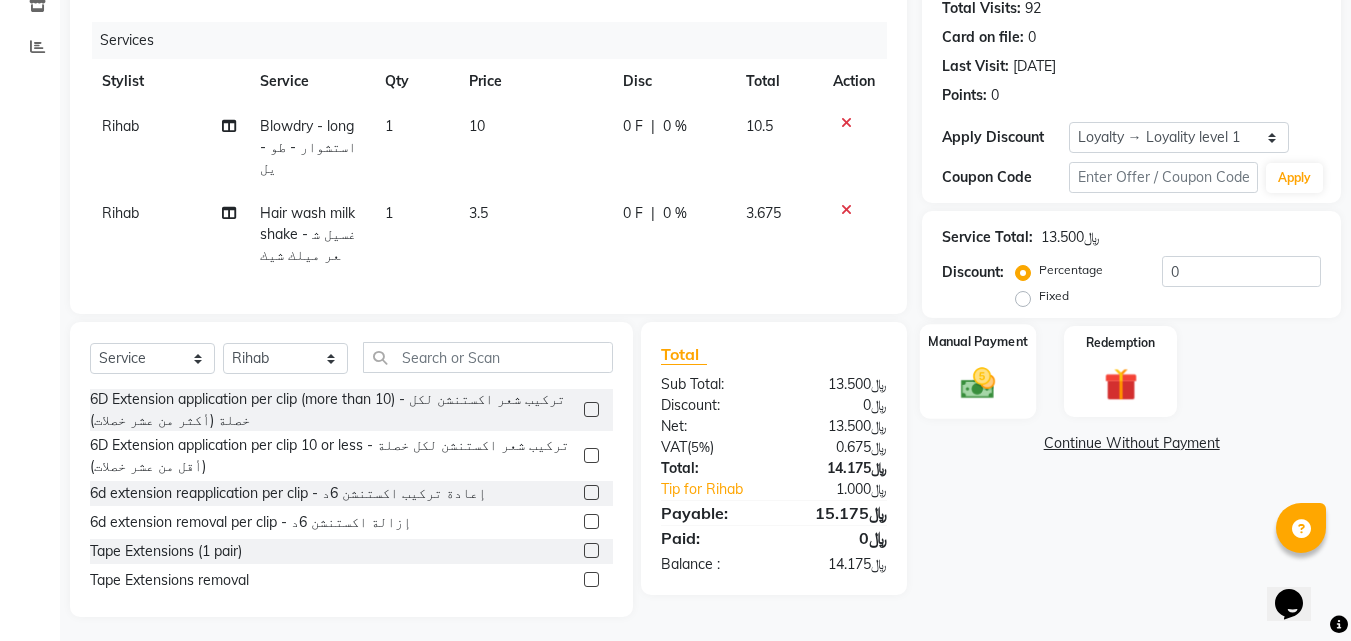 click on "Manual Payment" 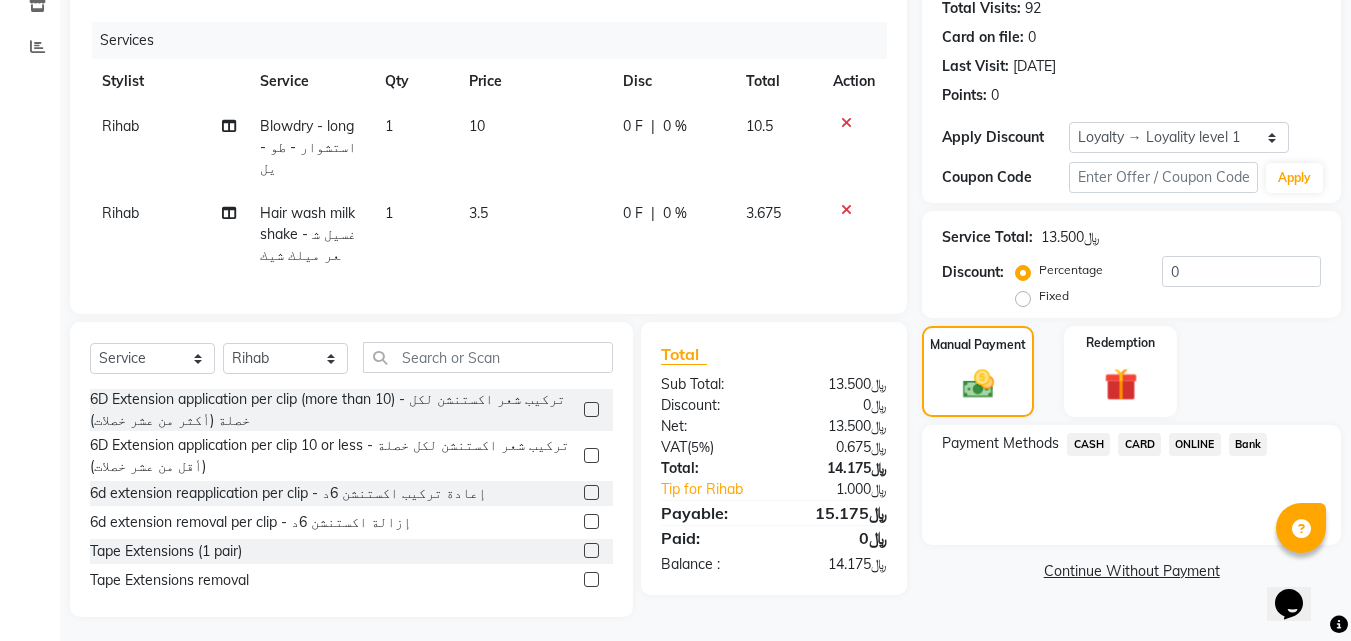 click on "CARD" 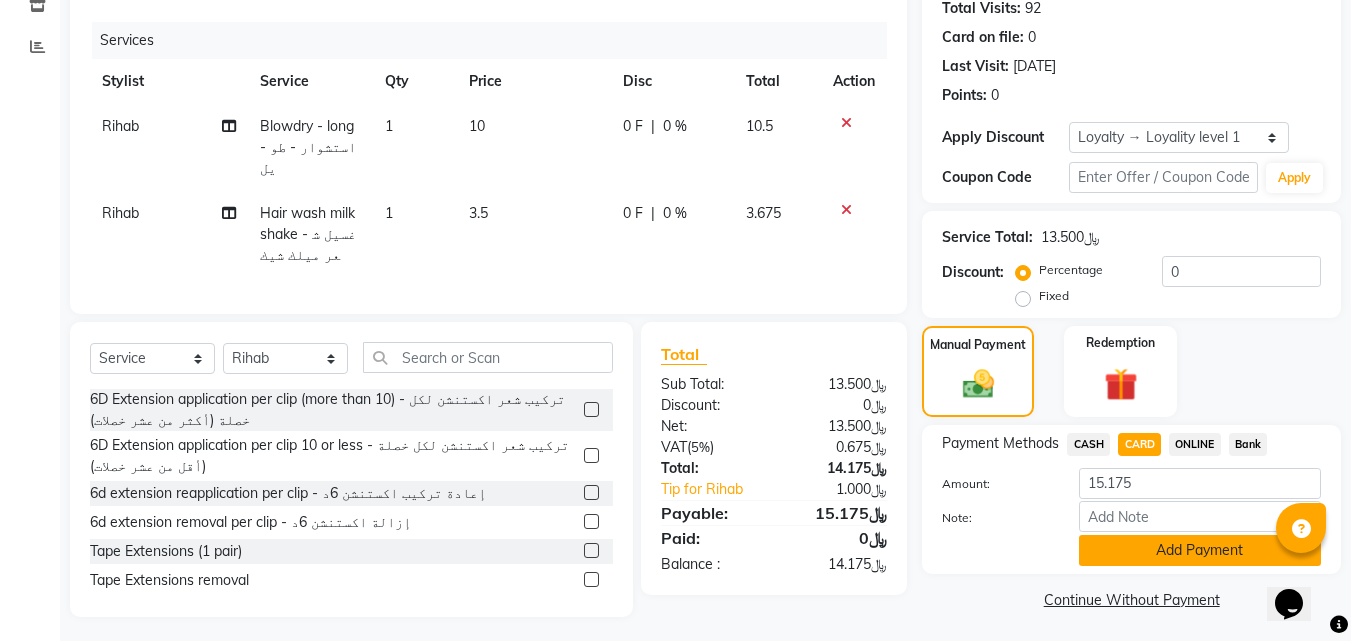 click on "Add Payment" 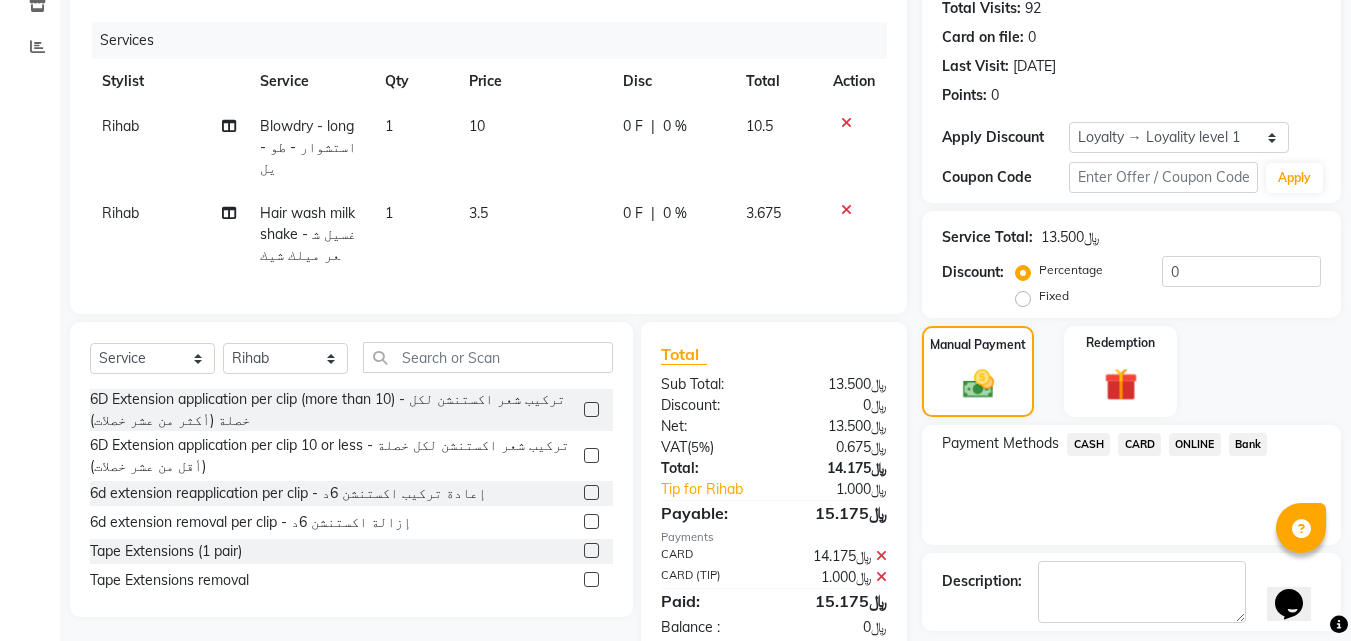scroll, scrollTop: 366, scrollLeft: 0, axis: vertical 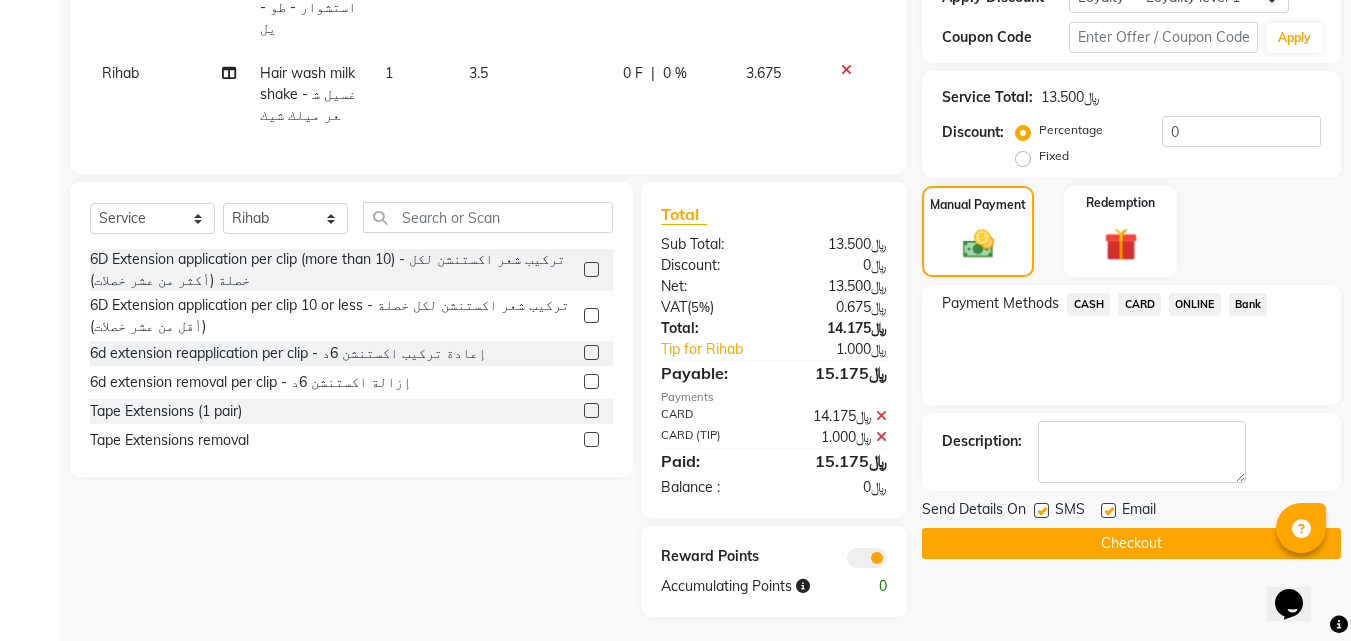 click on "Checkout" 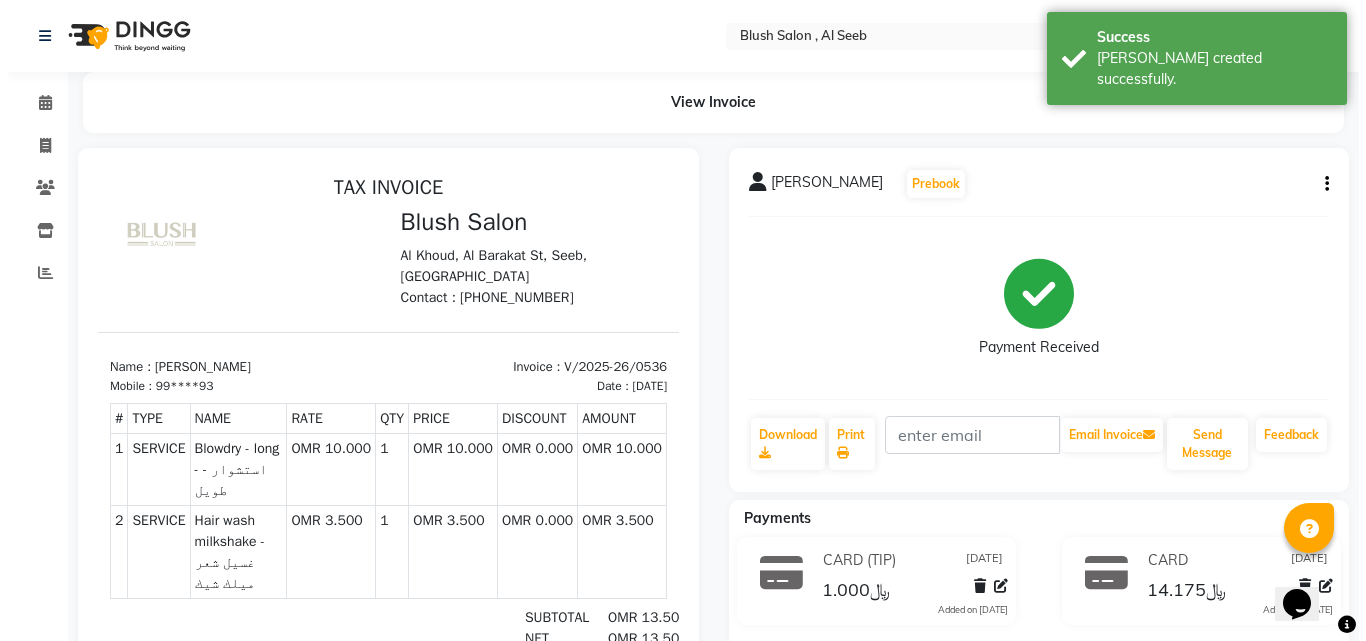 scroll, scrollTop: 0, scrollLeft: 0, axis: both 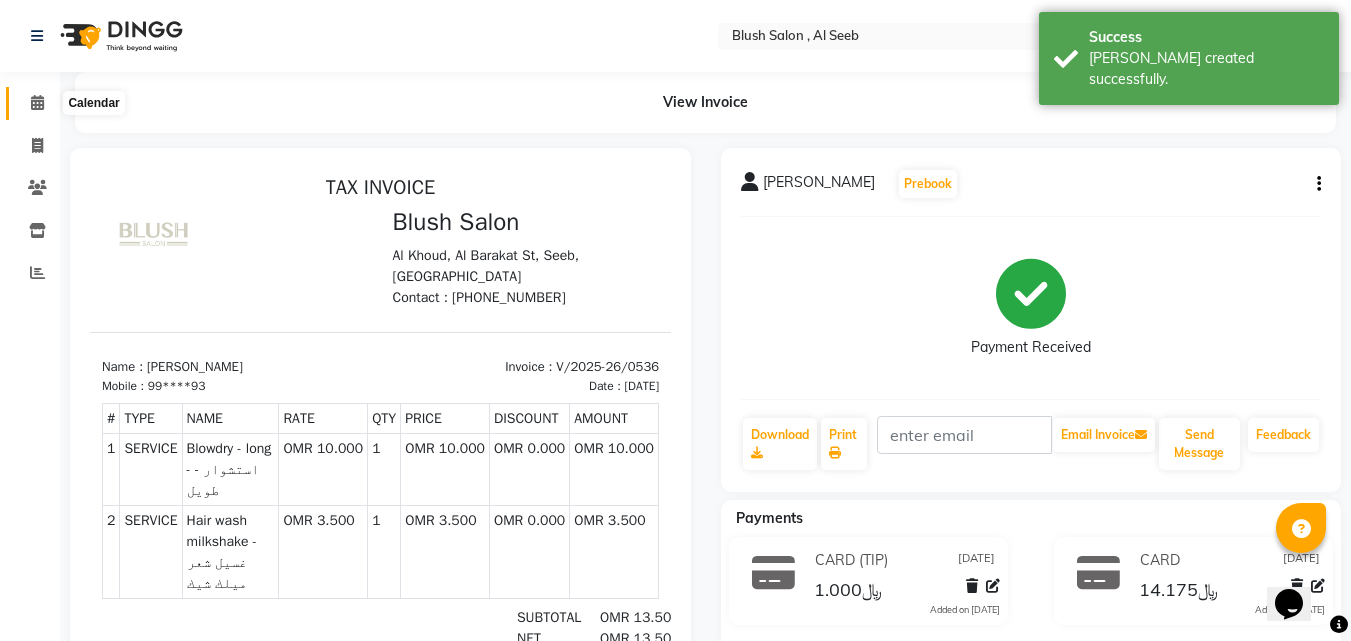 click 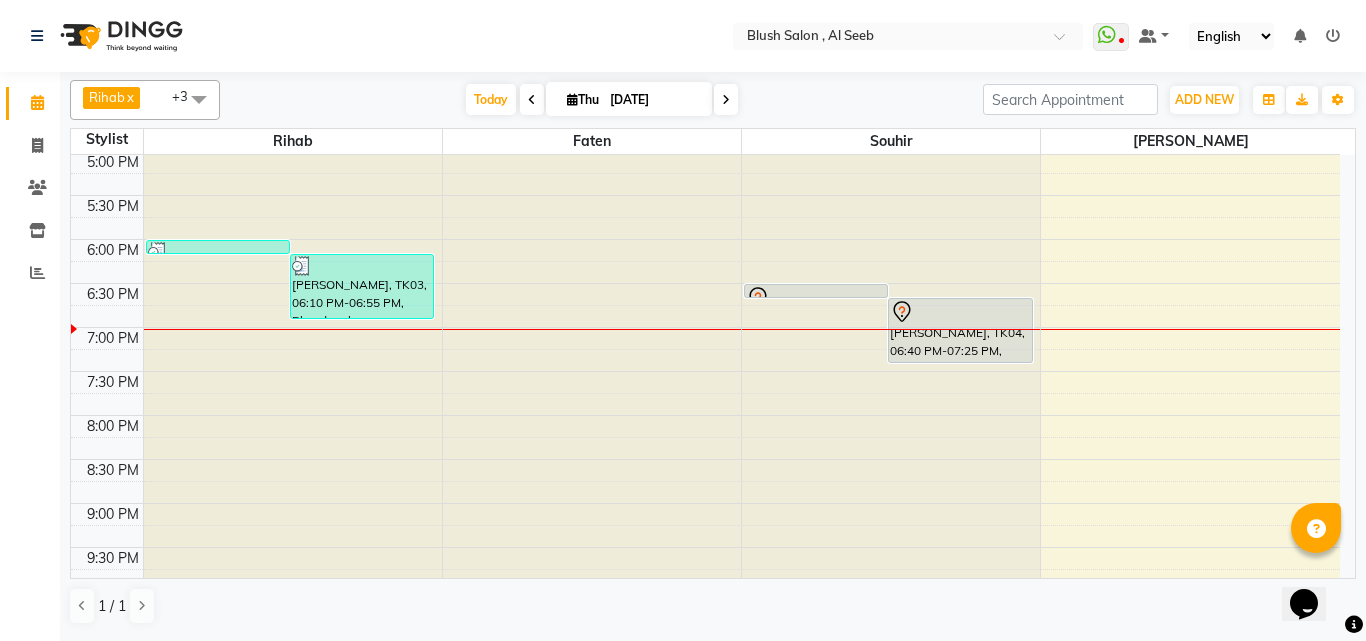 scroll, scrollTop: 1388, scrollLeft: 0, axis: vertical 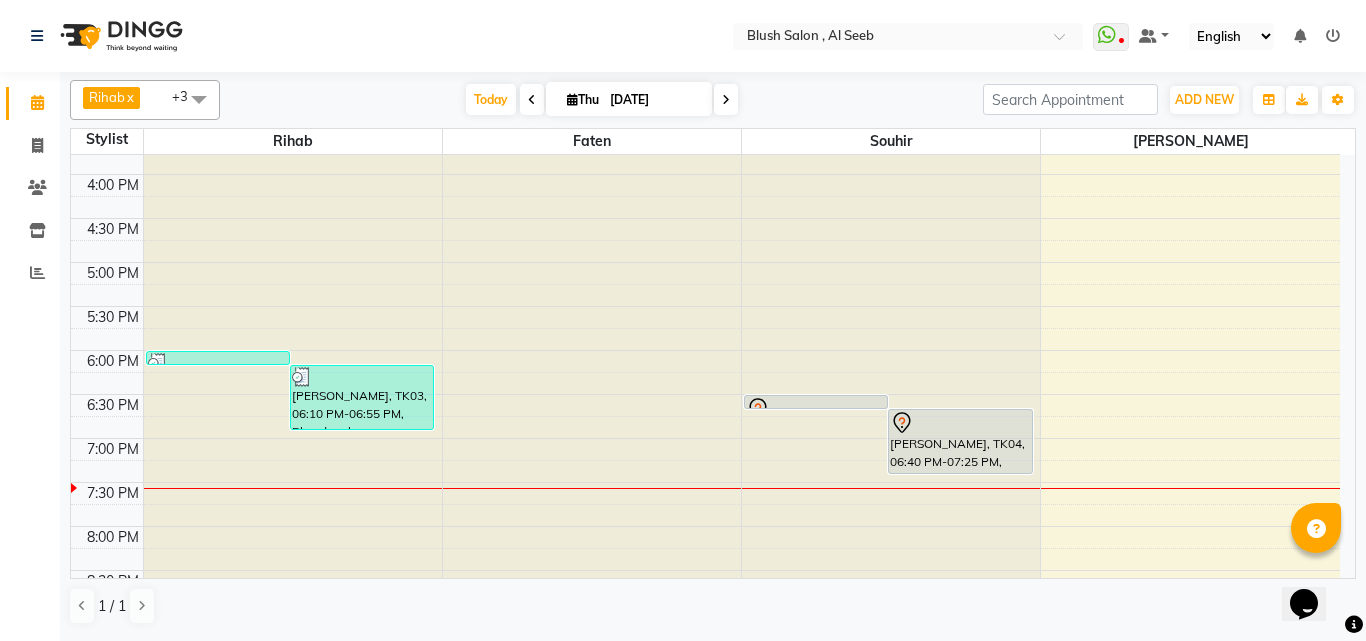click at bounding box center [532, 100] 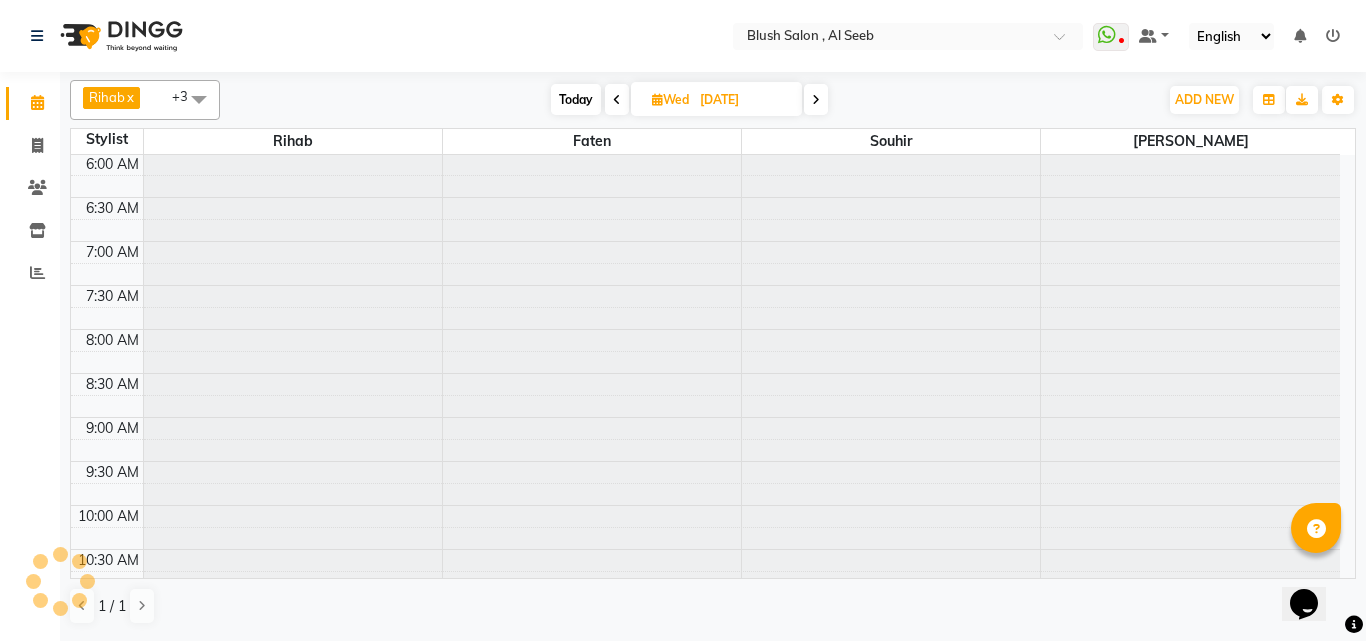 scroll, scrollTop: 1673, scrollLeft: 0, axis: vertical 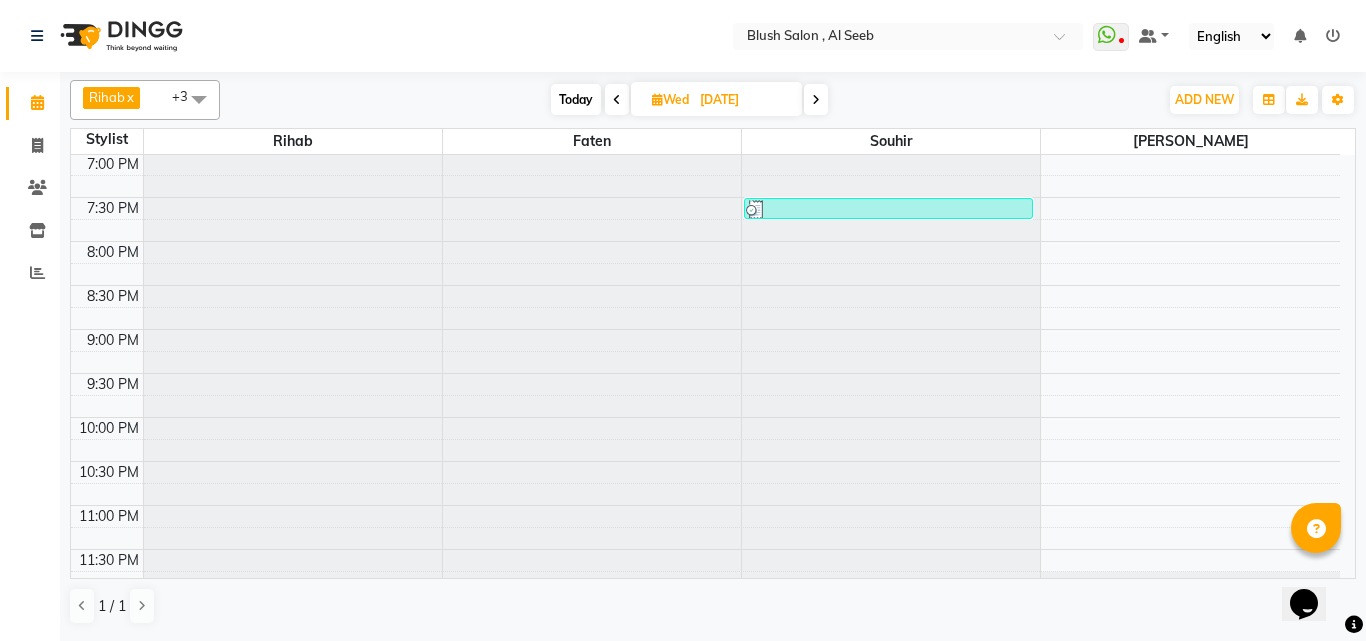 click at bounding box center [617, 100] 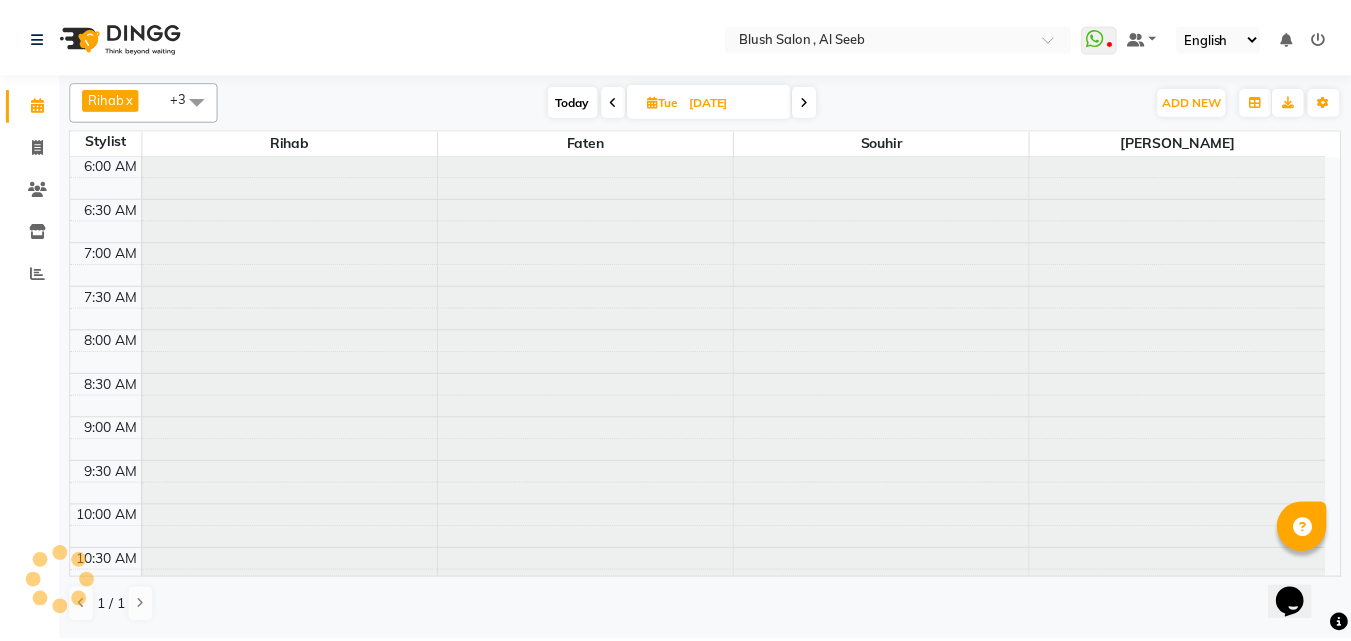 scroll, scrollTop: 1673, scrollLeft: 0, axis: vertical 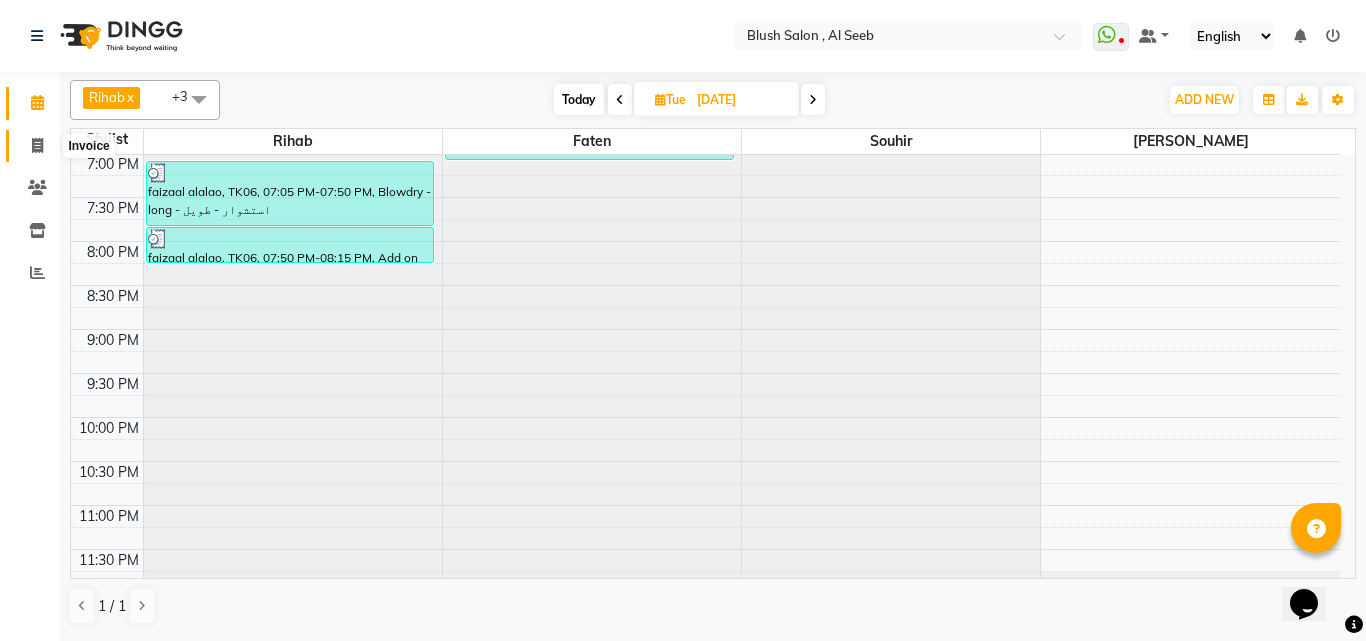 click 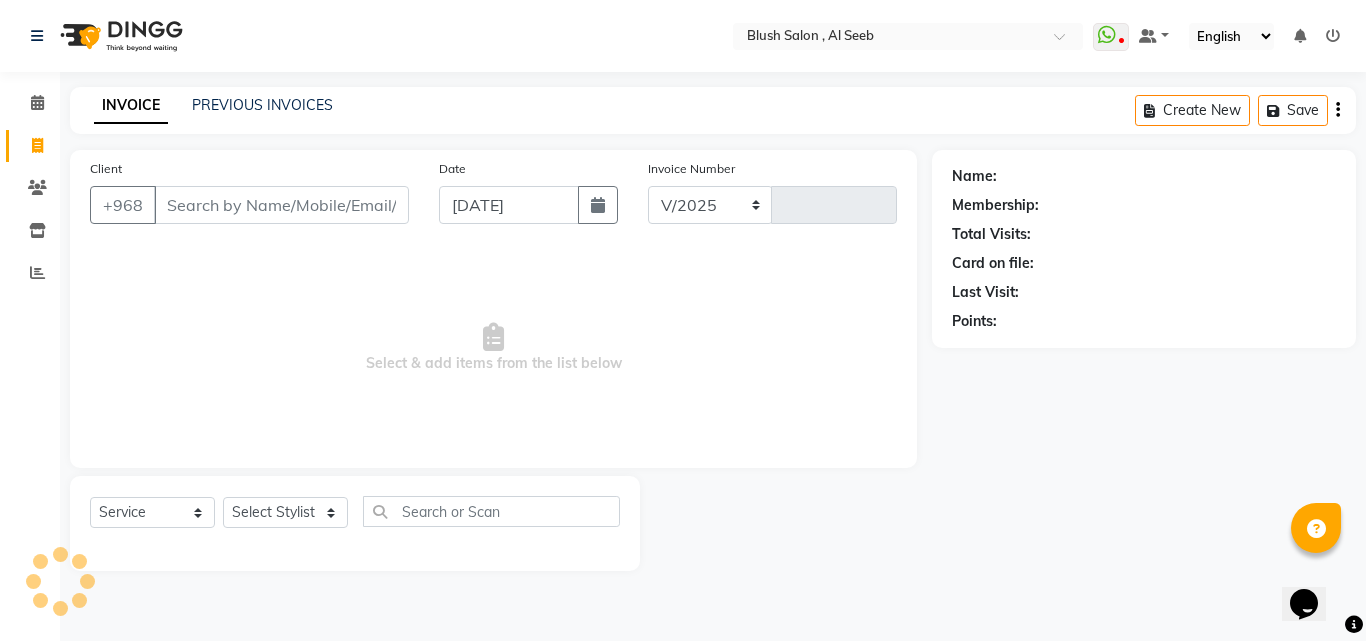select on "5589" 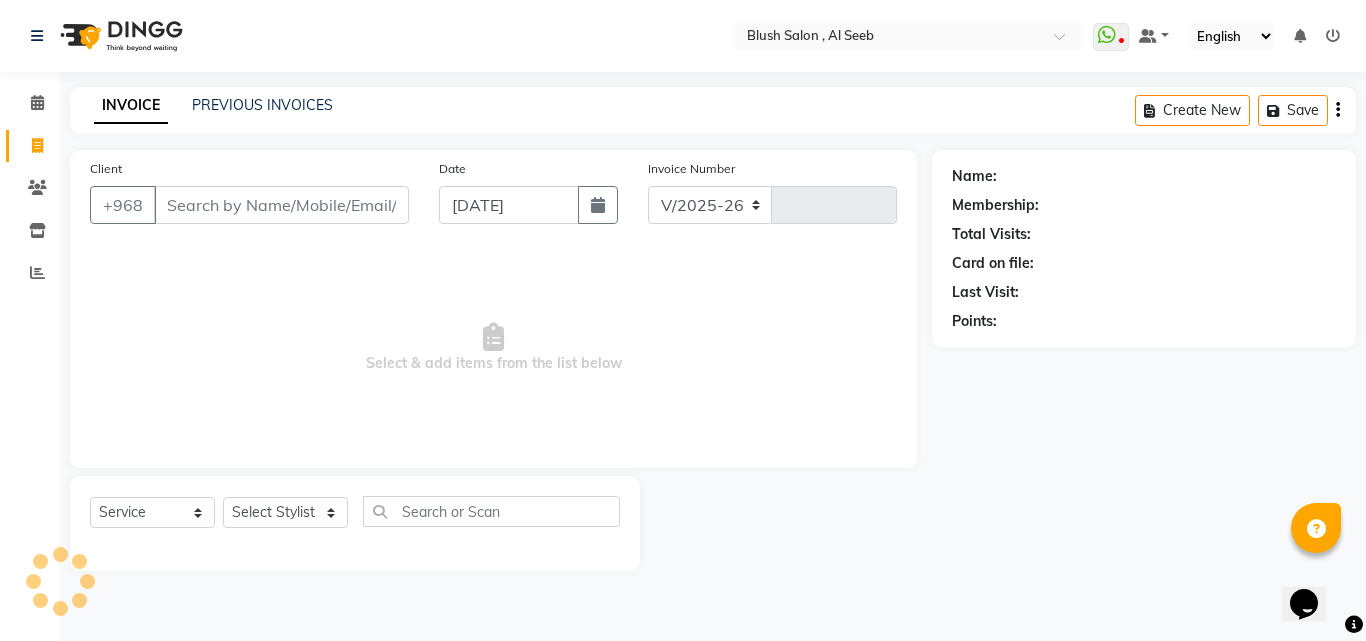 type on "0537" 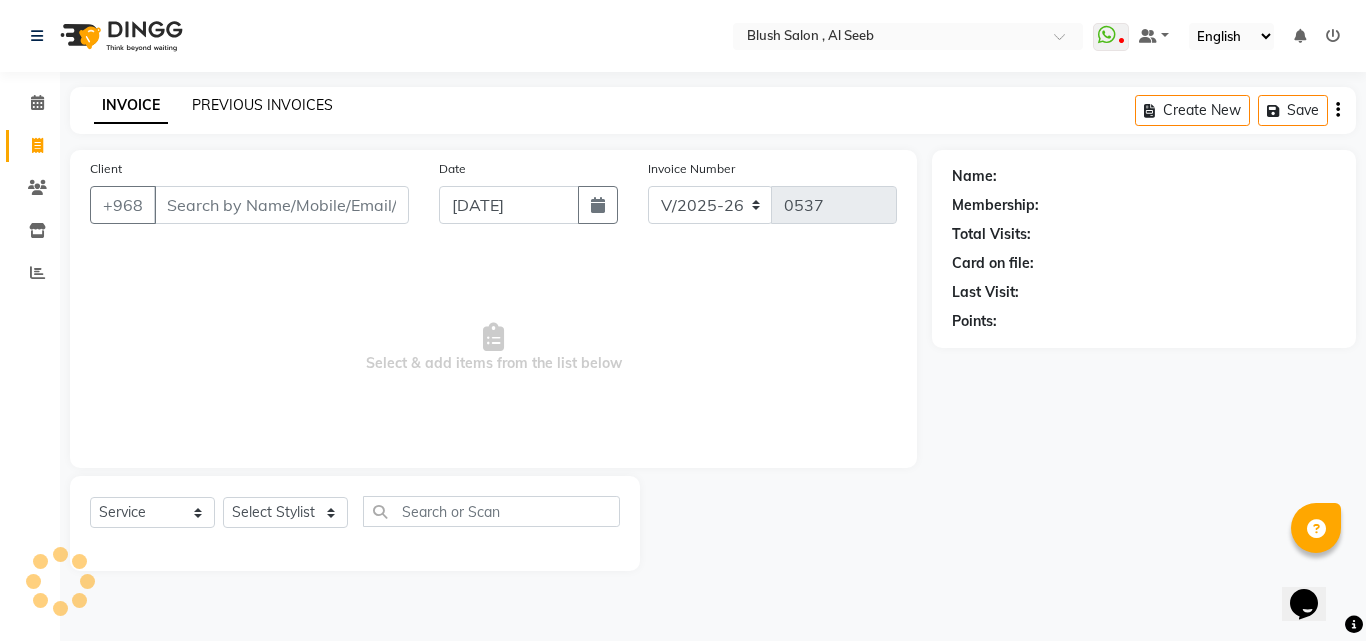 click on "PREVIOUS INVOICES" 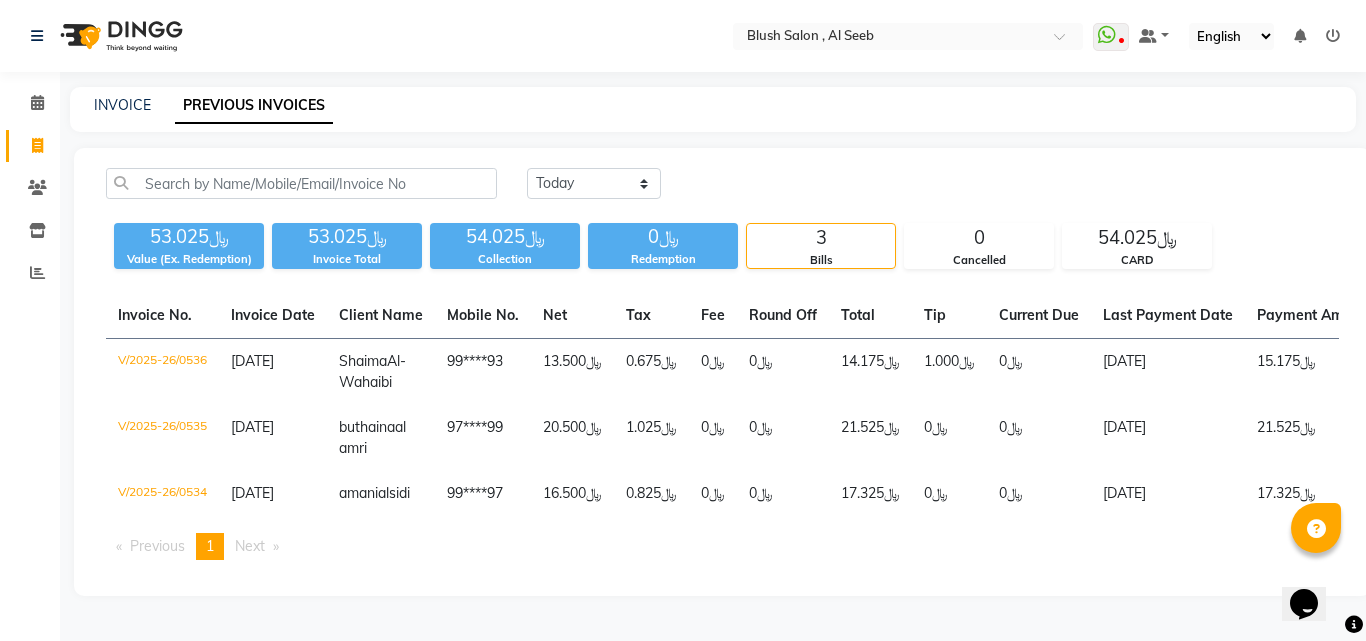 click on "PREVIOUS INVOICES" 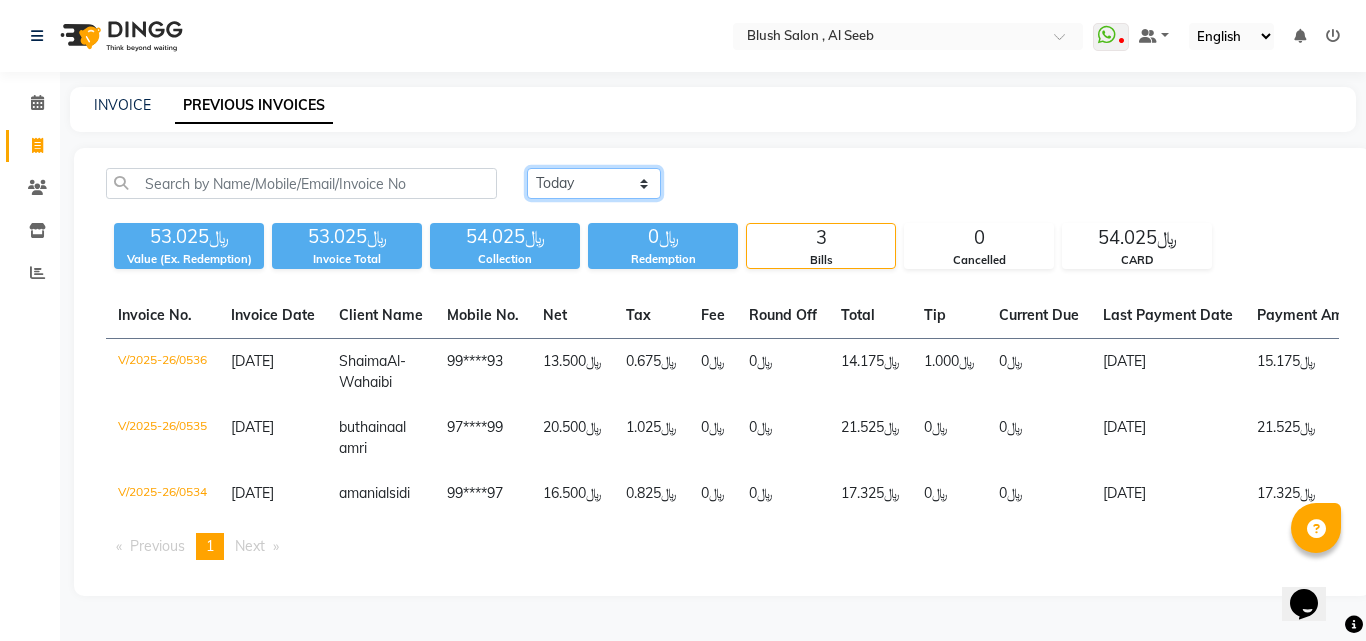 click on "[DATE] [DATE] Custom Range" 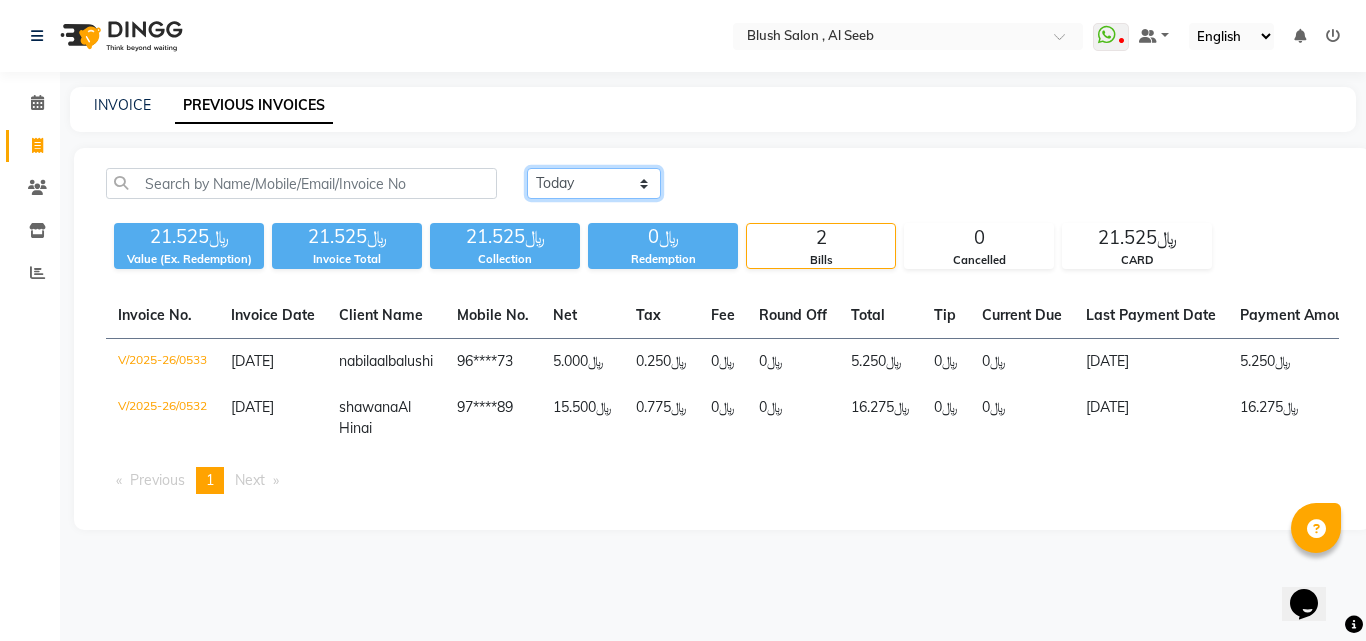 click on "[DATE] [DATE] Custom Range" 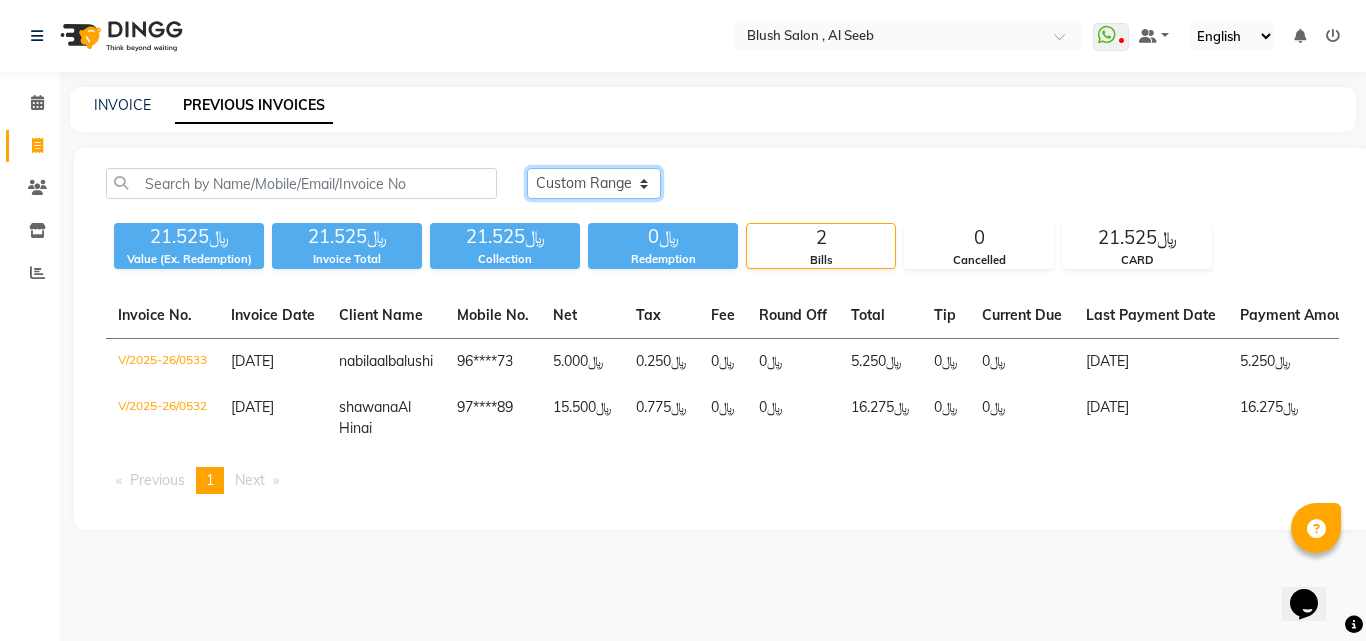 click on "[DATE] [DATE] Custom Range" 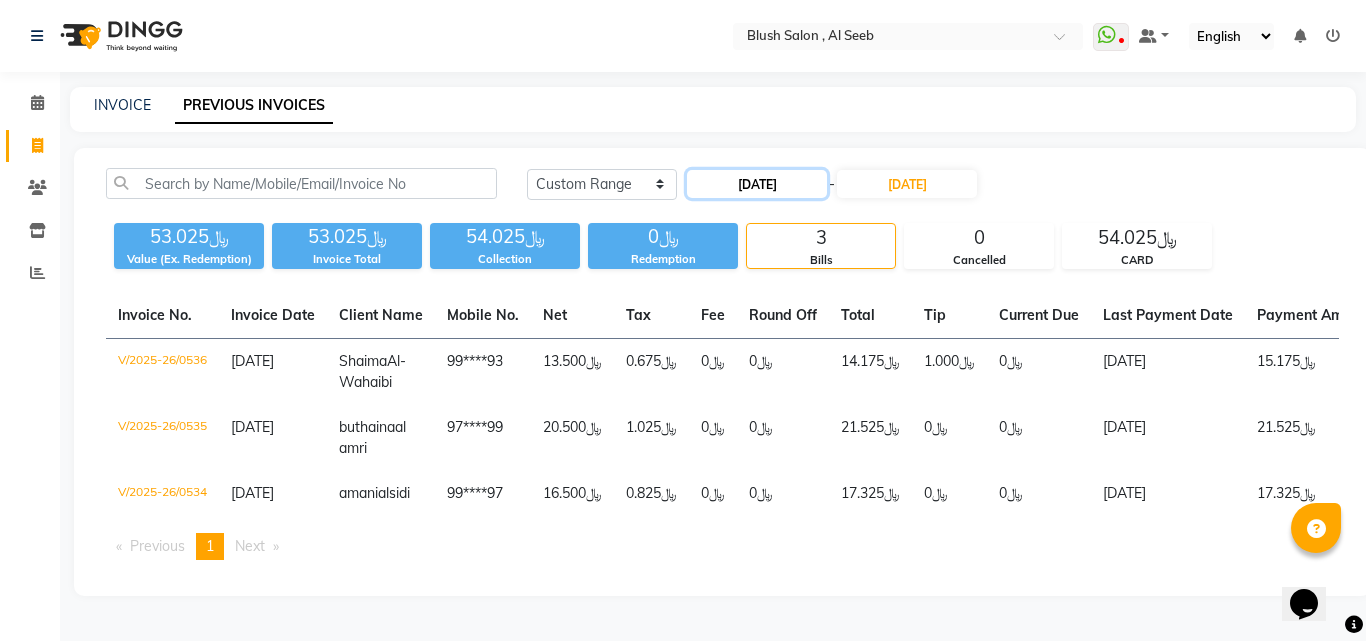 click on "[DATE]" 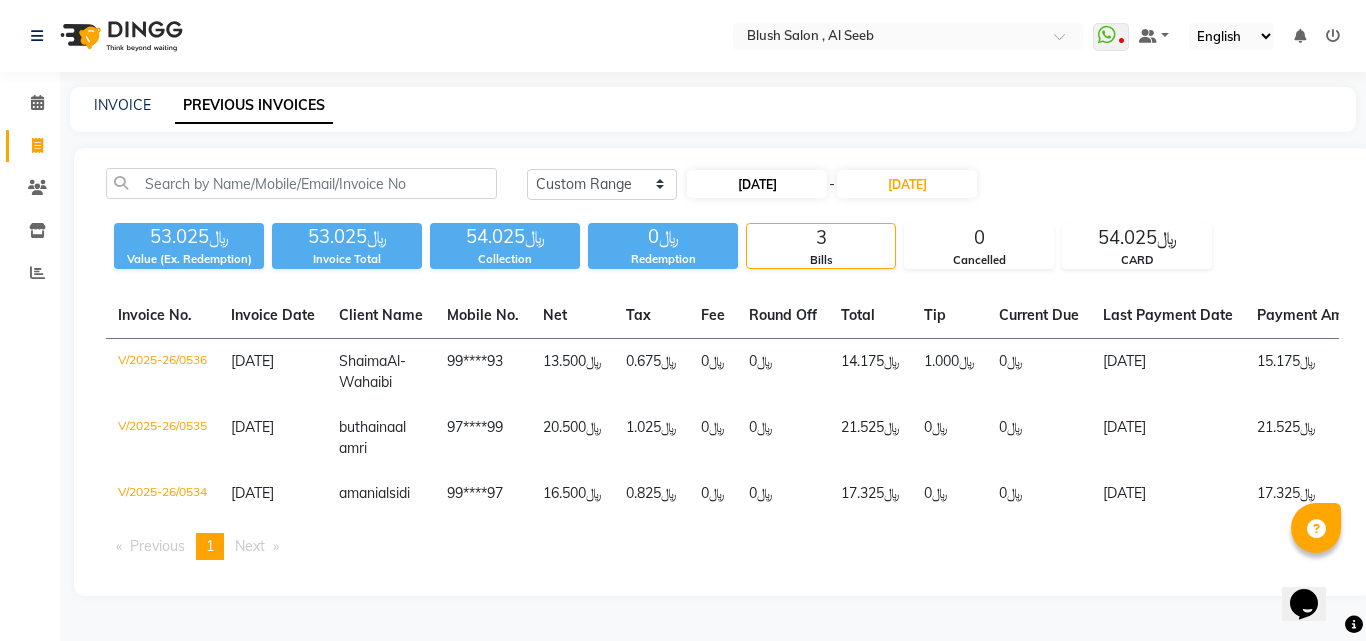 select on "7" 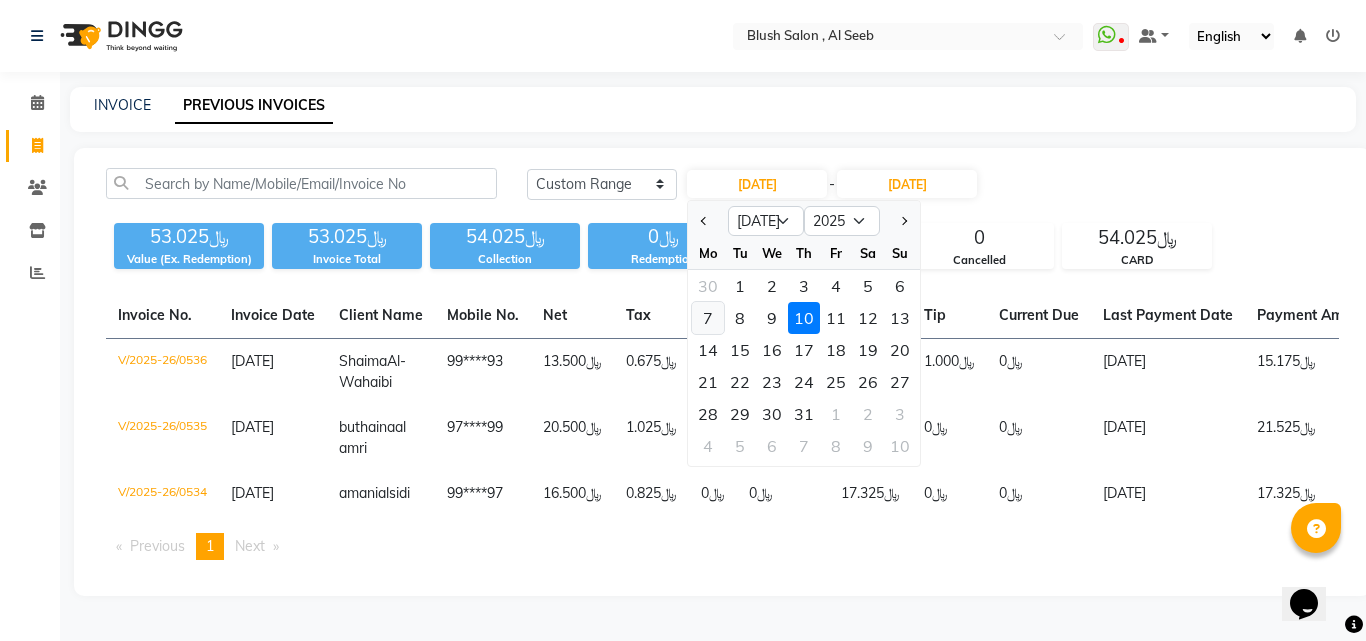 click on "7" 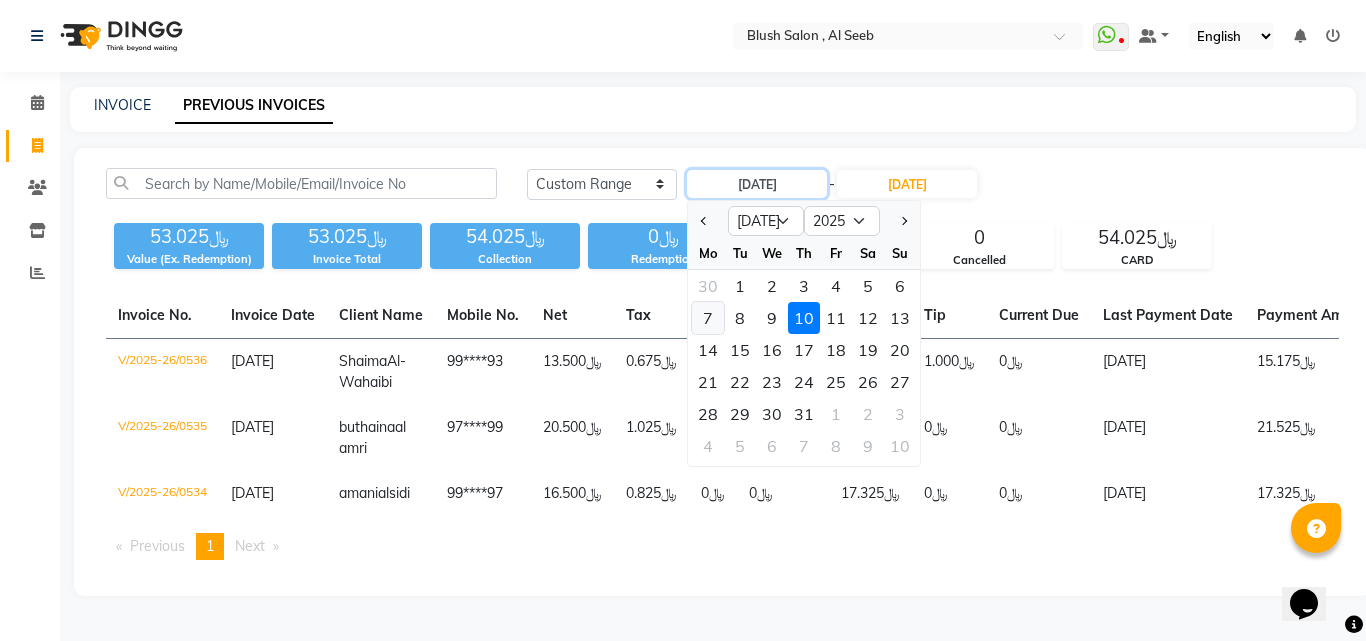 type on "[DATE]" 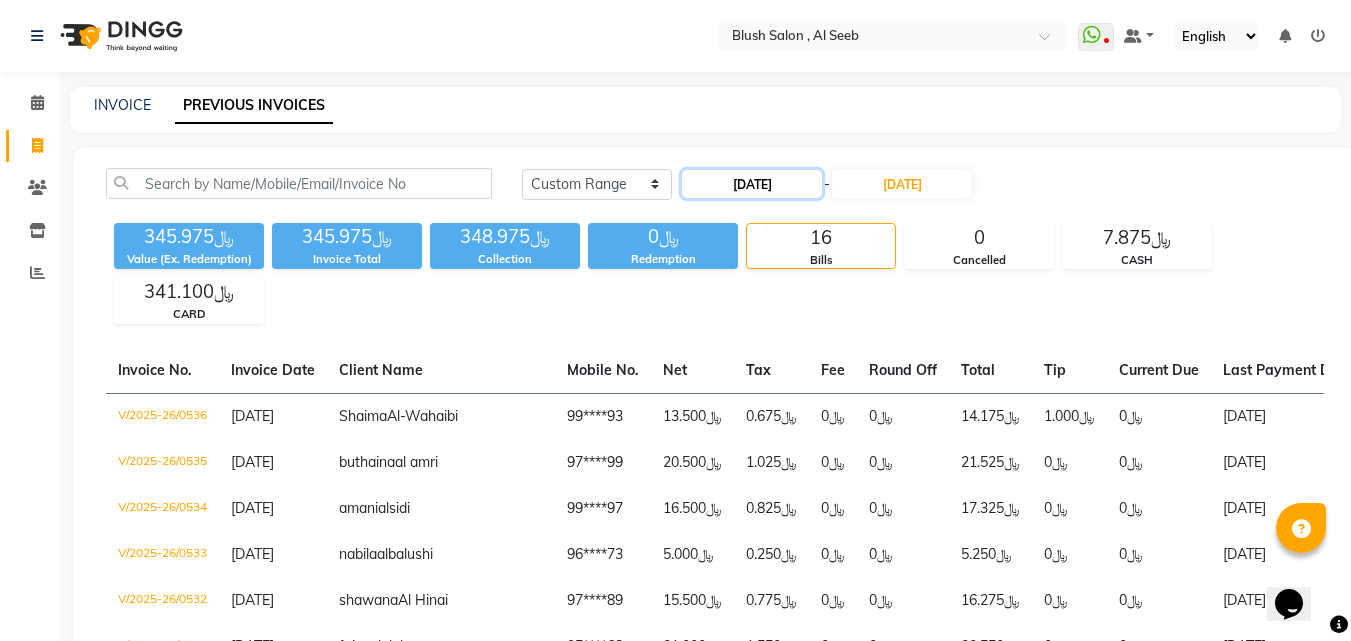 click on "[DATE]" 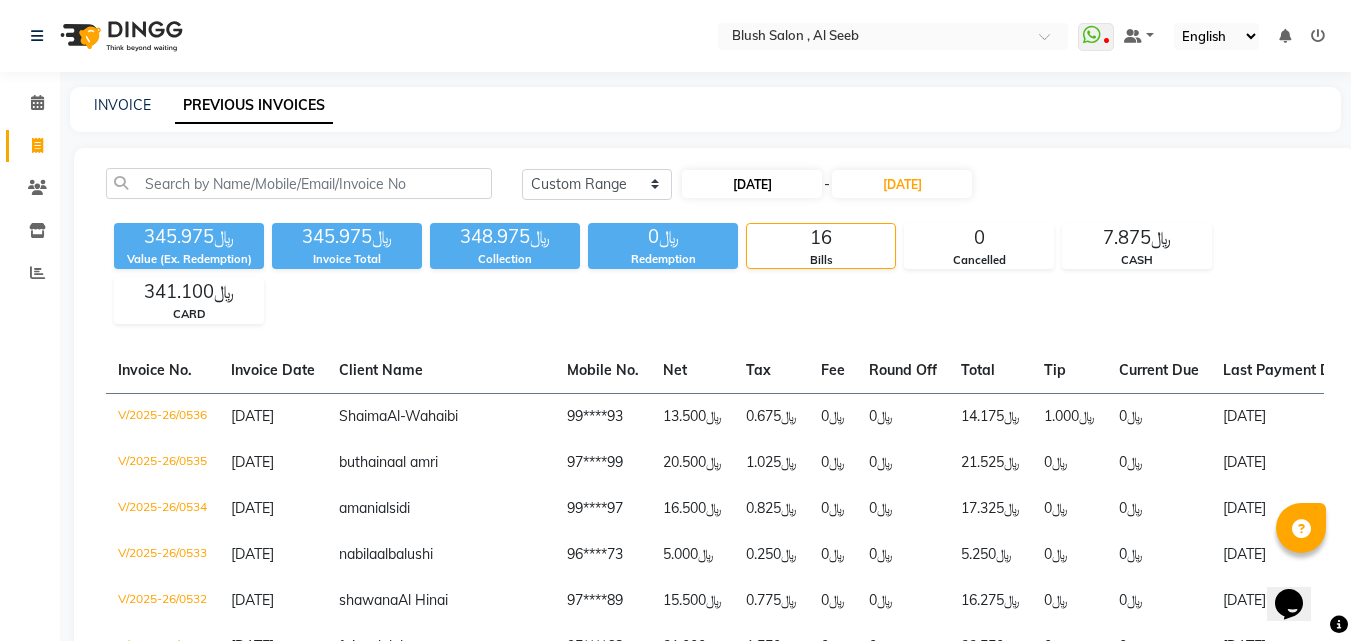 select on "7" 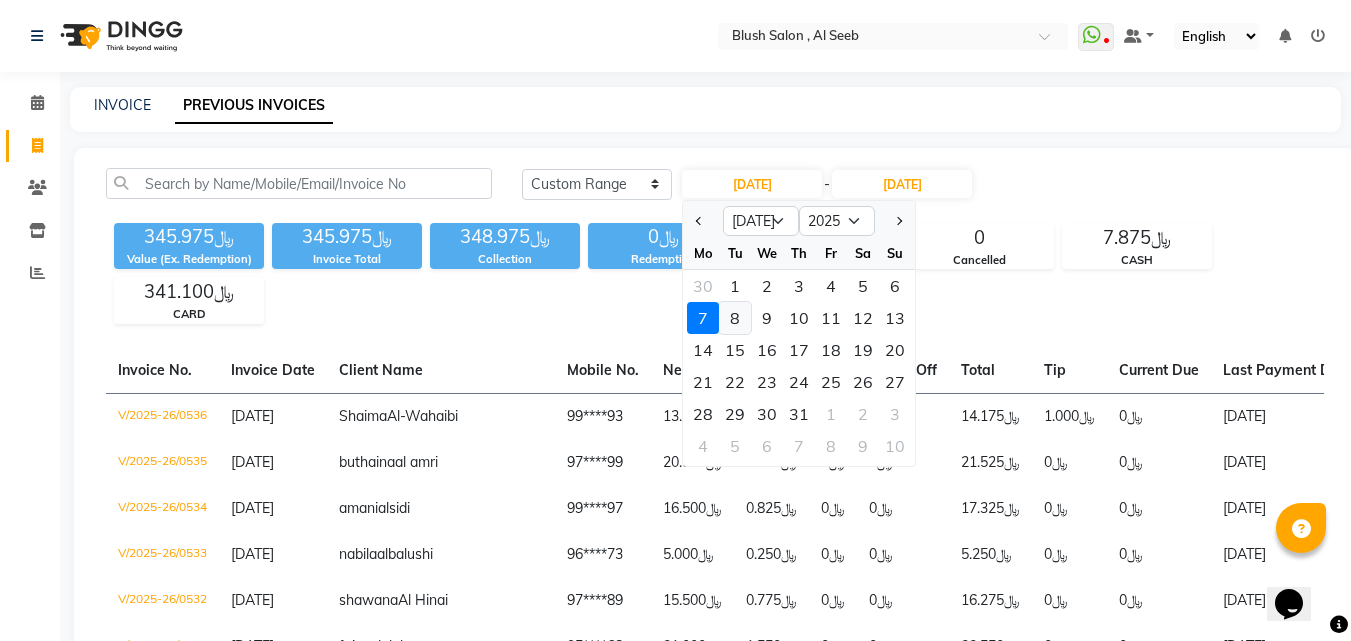 click on "8" 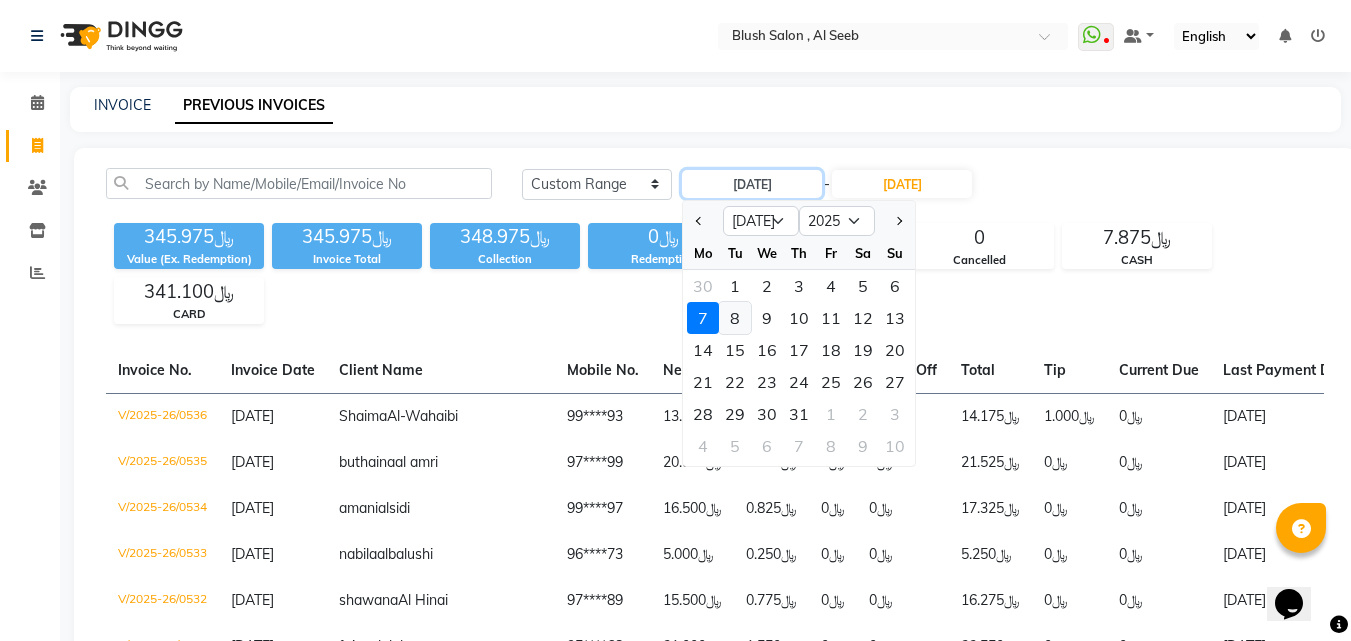 type on "[DATE]" 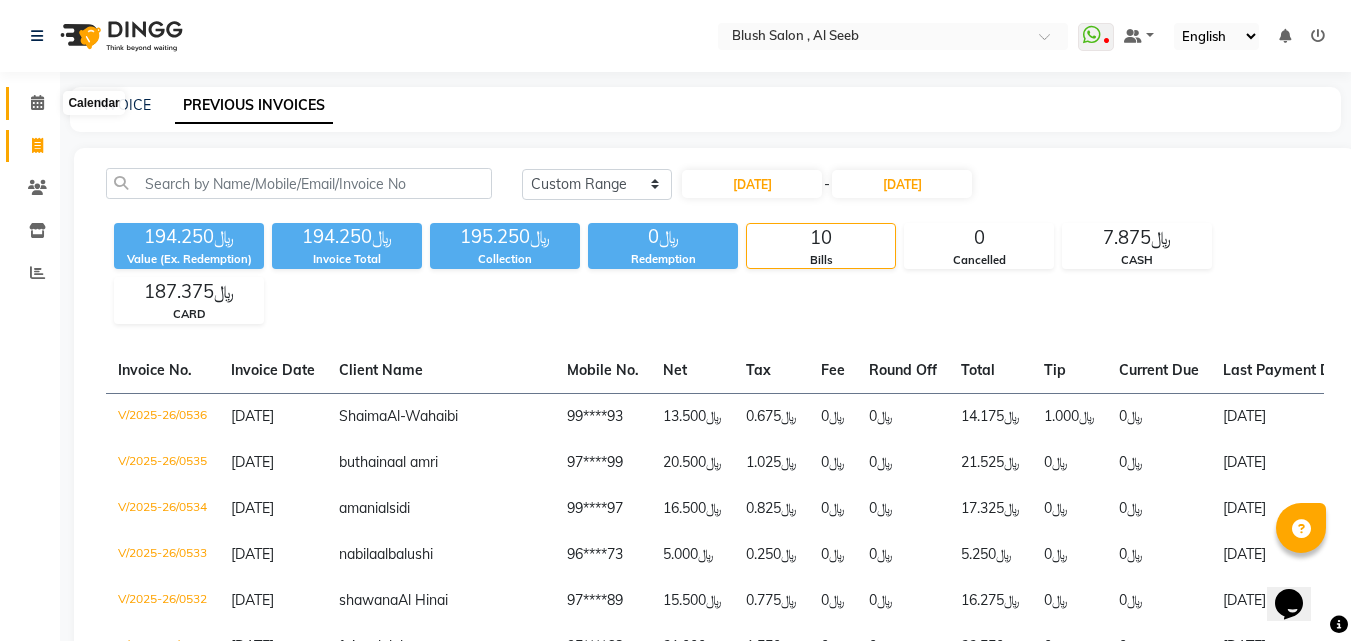 click 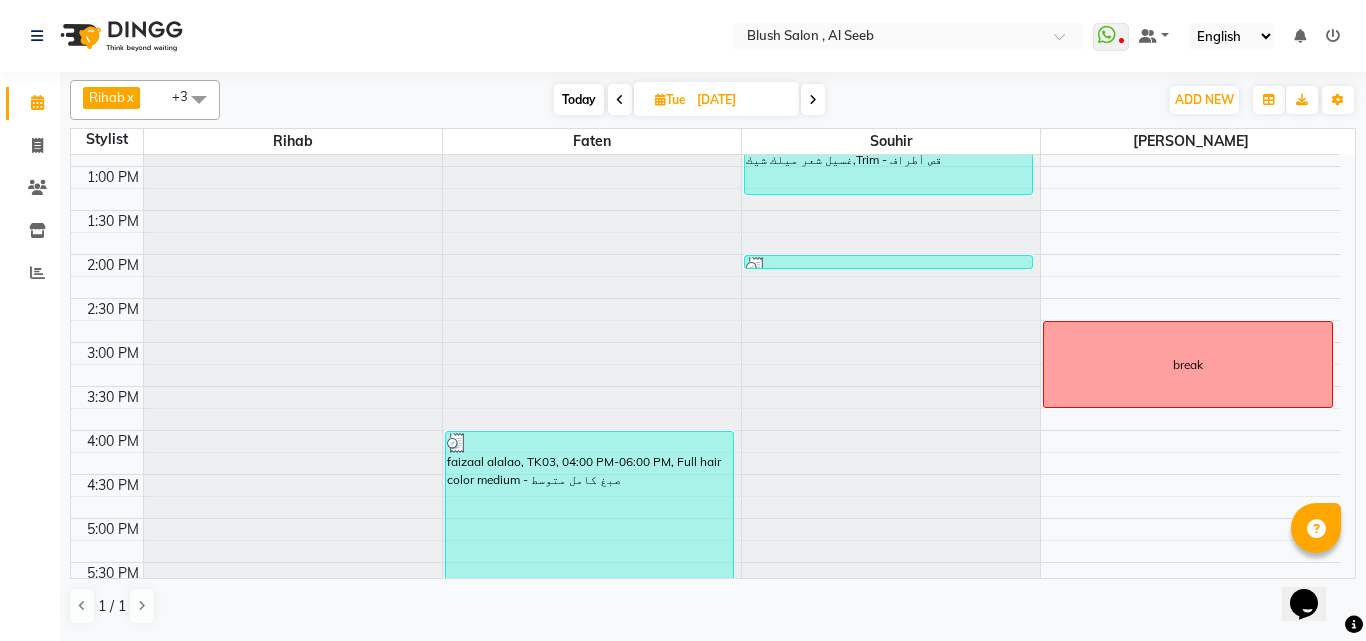 scroll, scrollTop: 1088, scrollLeft: 0, axis: vertical 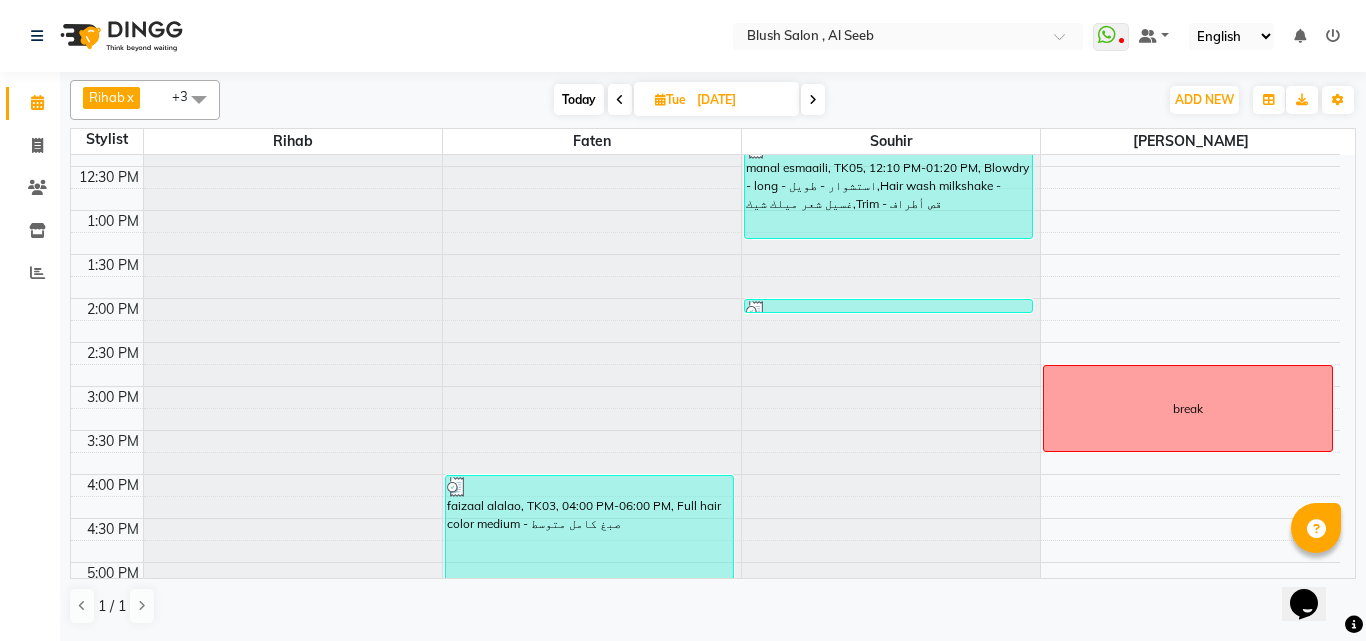click on "Today" at bounding box center (579, 99) 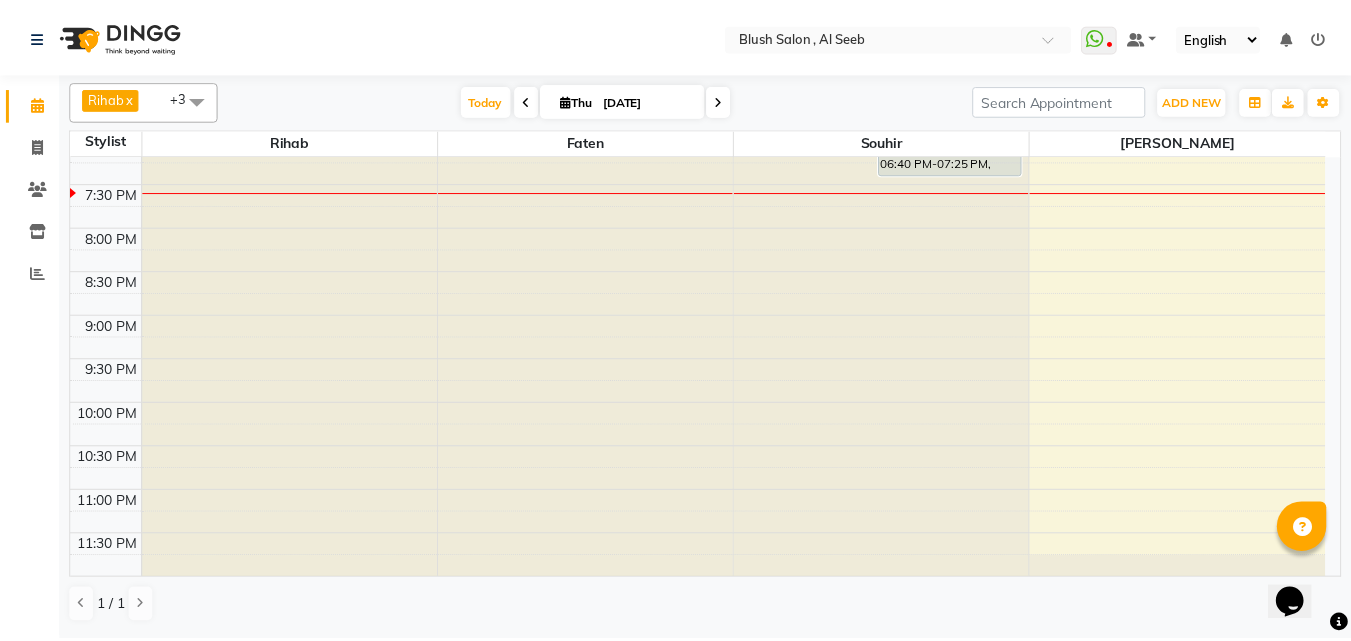 scroll, scrollTop: 1388, scrollLeft: 0, axis: vertical 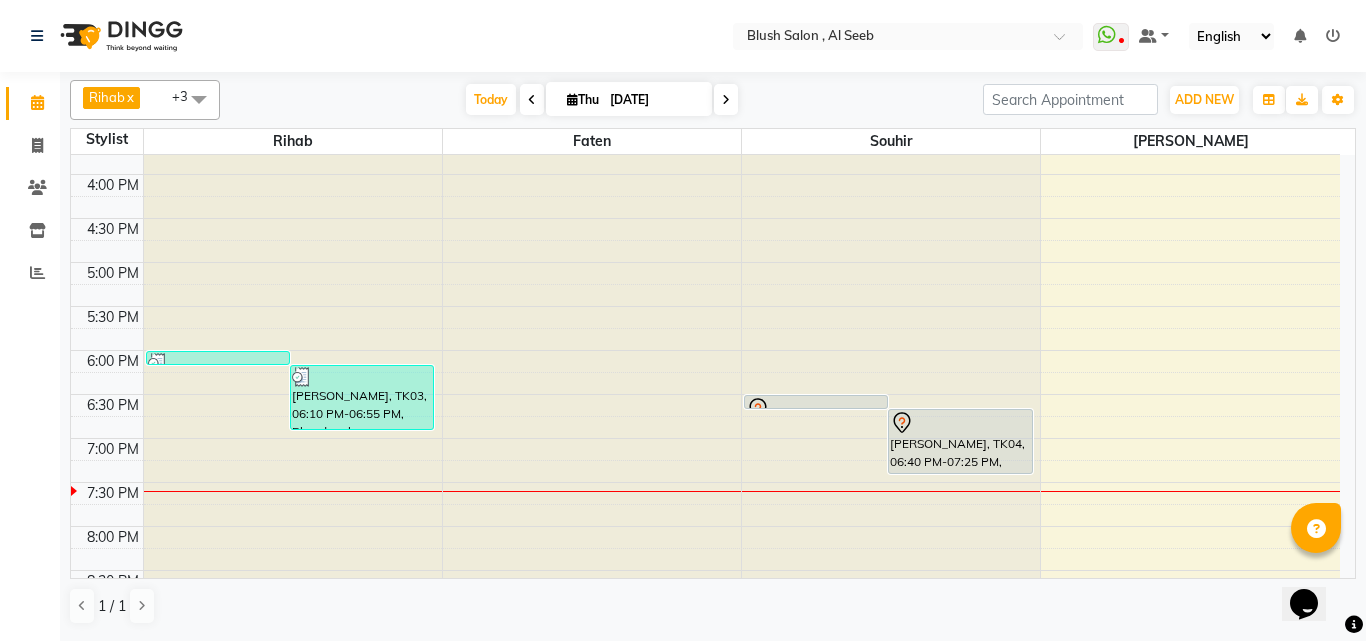 click at bounding box center [960, 423] 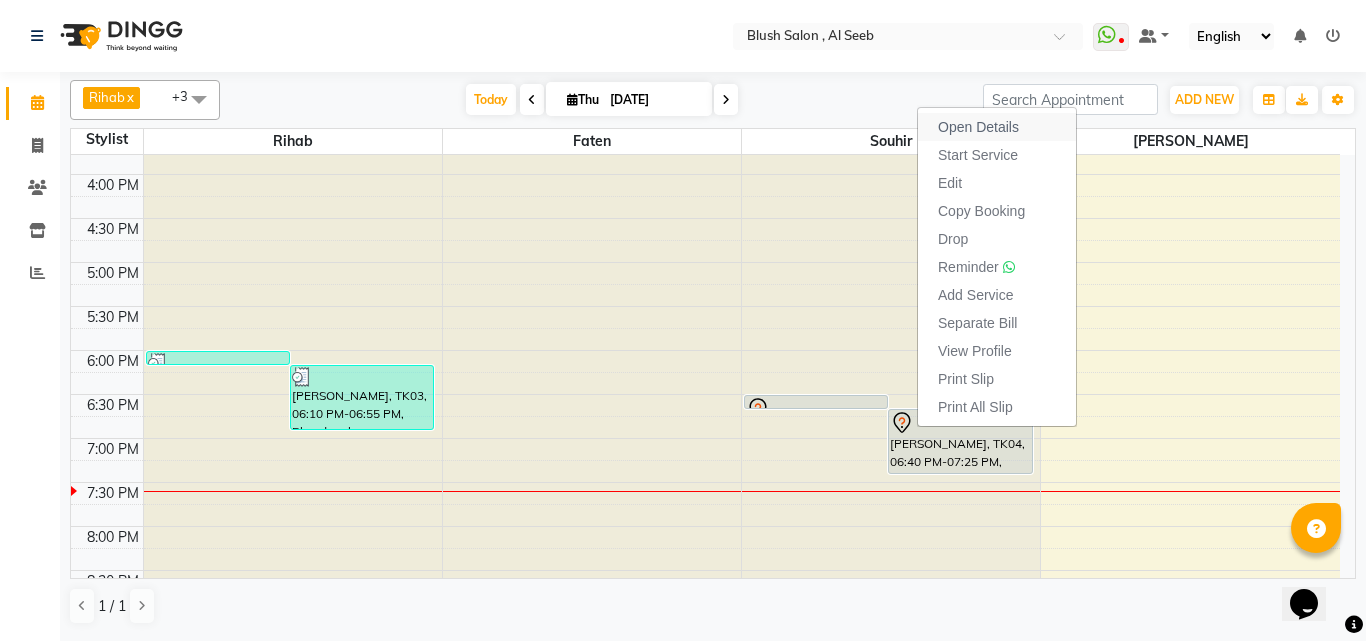 click on "Open Details" at bounding box center (978, 127) 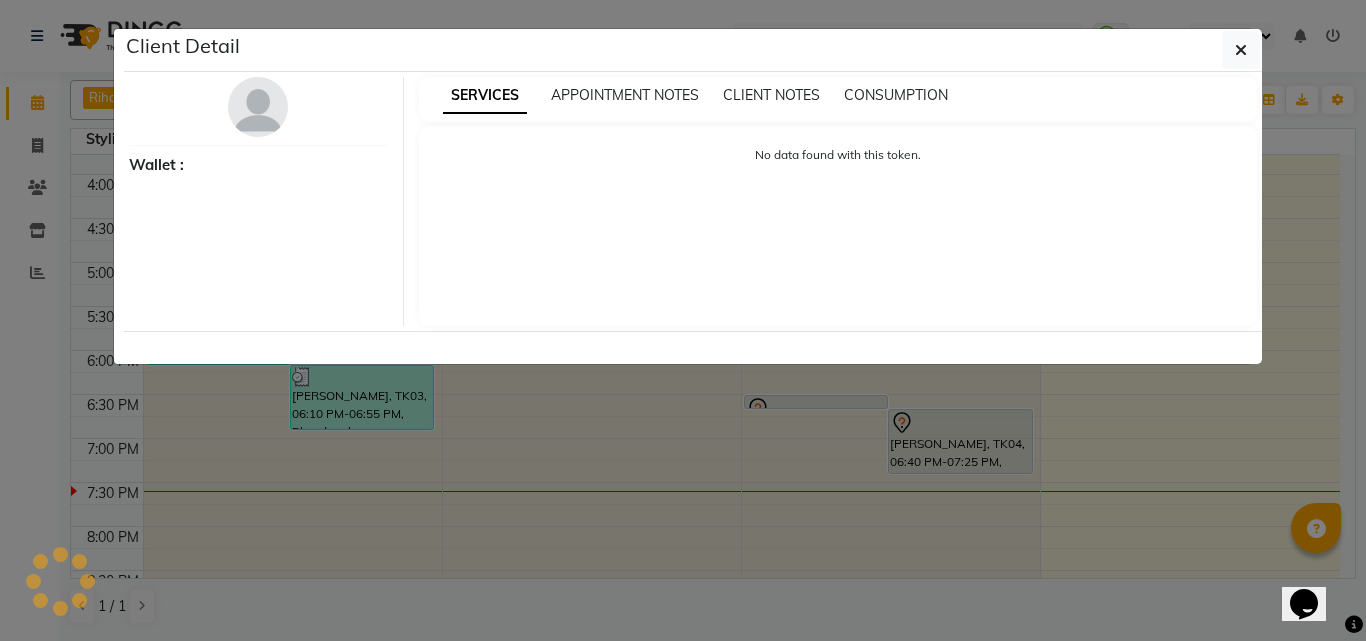 select on "7" 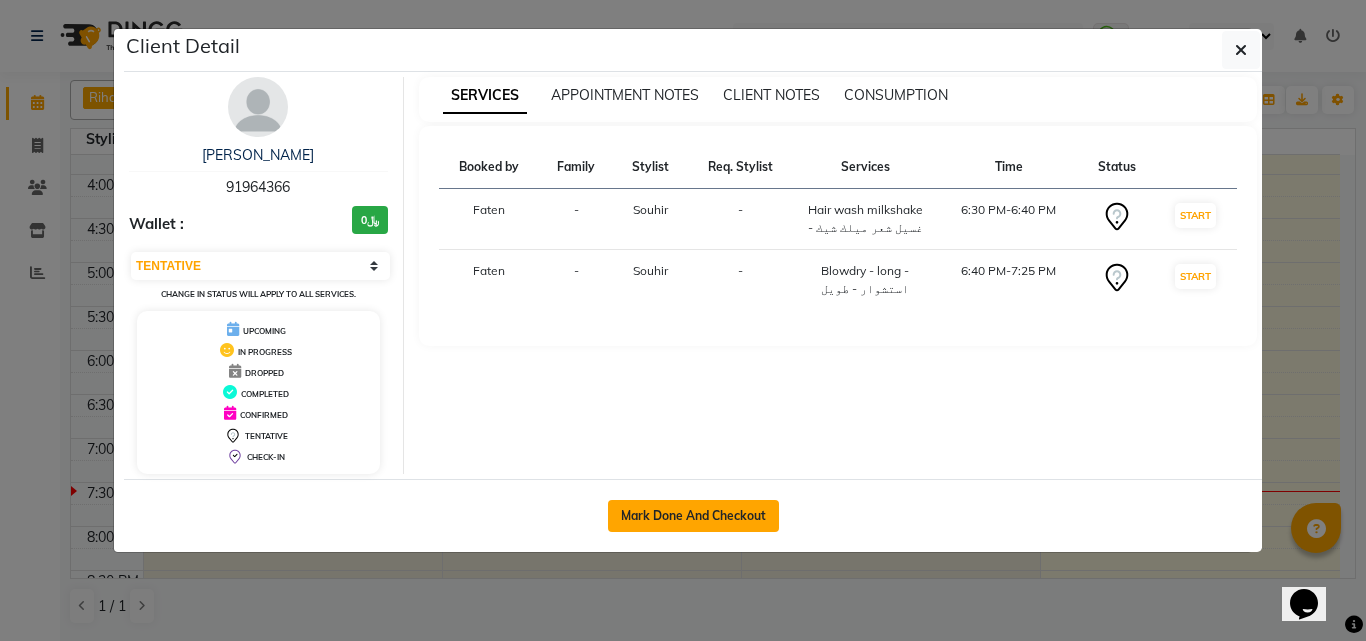 click on "Mark Done And Checkout" 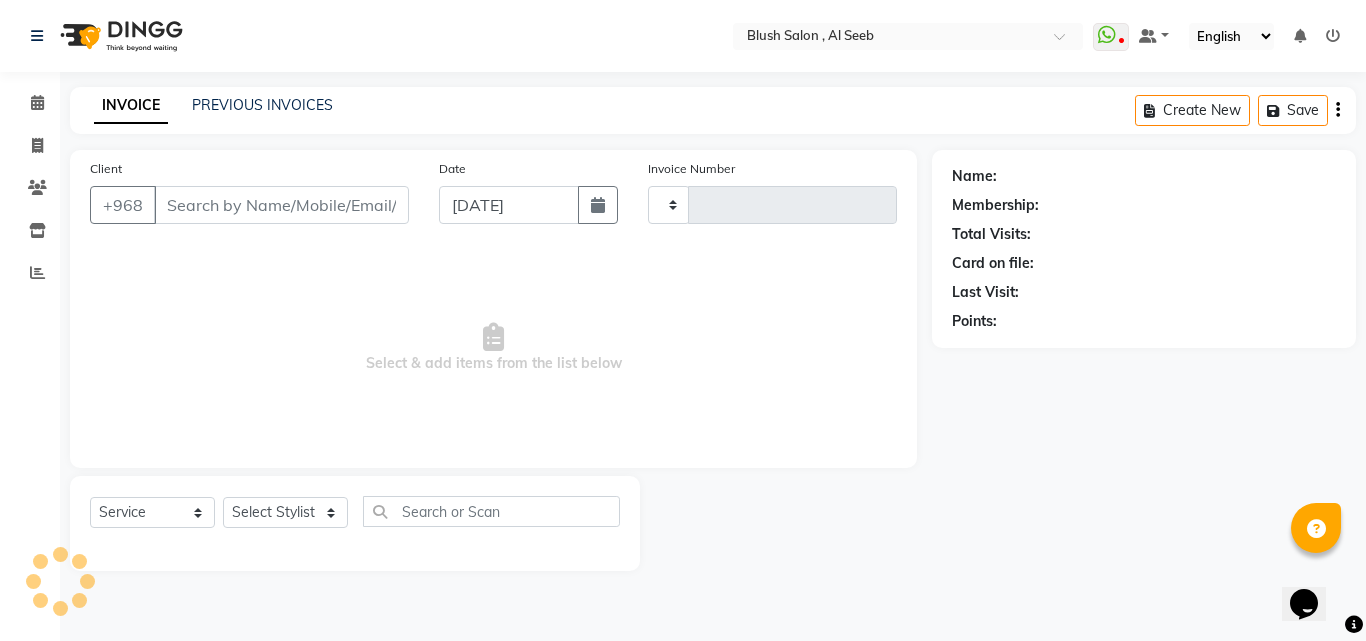 type on "0537" 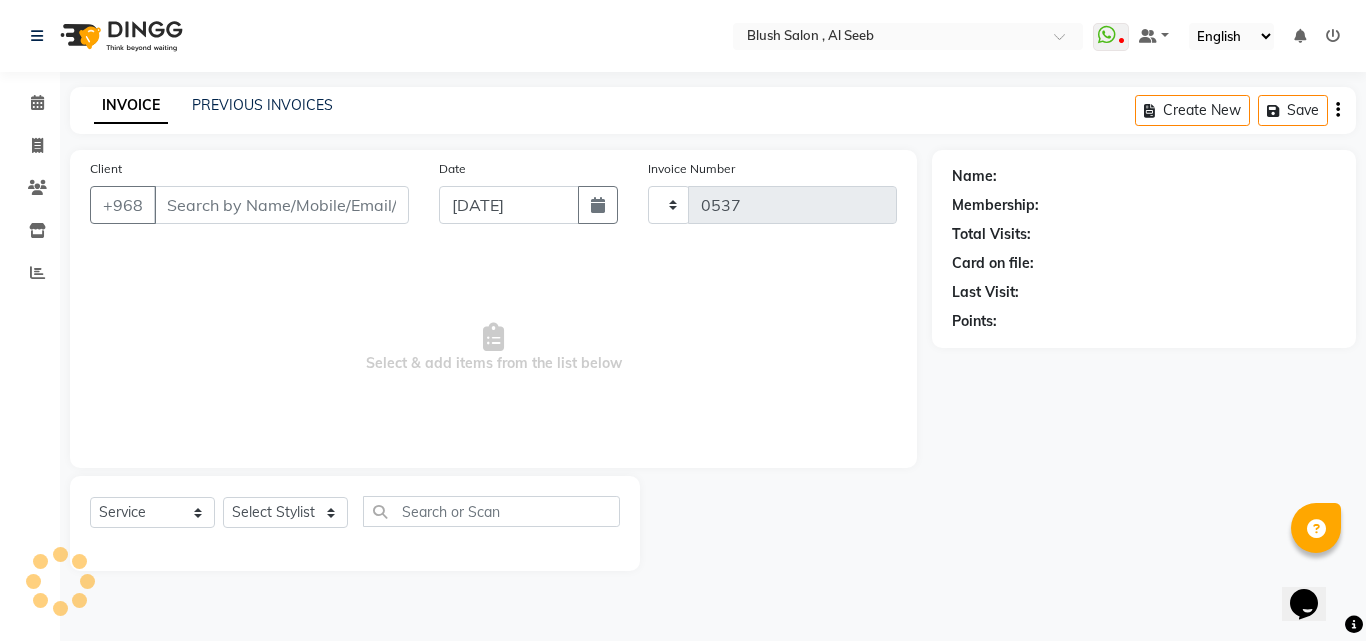 select on "5589" 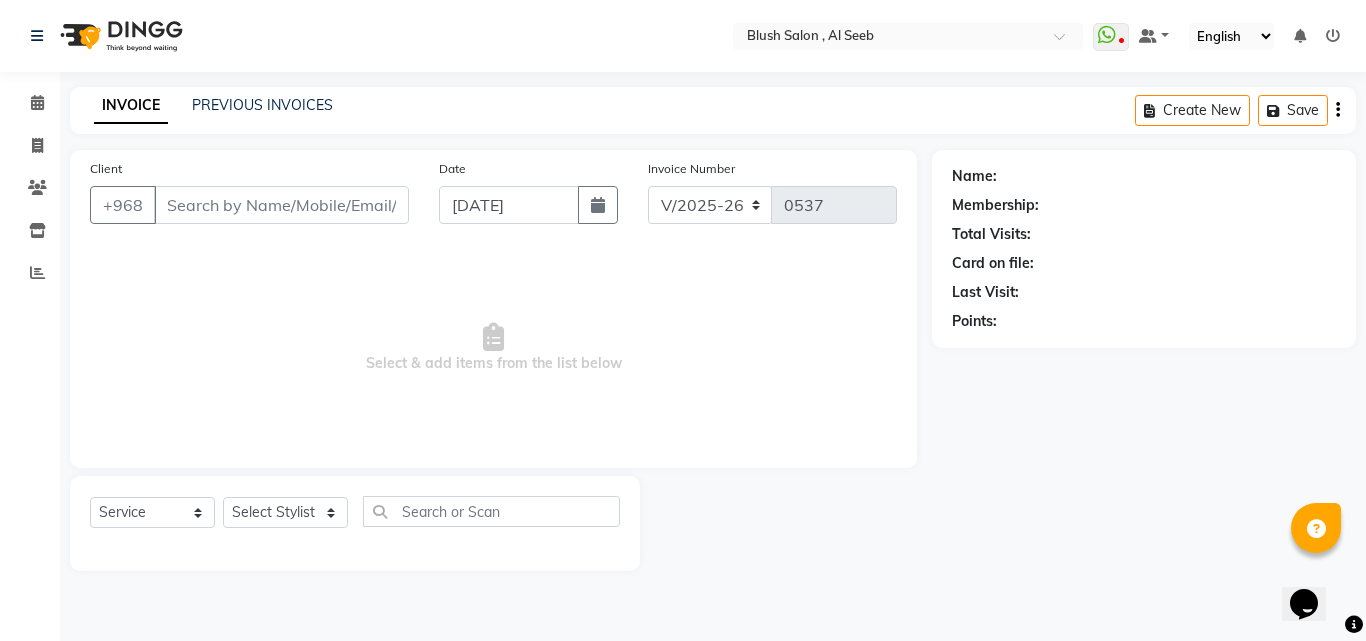 type on "91****66" 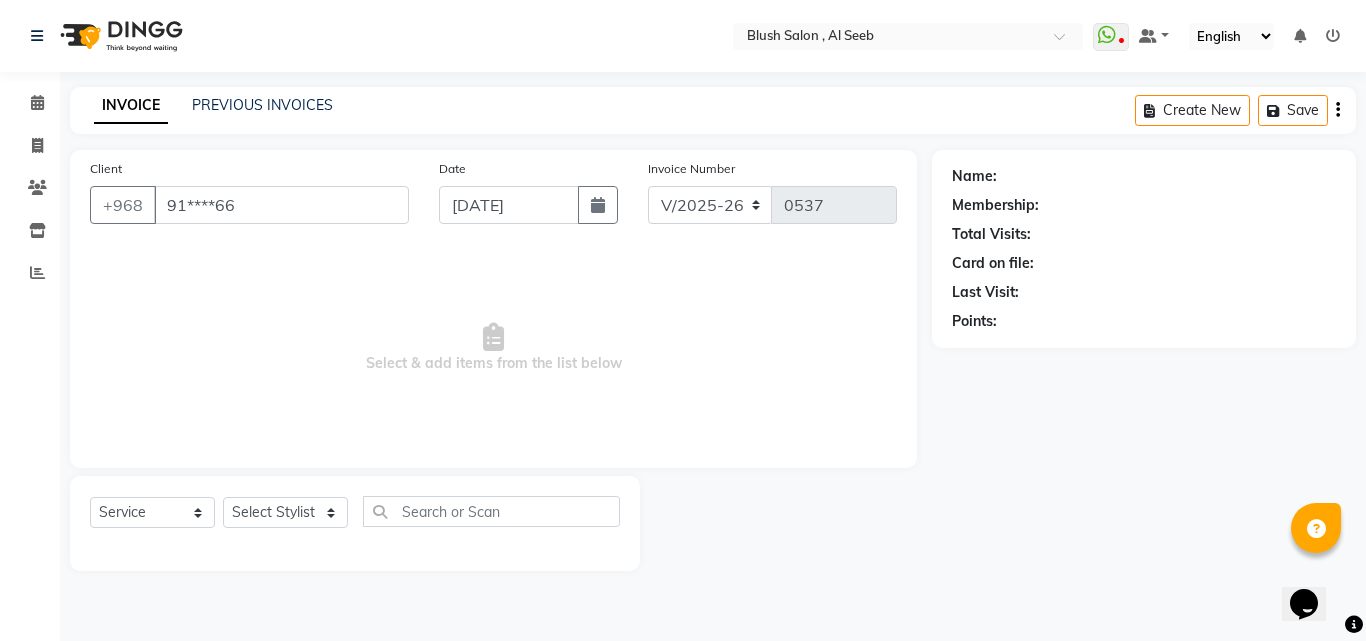 select on "40671" 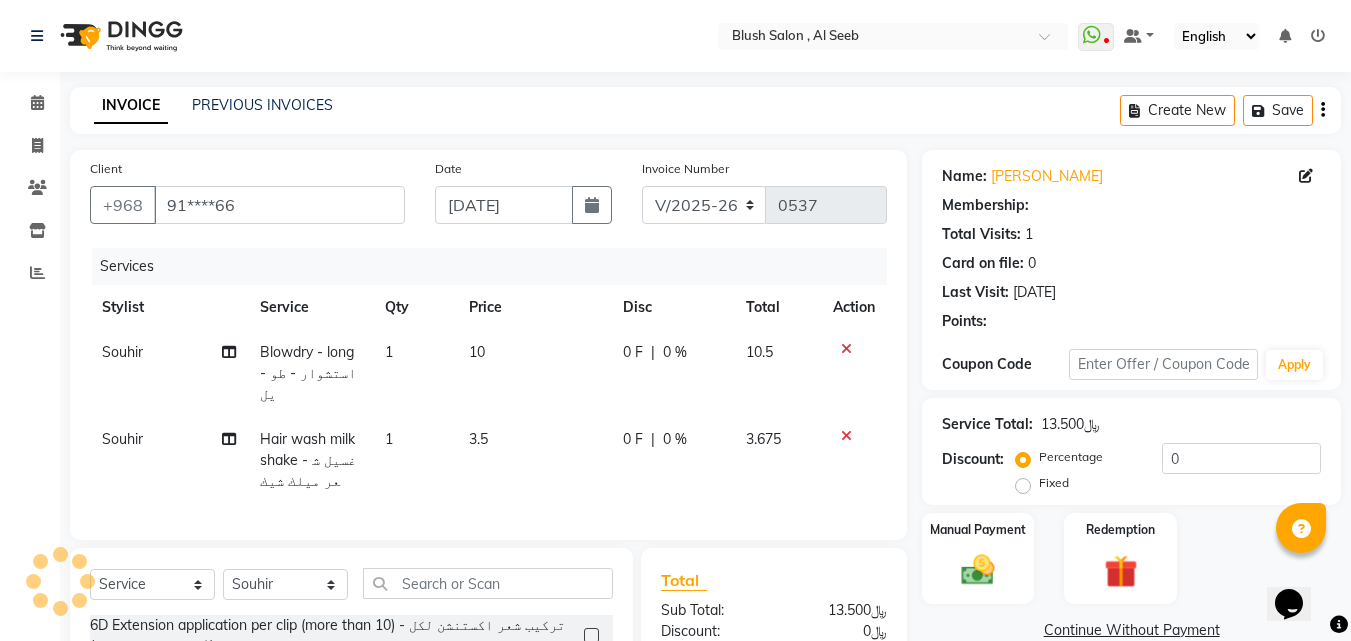 select on "1: Object" 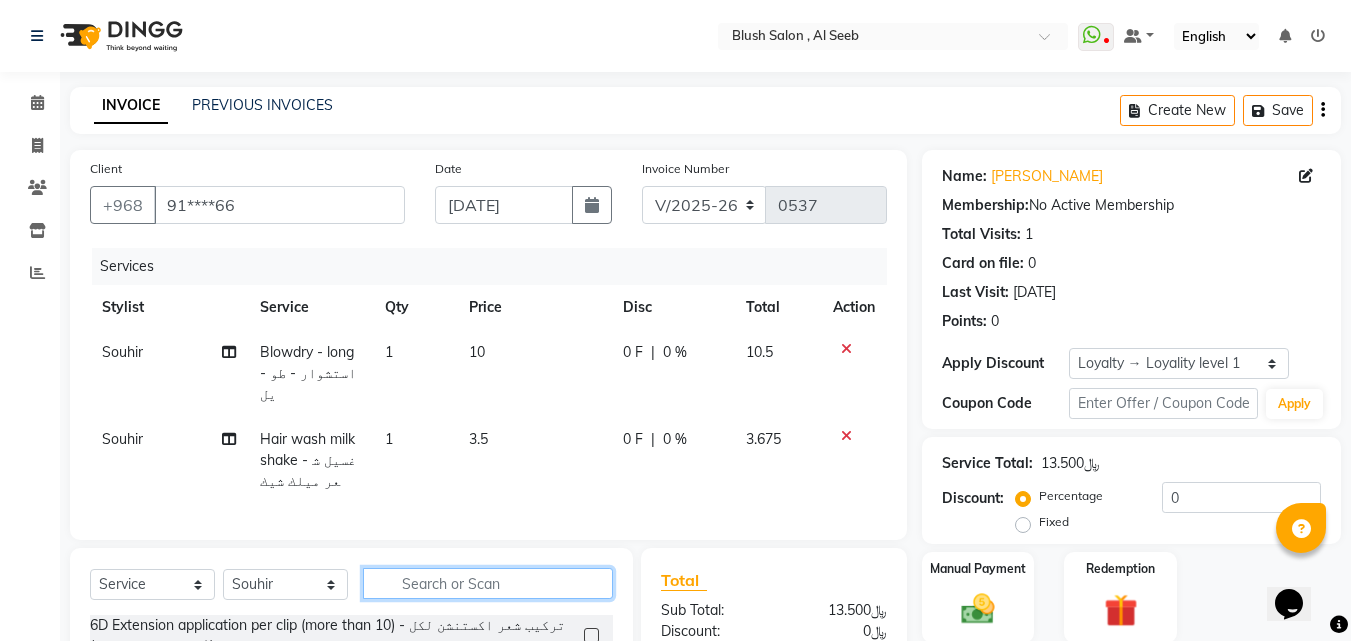 click 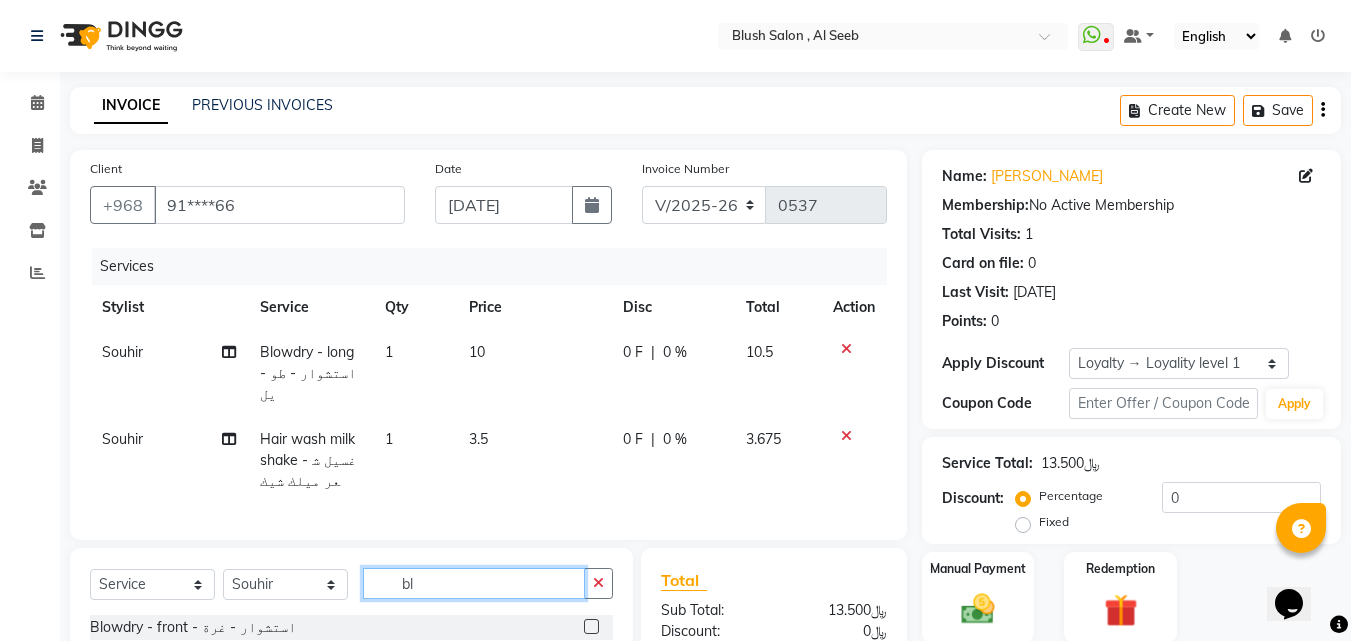 scroll, scrollTop: 100, scrollLeft: 0, axis: vertical 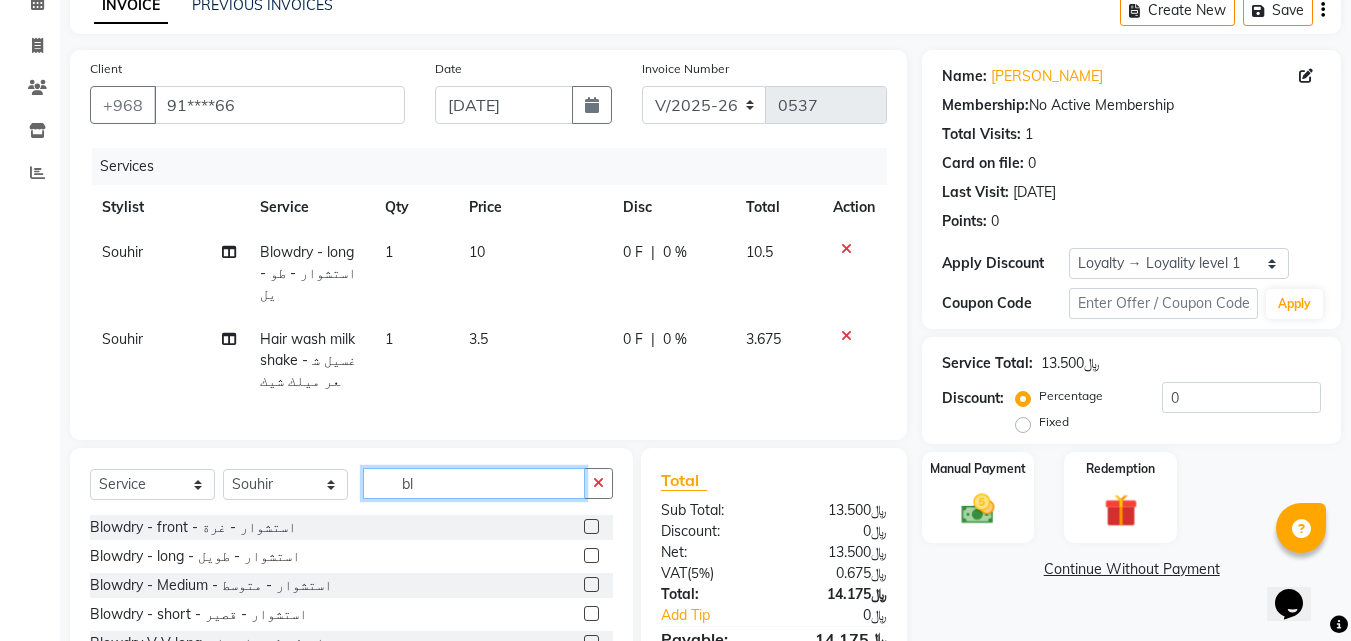type on "bl" 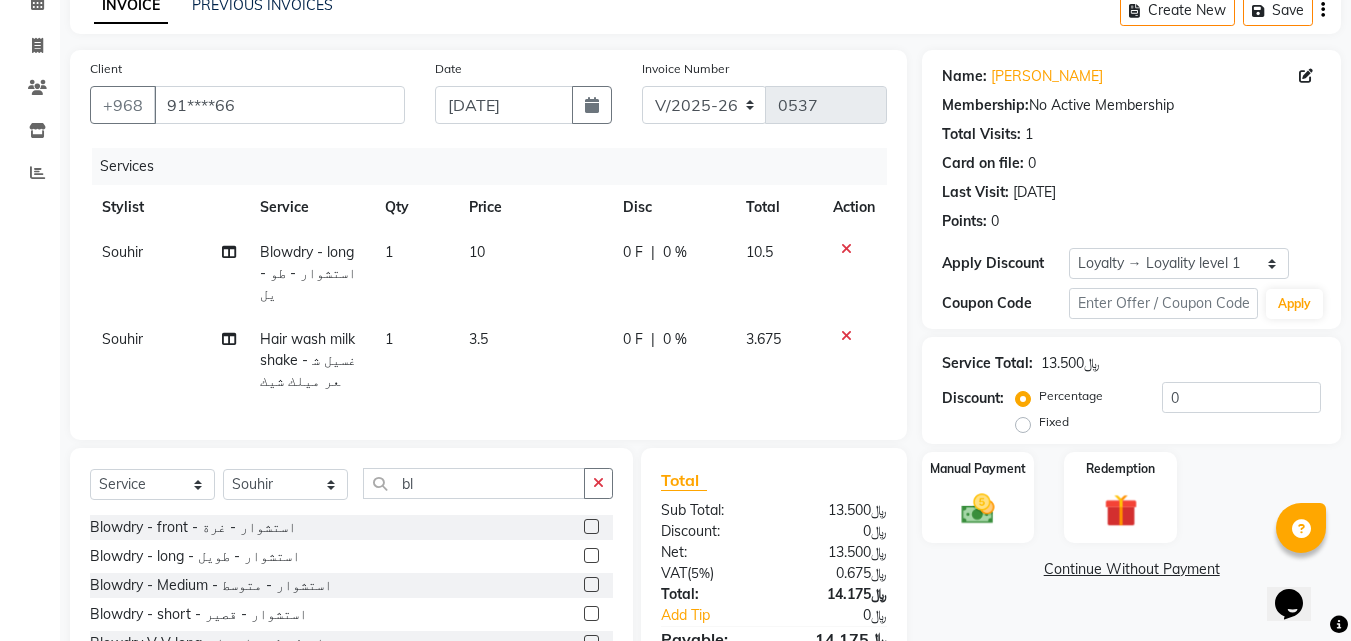 click 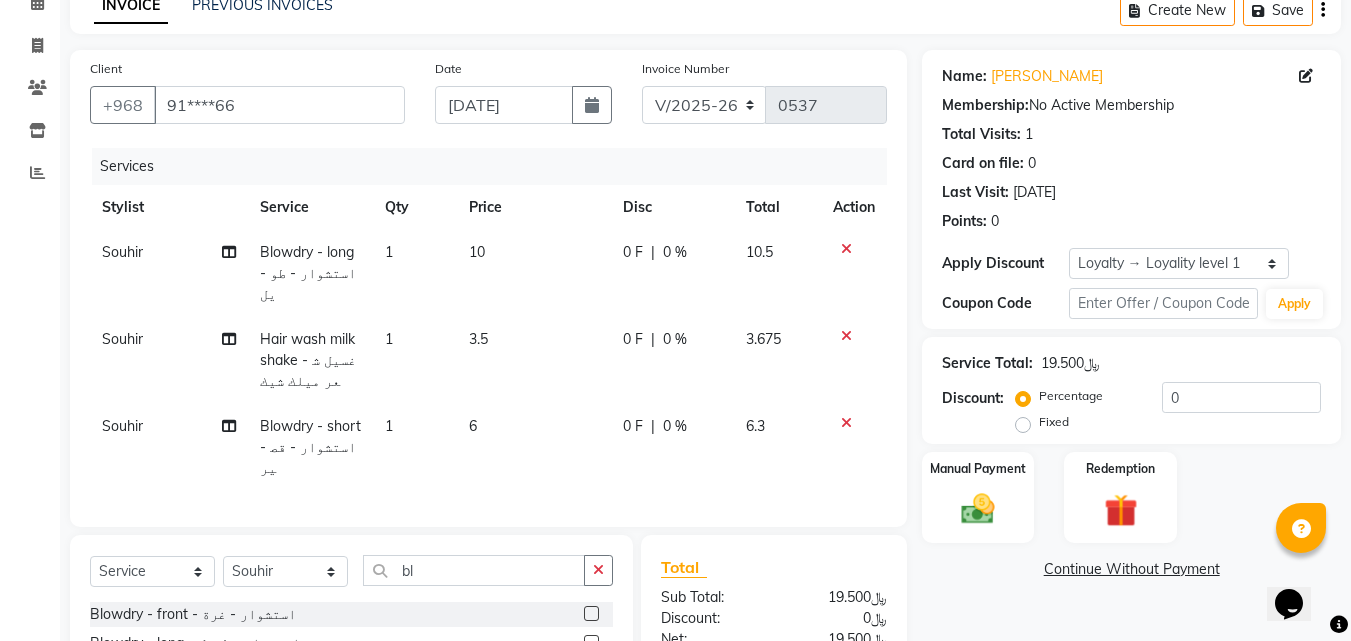checkbox on "false" 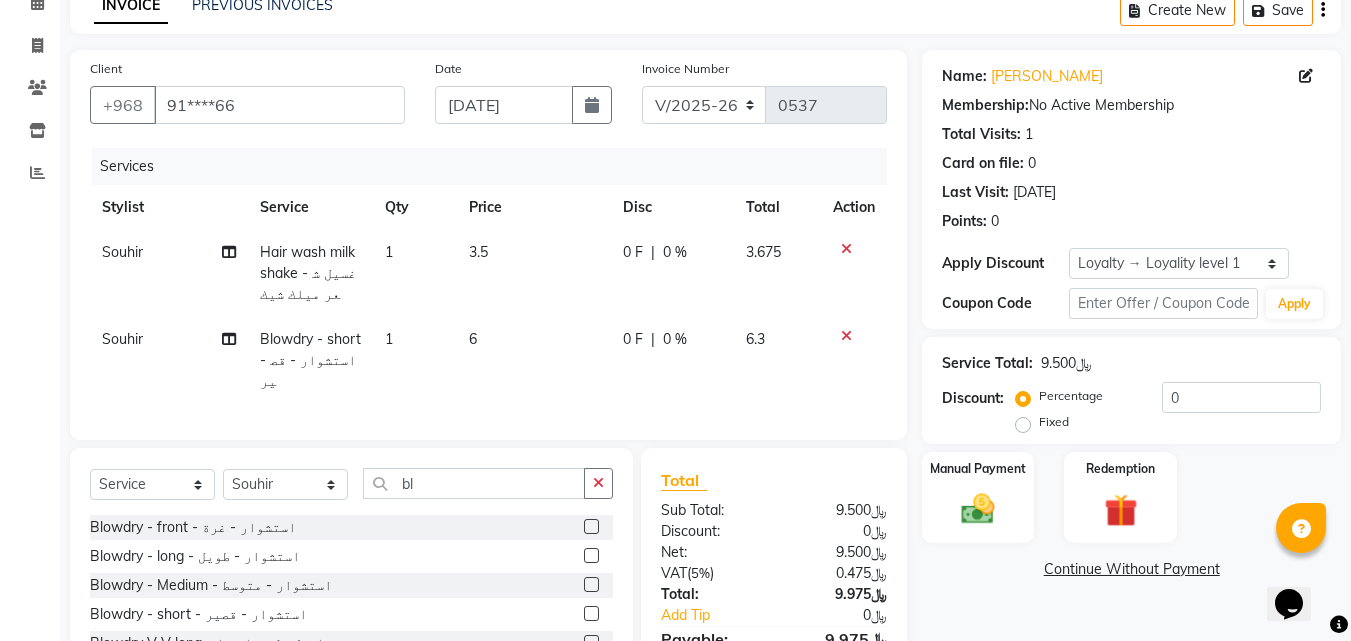 scroll, scrollTop: 226, scrollLeft: 0, axis: vertical 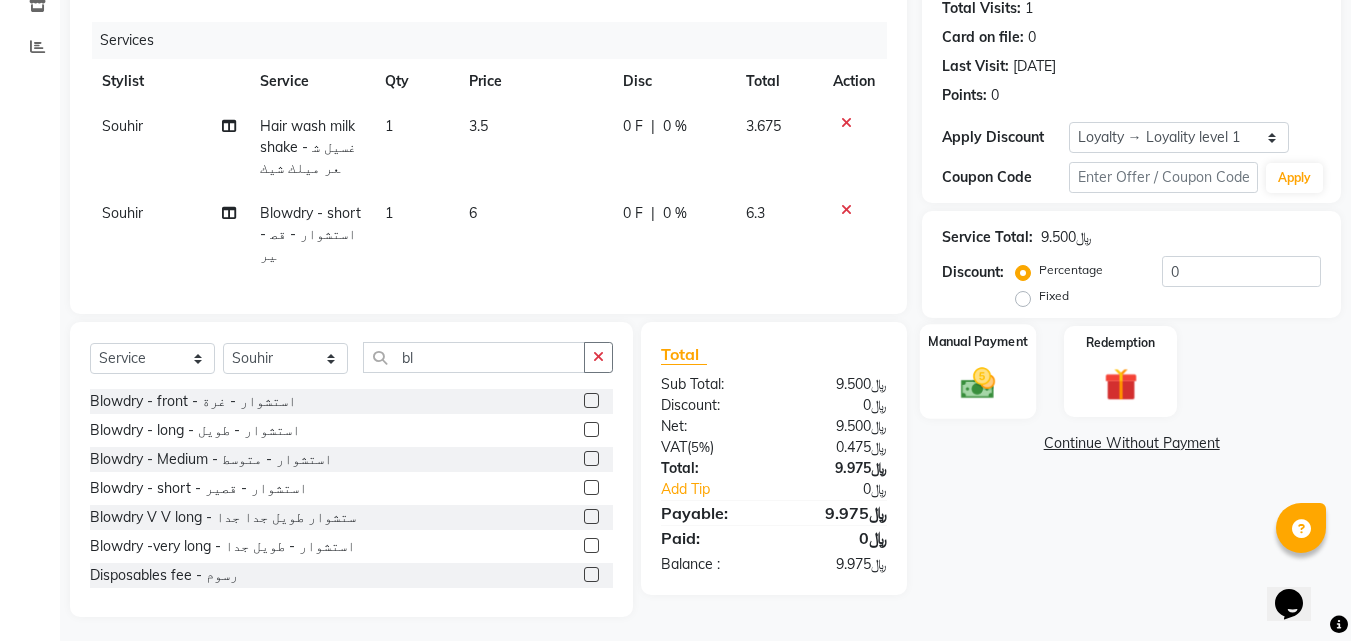 click 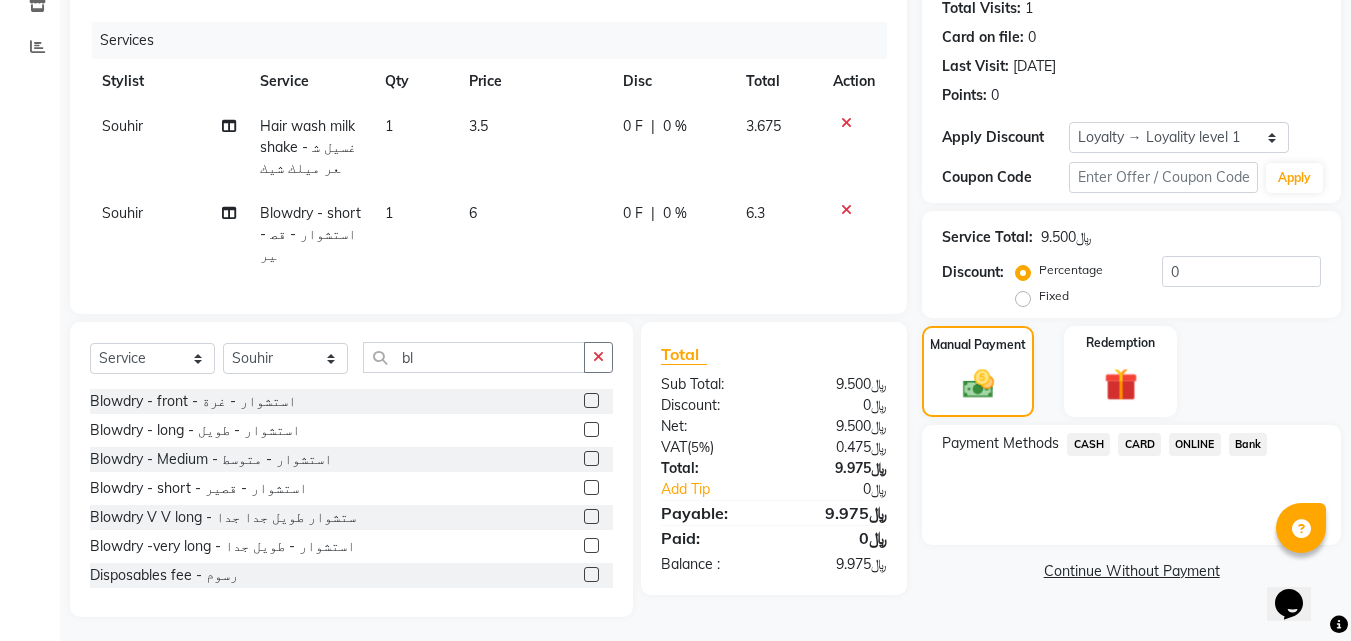 click on "CARD" 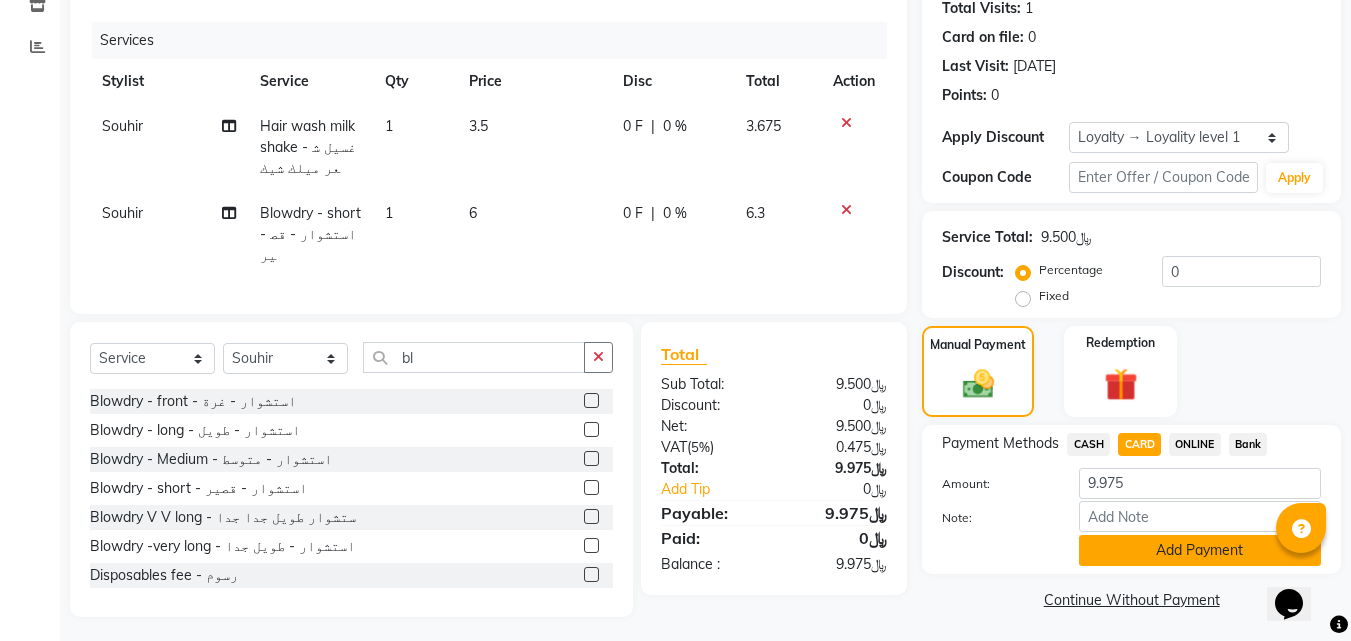 scroll, scrollTop: 230, scrollLeft: 0, axis: vertical 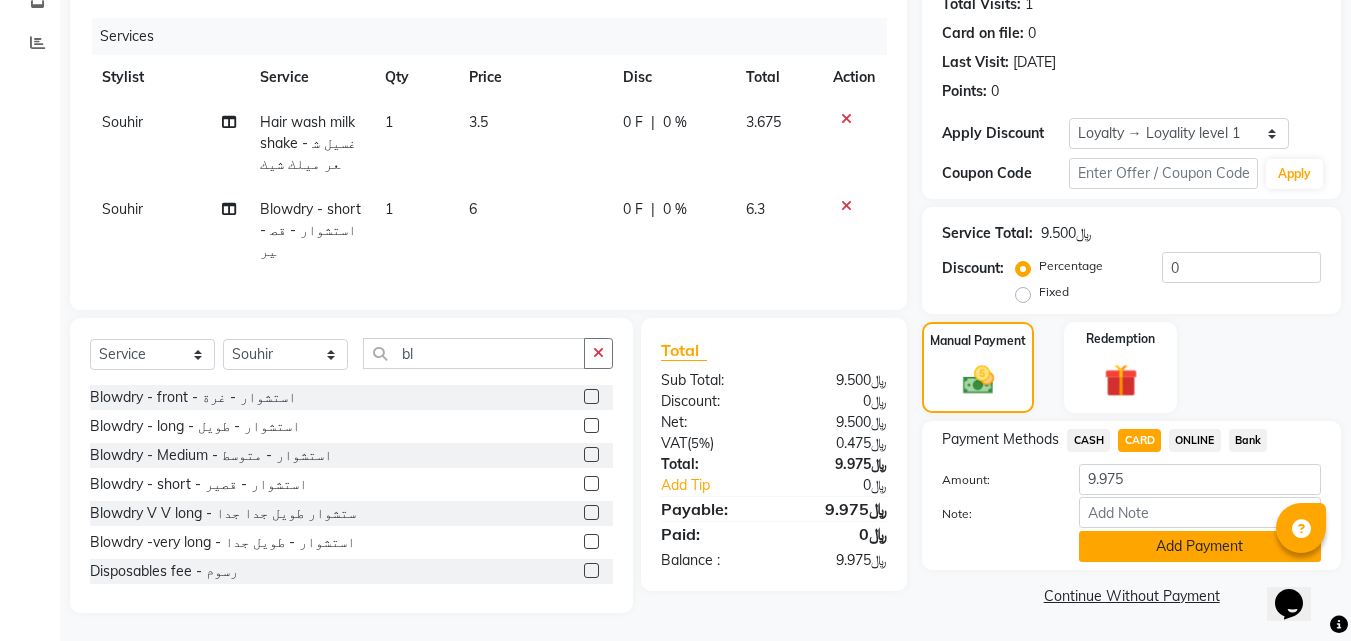 click on "Add Payment" 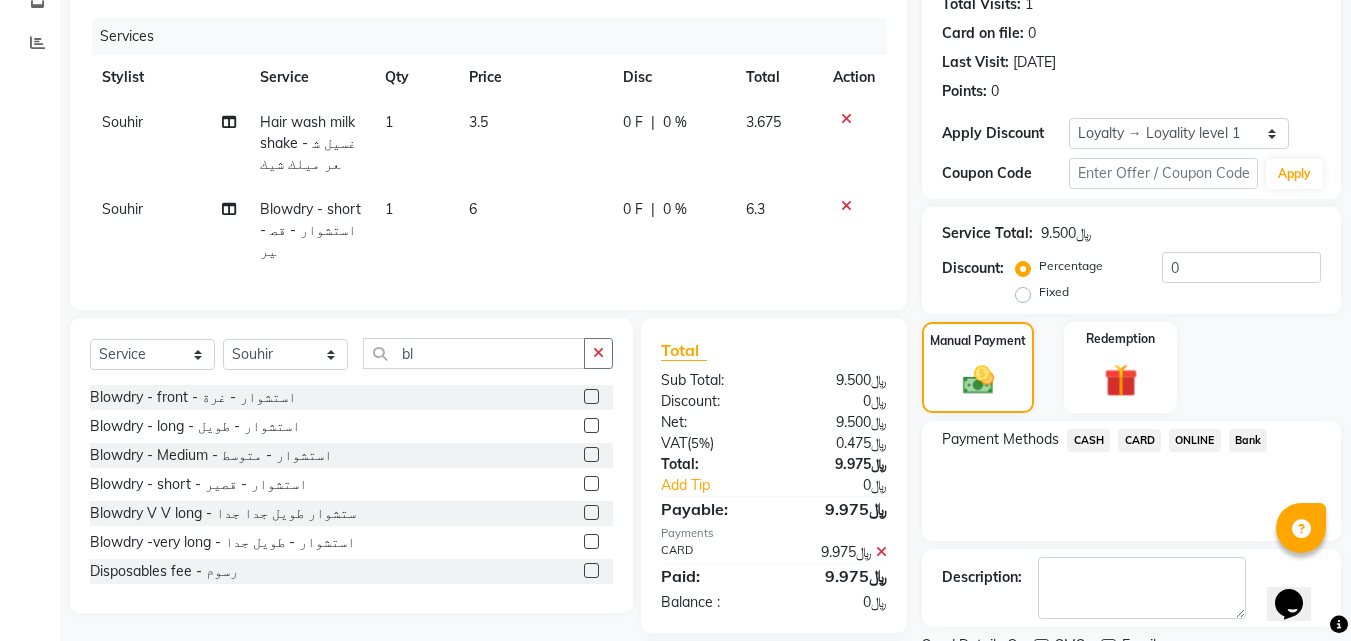 scroll, scrollTop: 345, scrollLeft: 0, axis: vertical 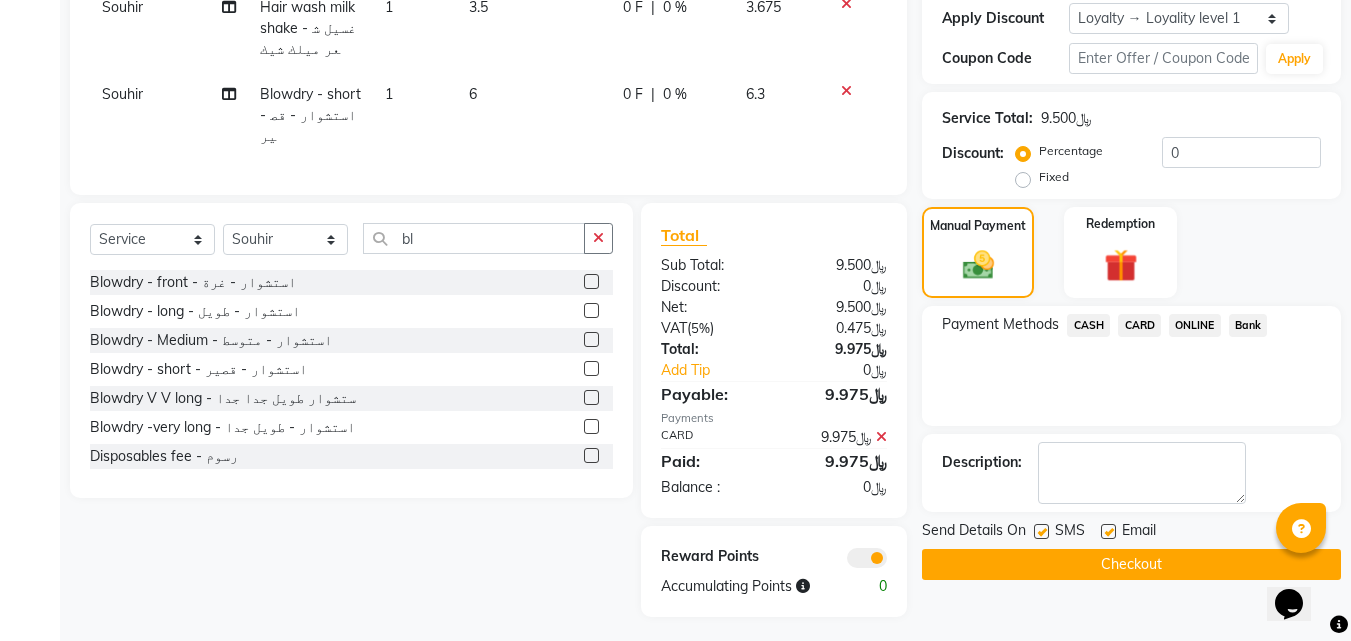 click on "Checkout" 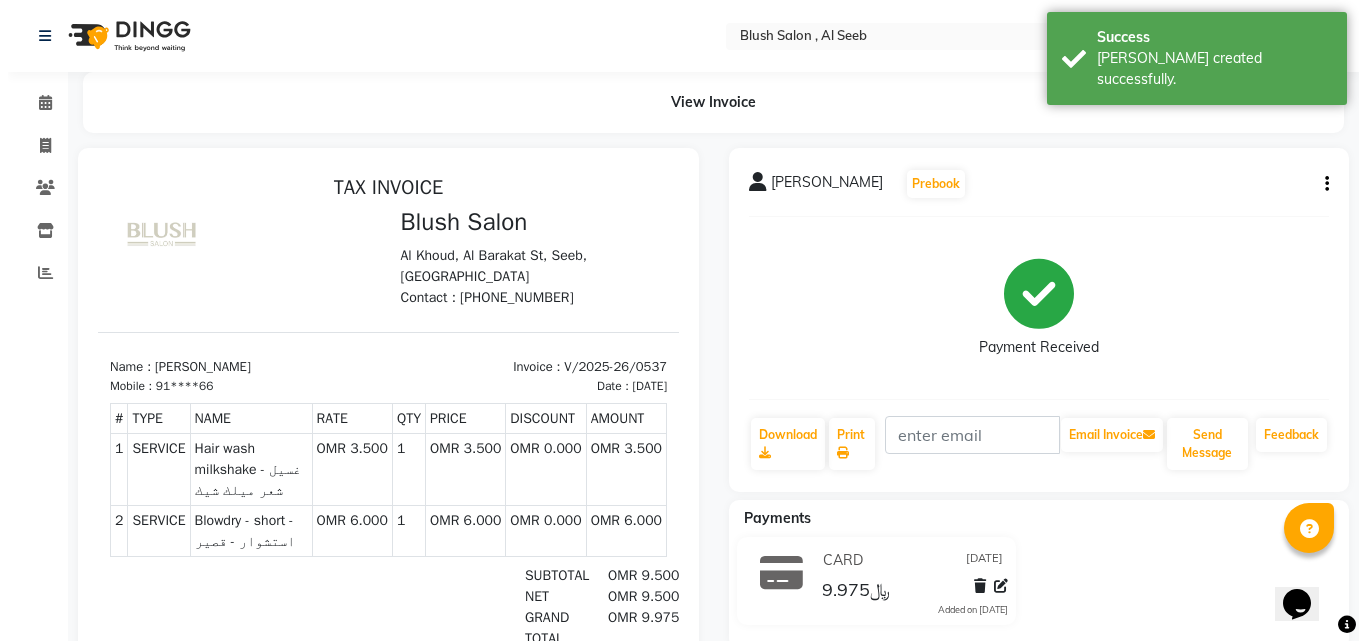 scroll, scrollTop: 0, scrollLeft: 0, axis: both 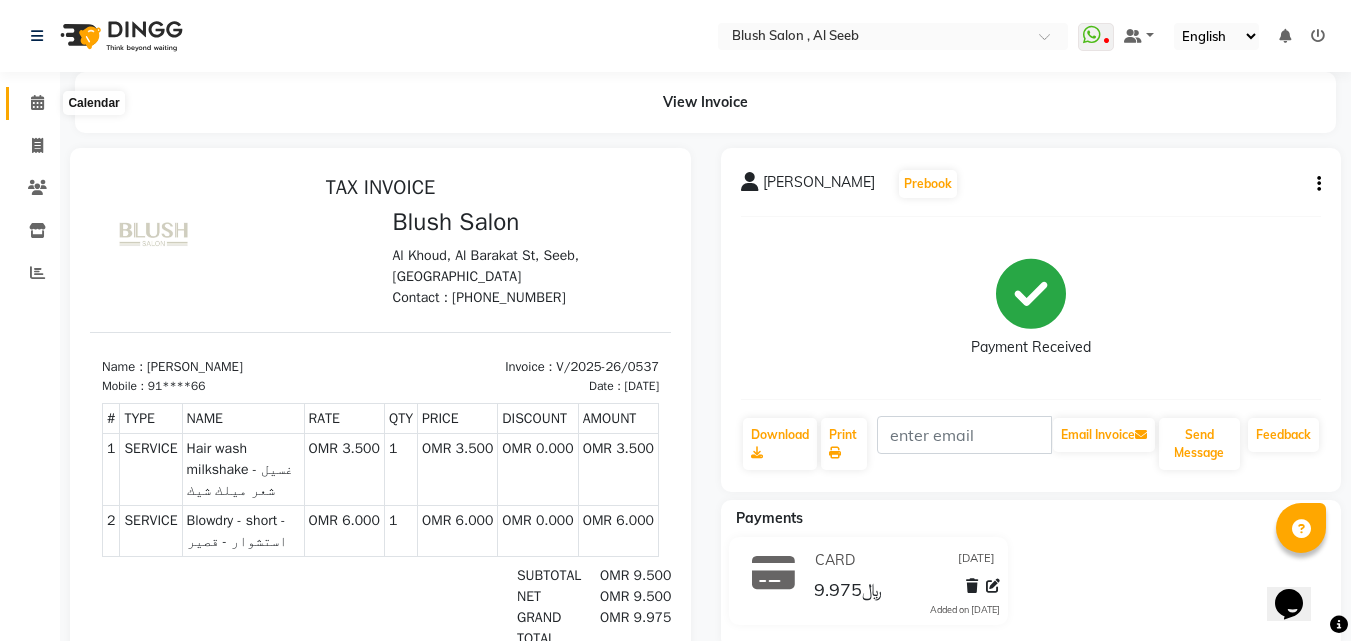 click 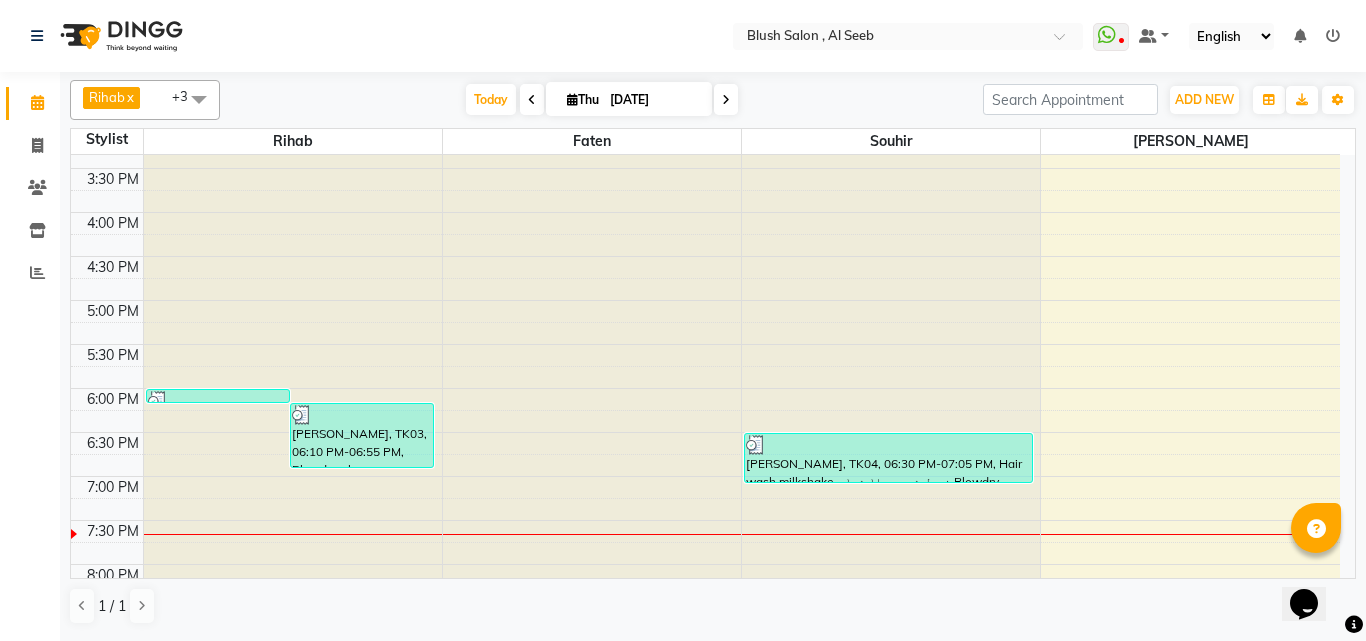click at bounding box center [726, 100] 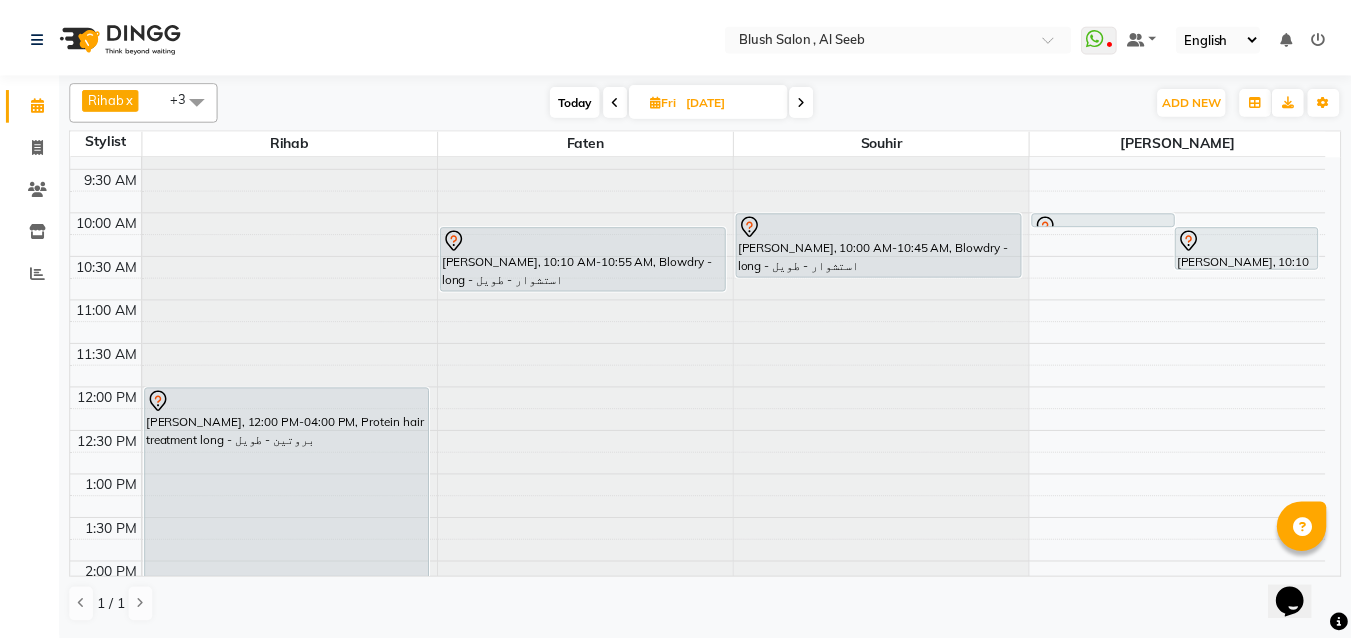scroll, scrollTop: 773, scrollLeft: 0, axis: vertical 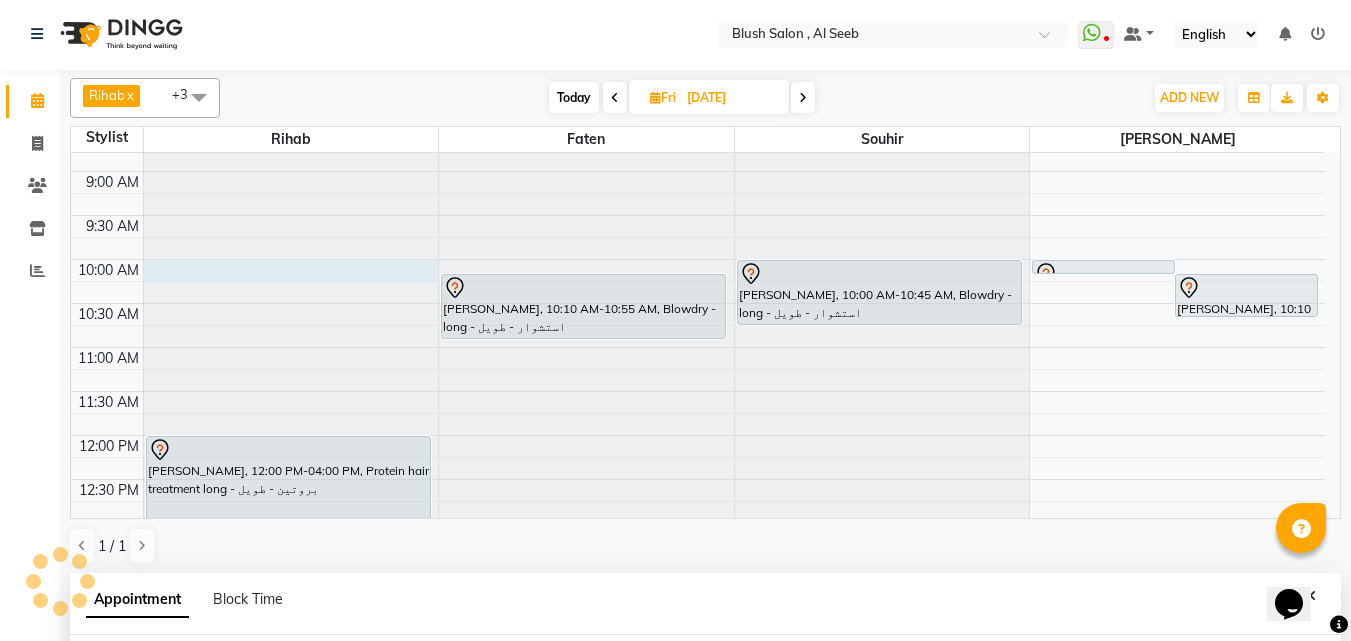 select on "38037" 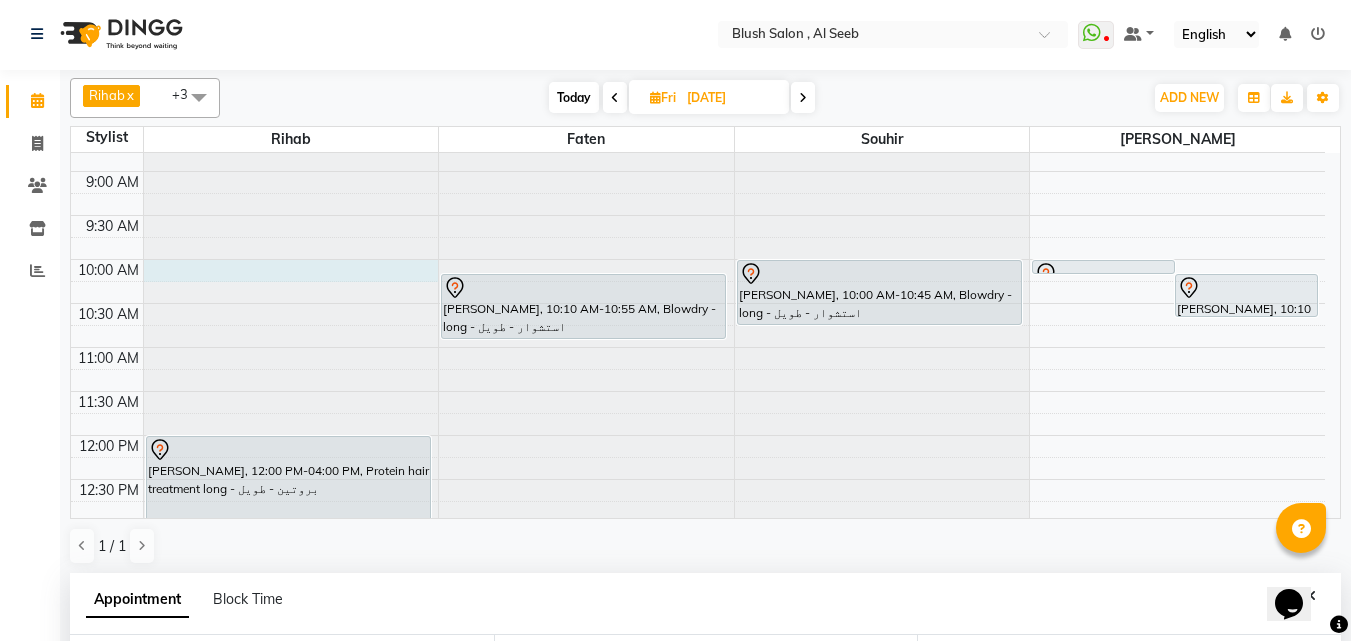 scroll, scrollTop: 389, scrollLeft: 0, axis: vertical 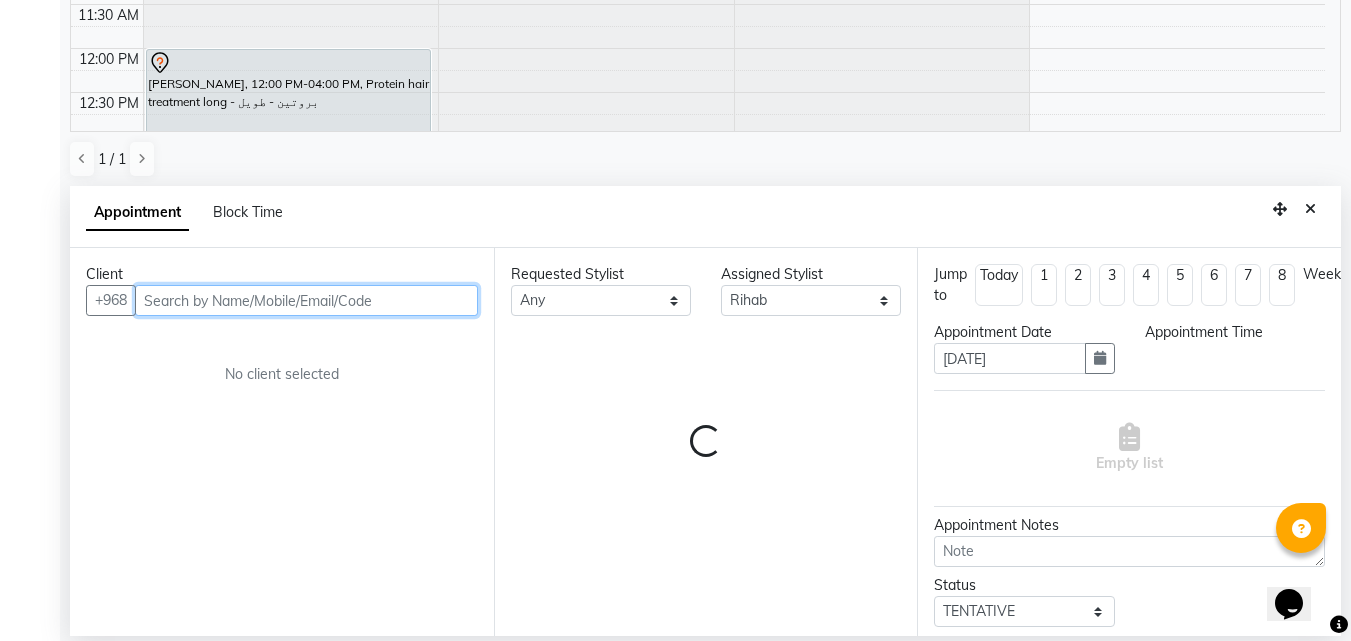 select on "600" 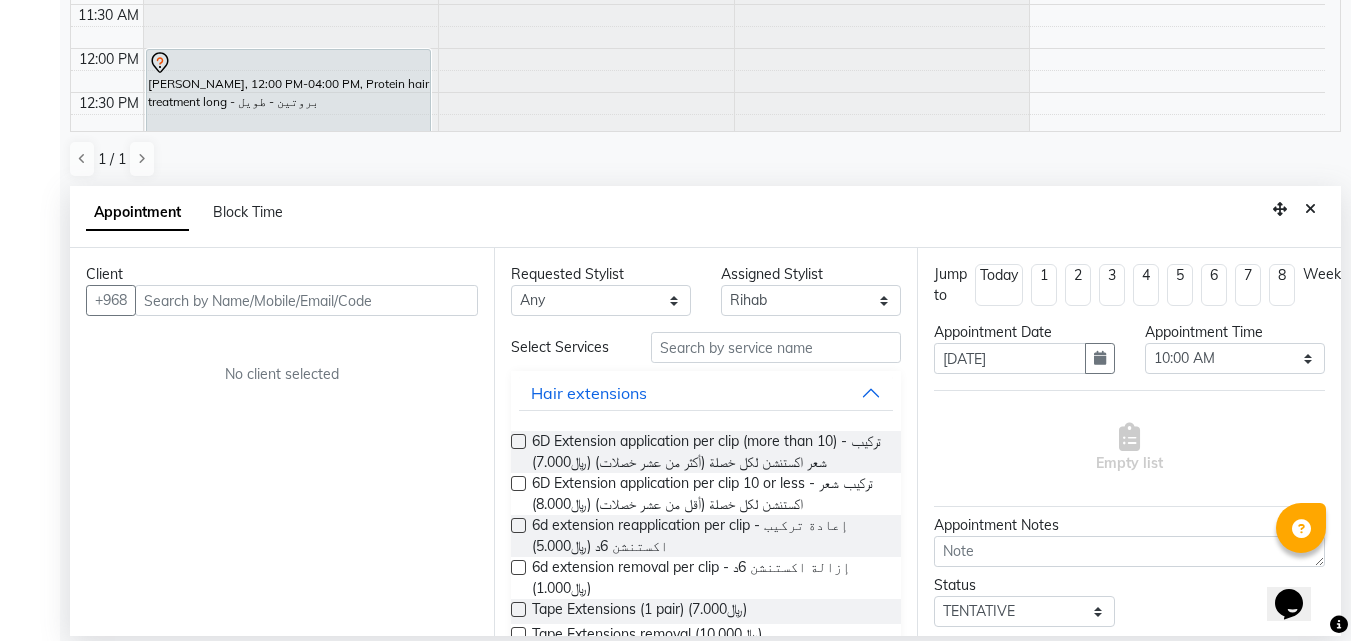 click at bounding box center (1310, 209) 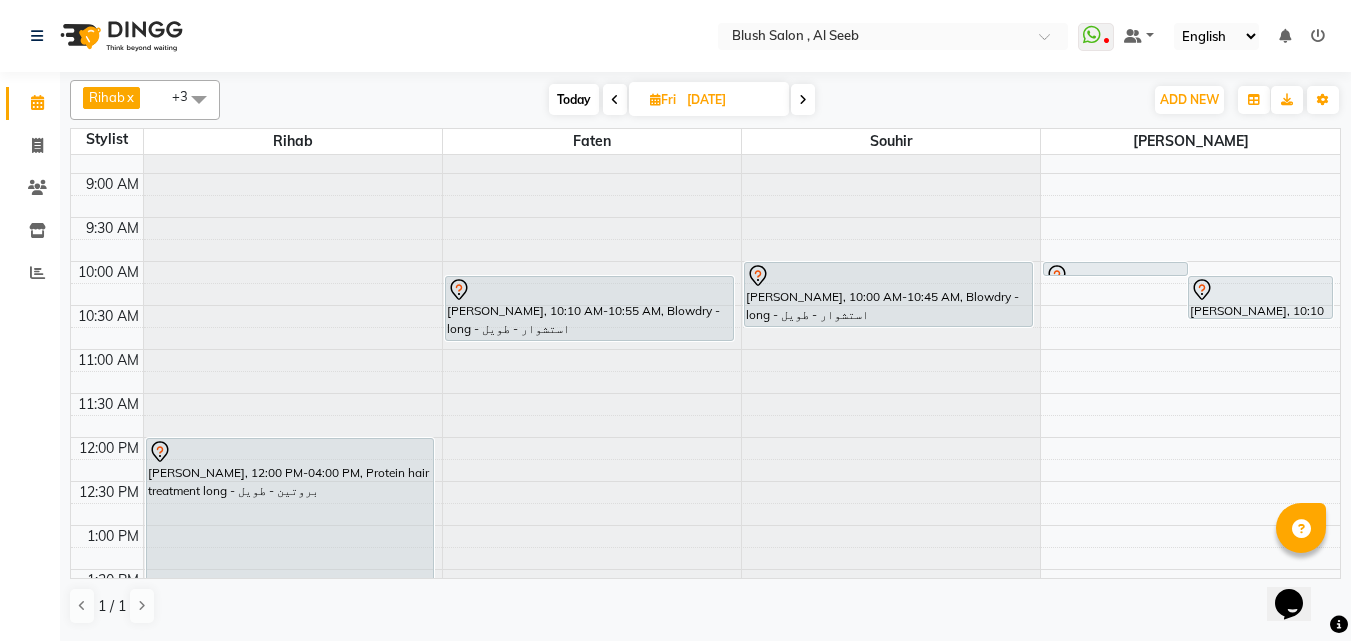 scroll, scrollTop: 0, scrollLeft: 0, axis: both 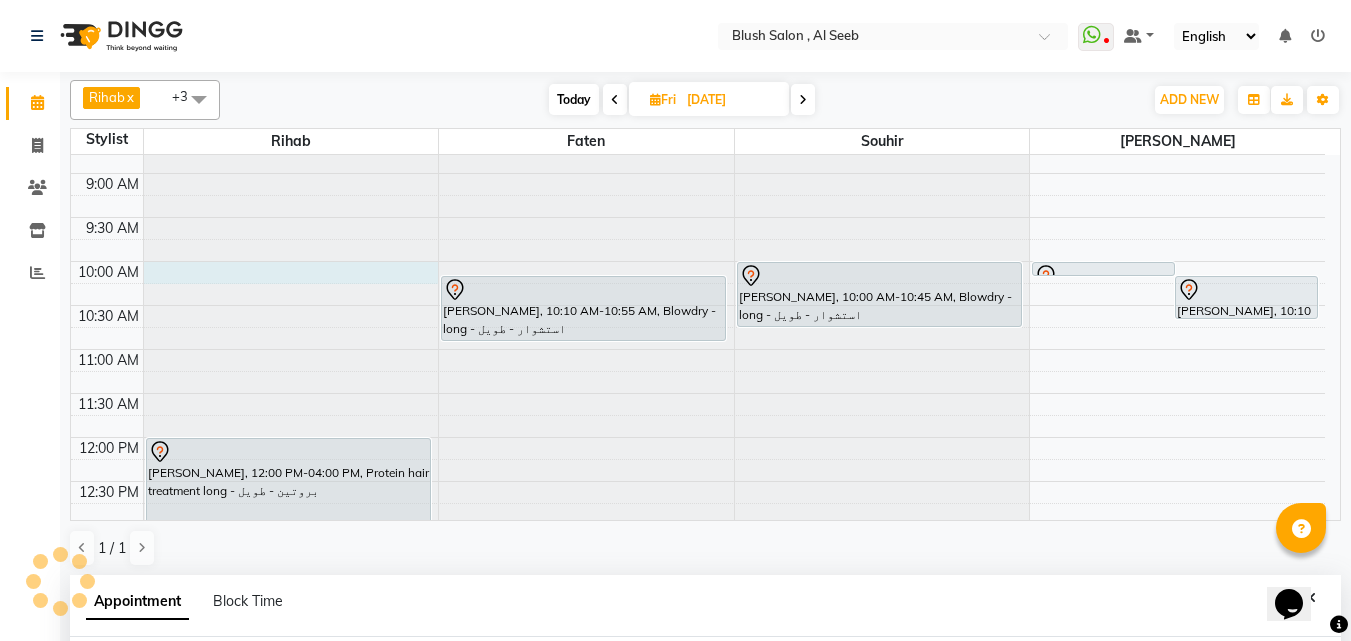 select on "38037" 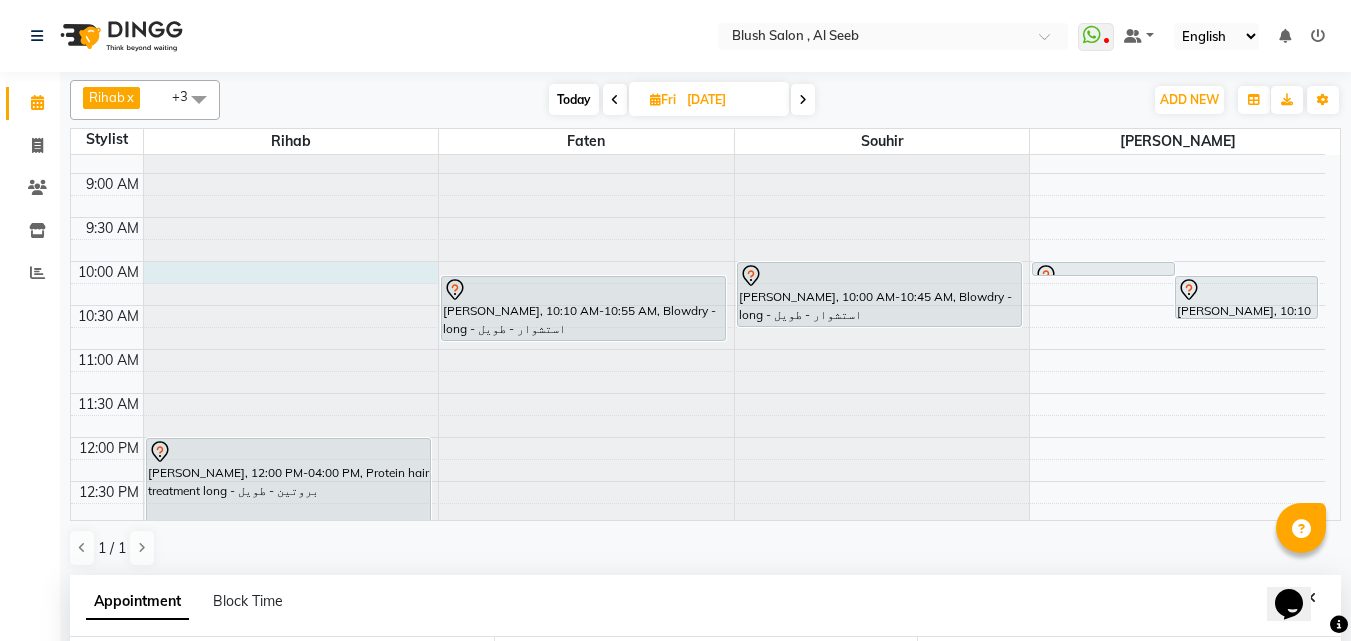select on "600" 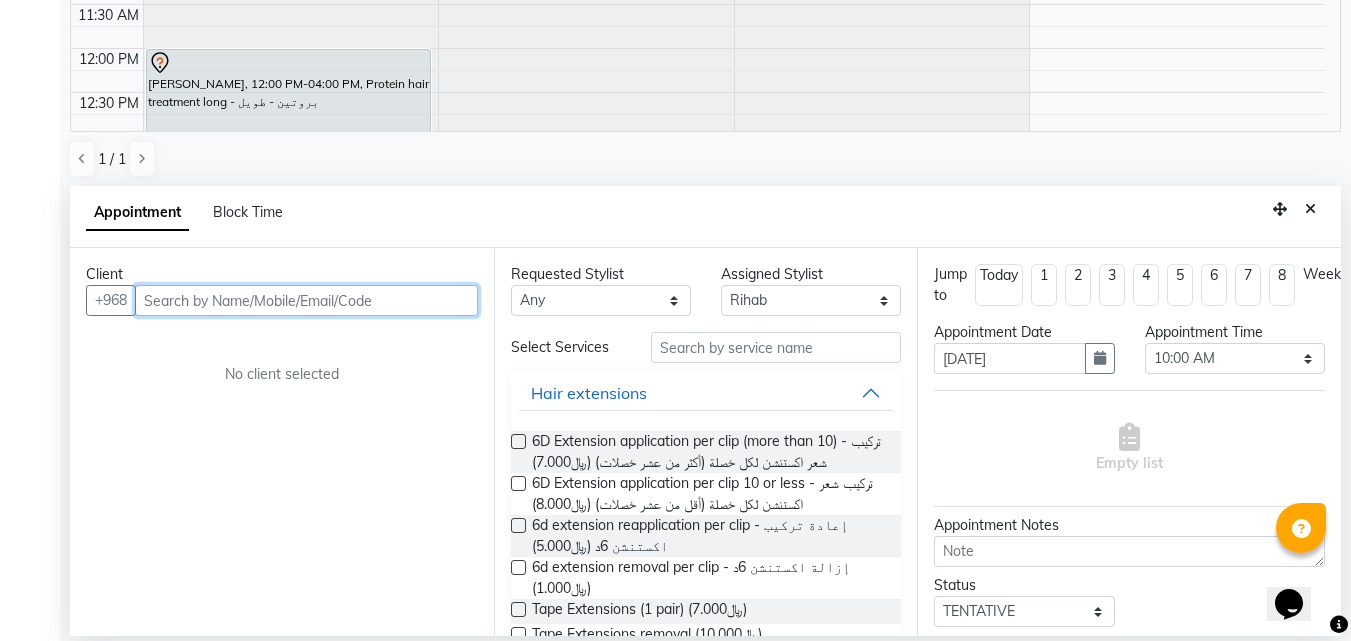 click at bounding box center [306, 300] 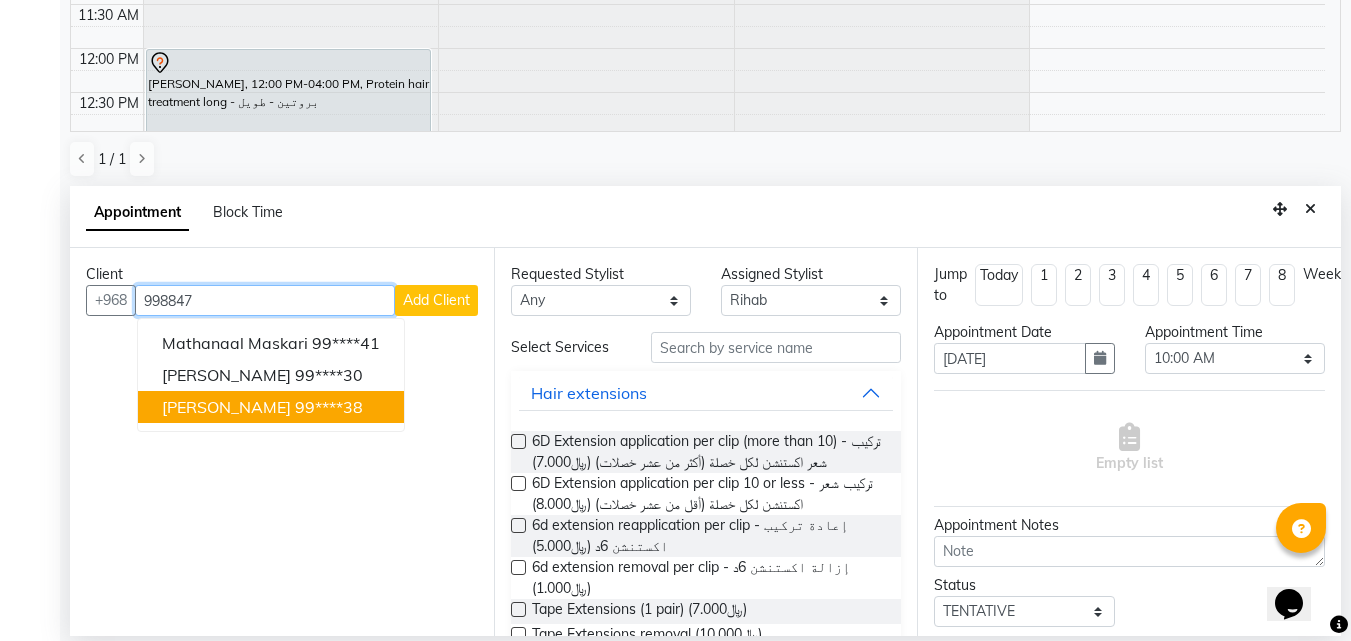 click on "[PERSON_NAME]" at bounding box center [226, 407] 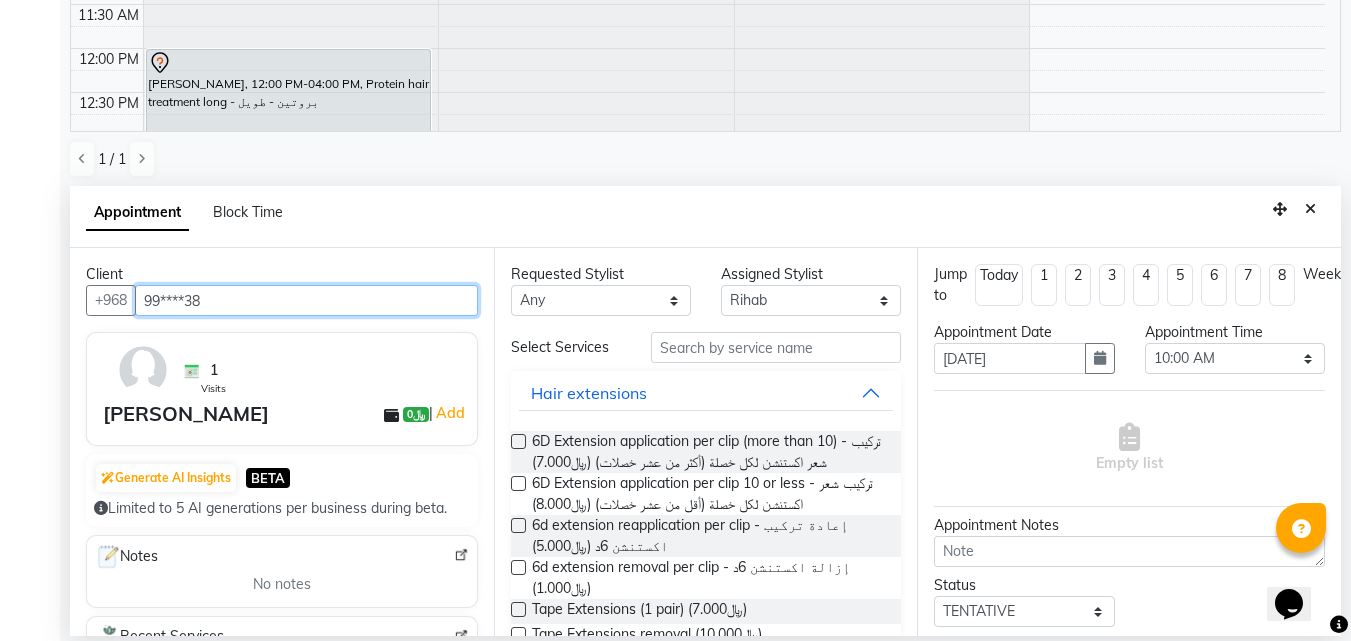 type on "99****38" 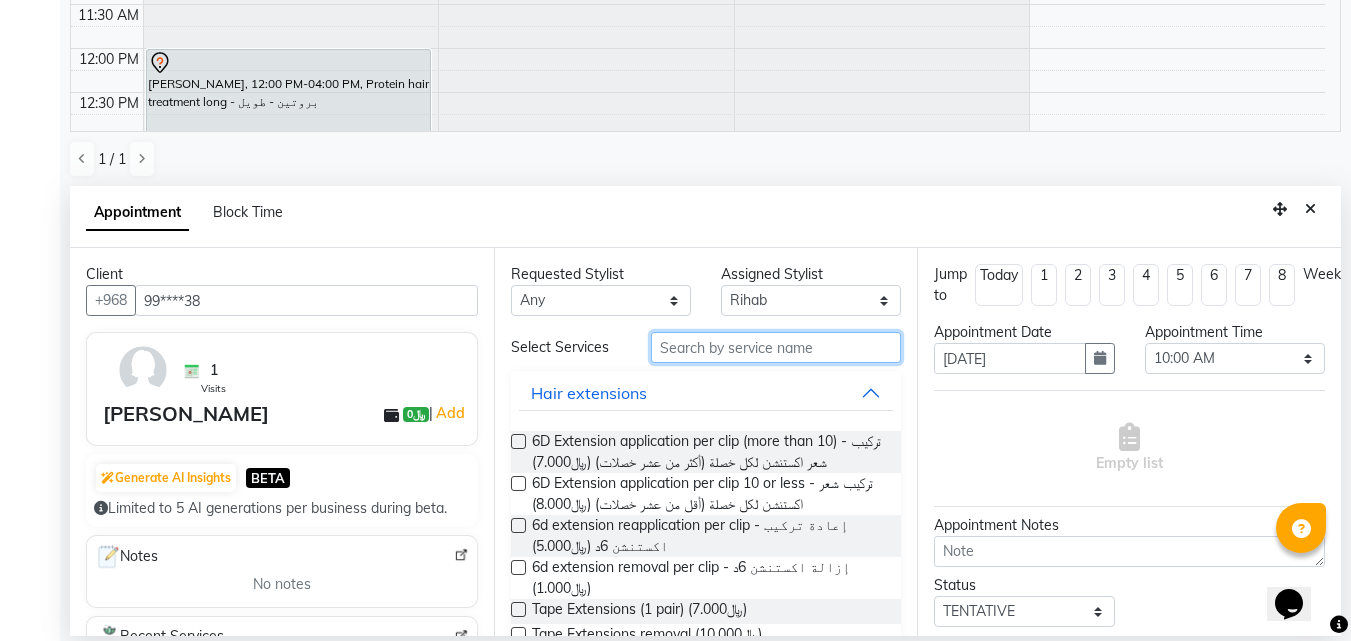 click at bounding box center [776, 347] 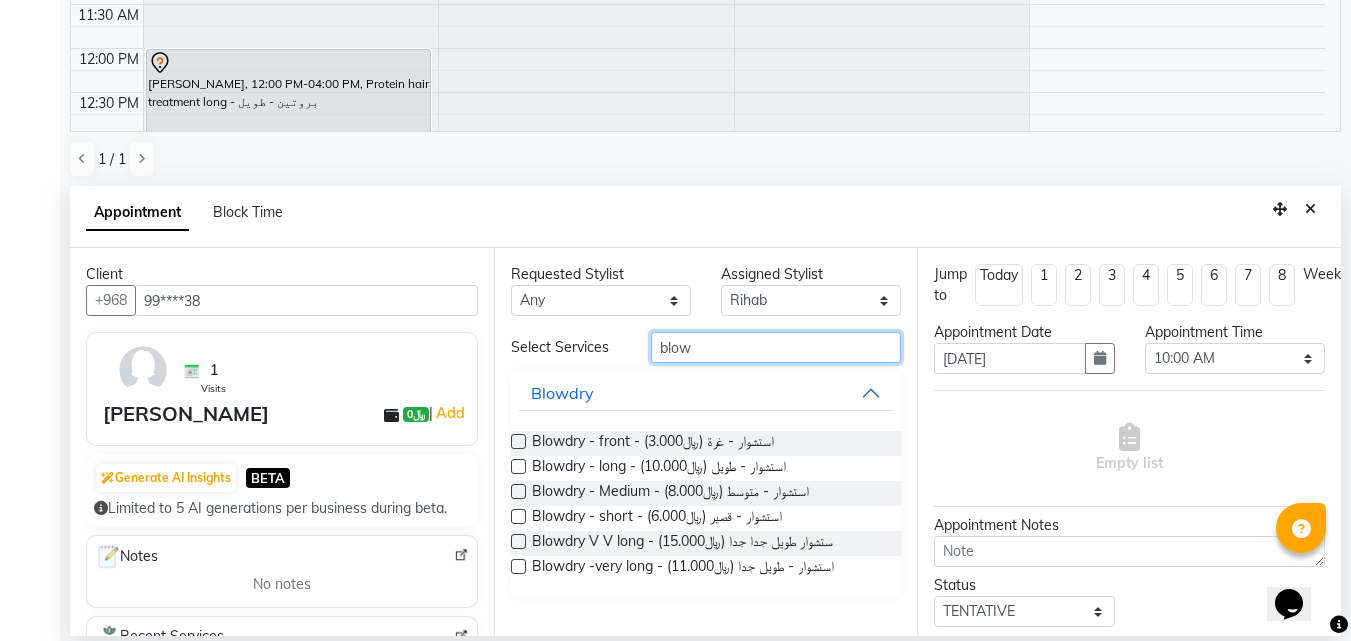 type on "blow" 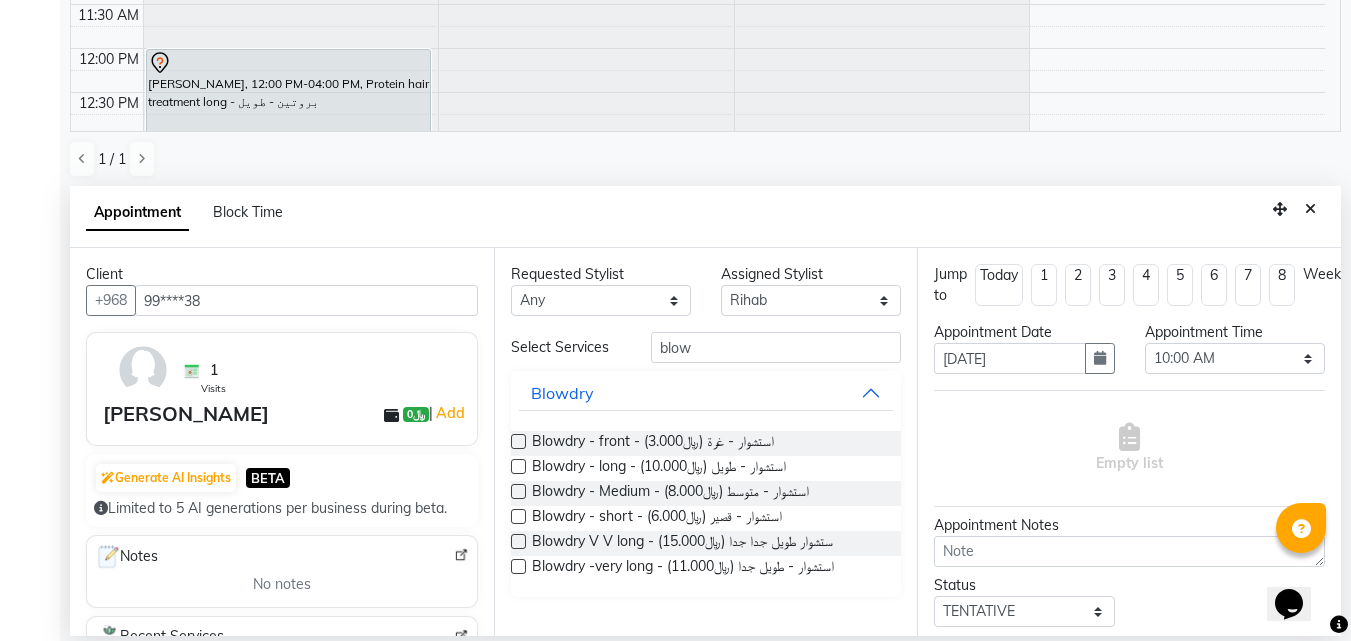 click at bounding box center [518, 466] 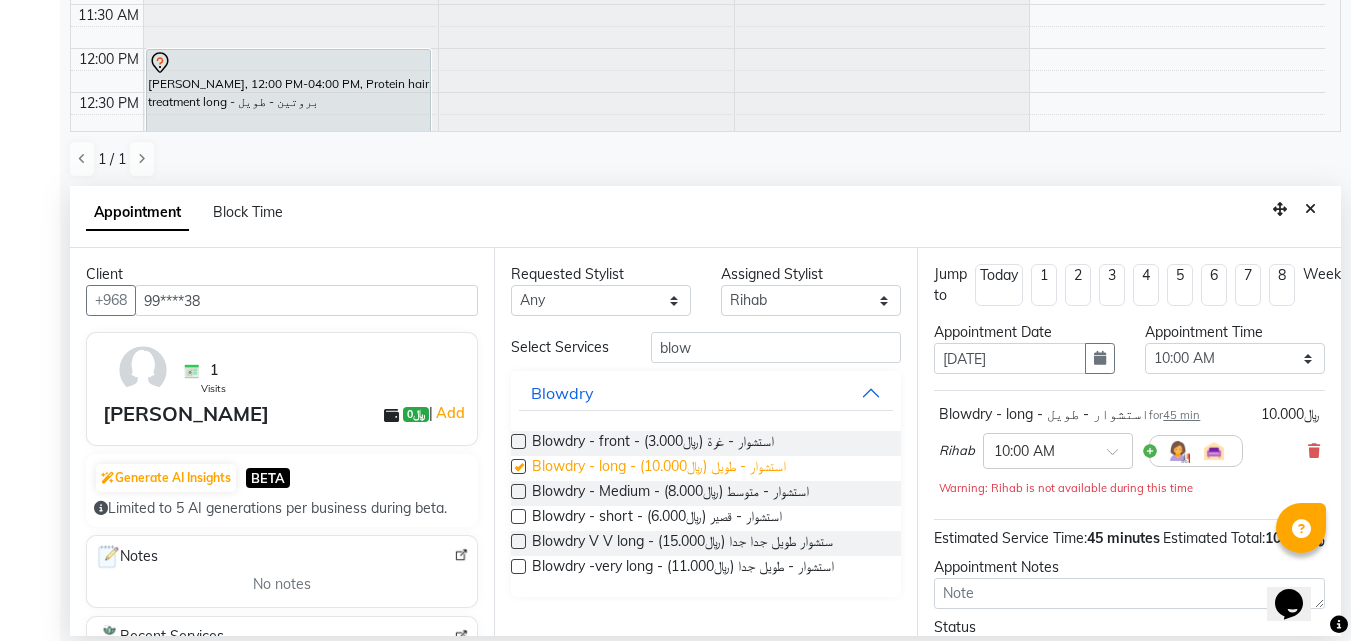checkbox on "false" 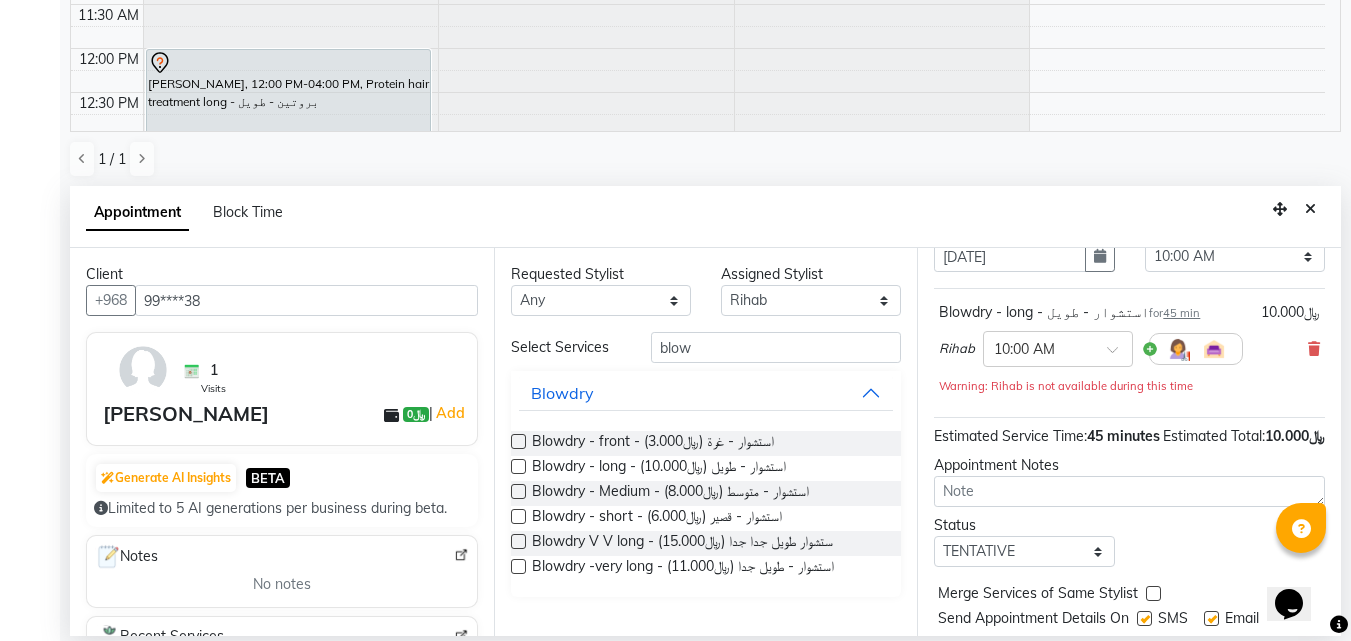 scroll, scrollTop: 195, scrollLeft: 0, axis: vertical 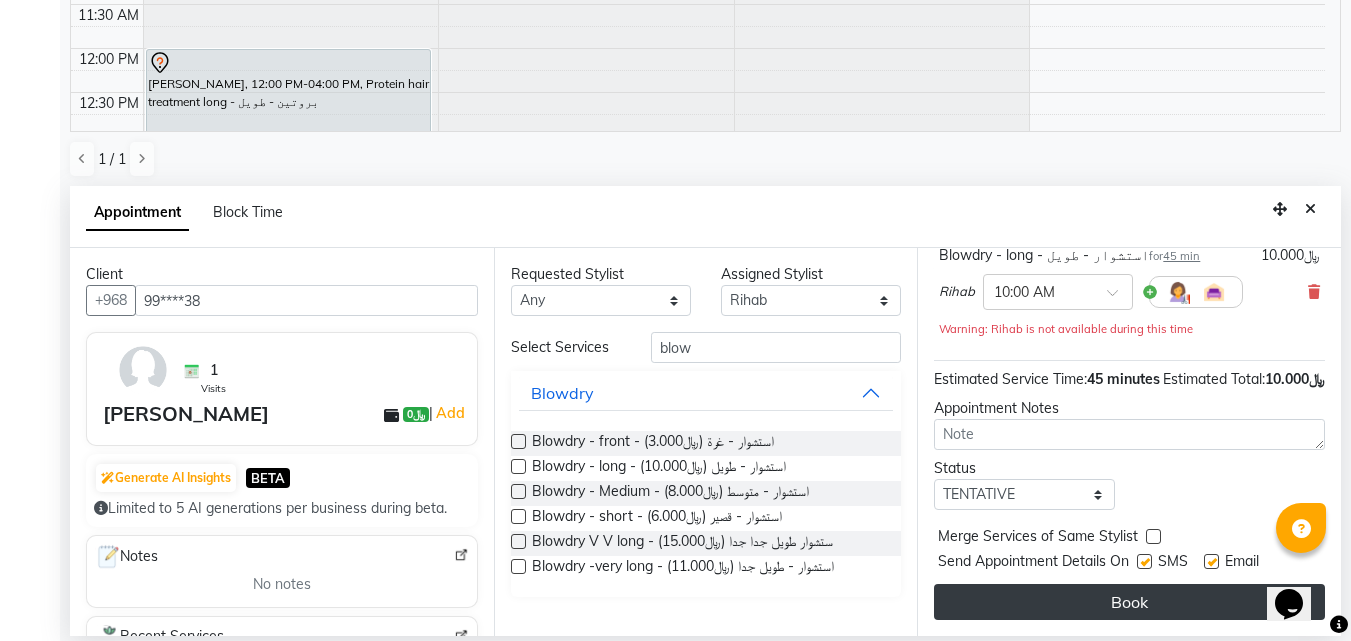 click on "Book" at bounding box center (1129, 602) 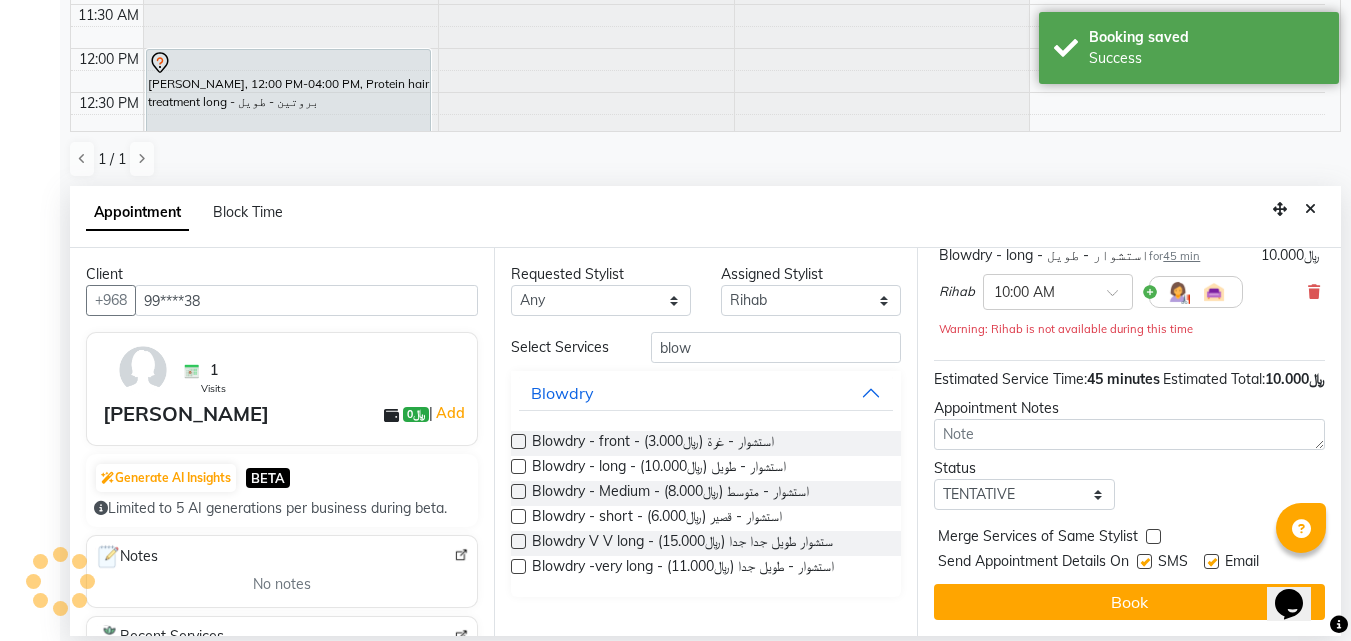 scroll, scrollTop: 0, scrollLeft: 0, axis: both 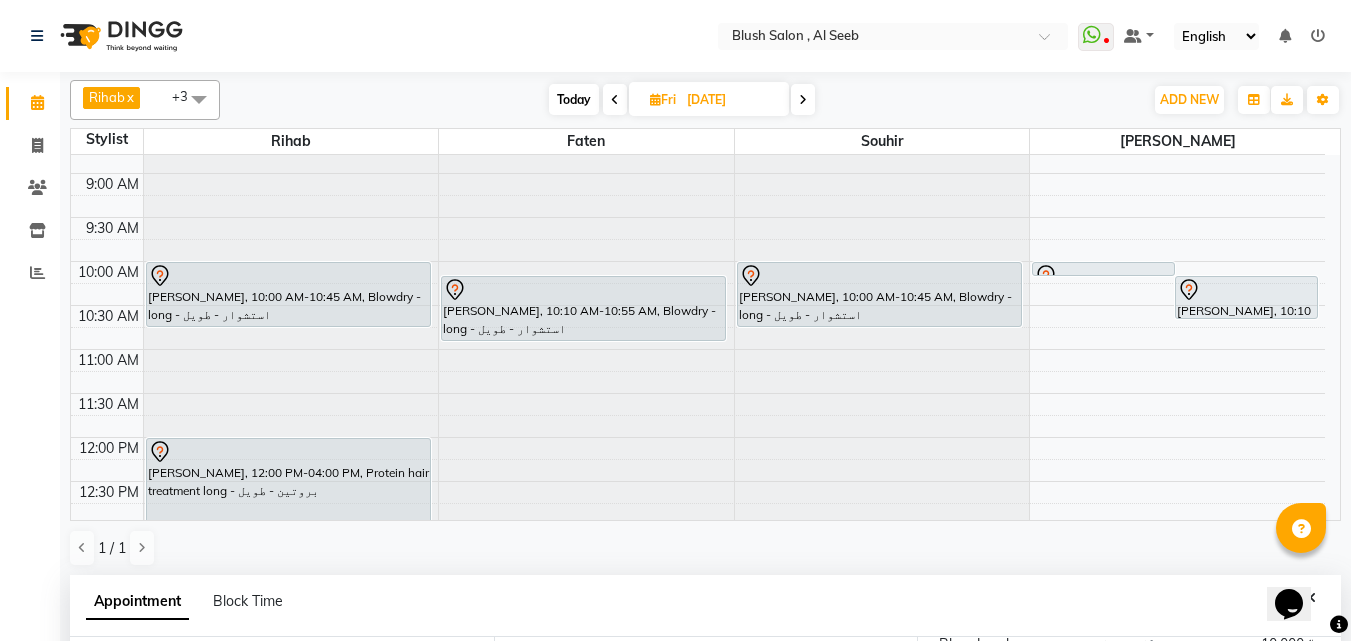 click on "[PERSON_NAME], 10:00 AM-10:45 AM, Blowdry - long - استشوار - طويل" at bounding box center (879, 294) 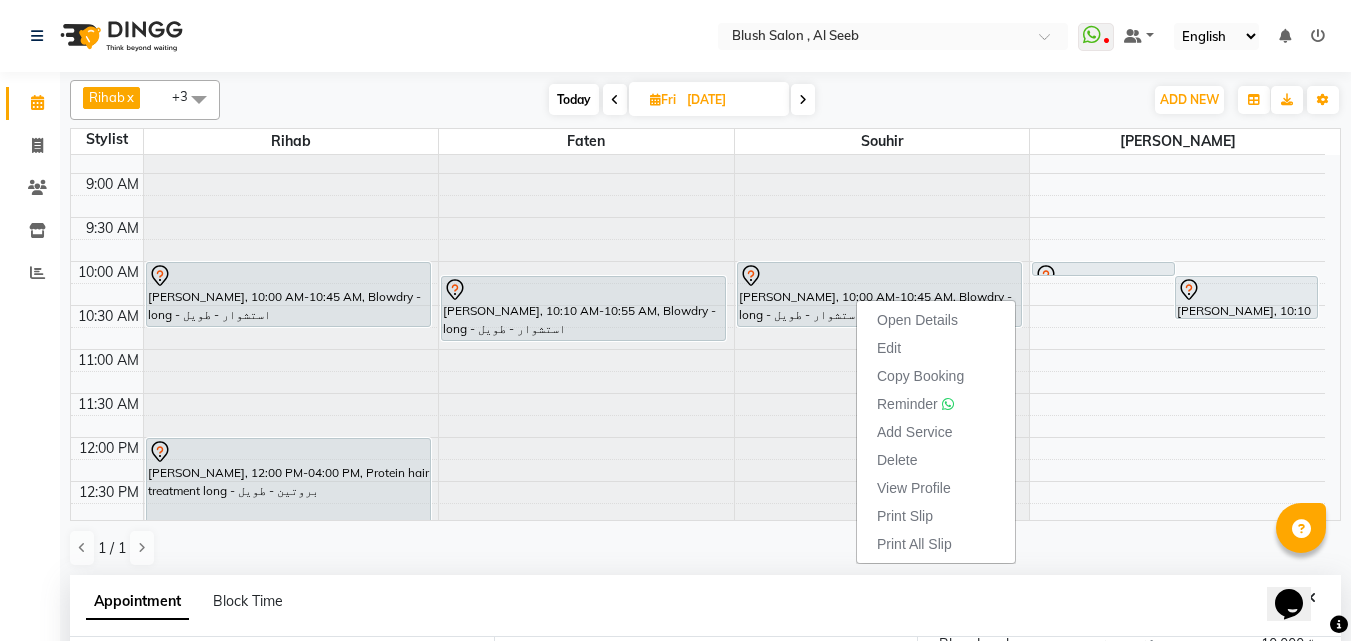 click on "Calendar  Invoice  Clients  Inventory  Reports Upcoming Tentative Confirm Bookings Segments Page Builder" 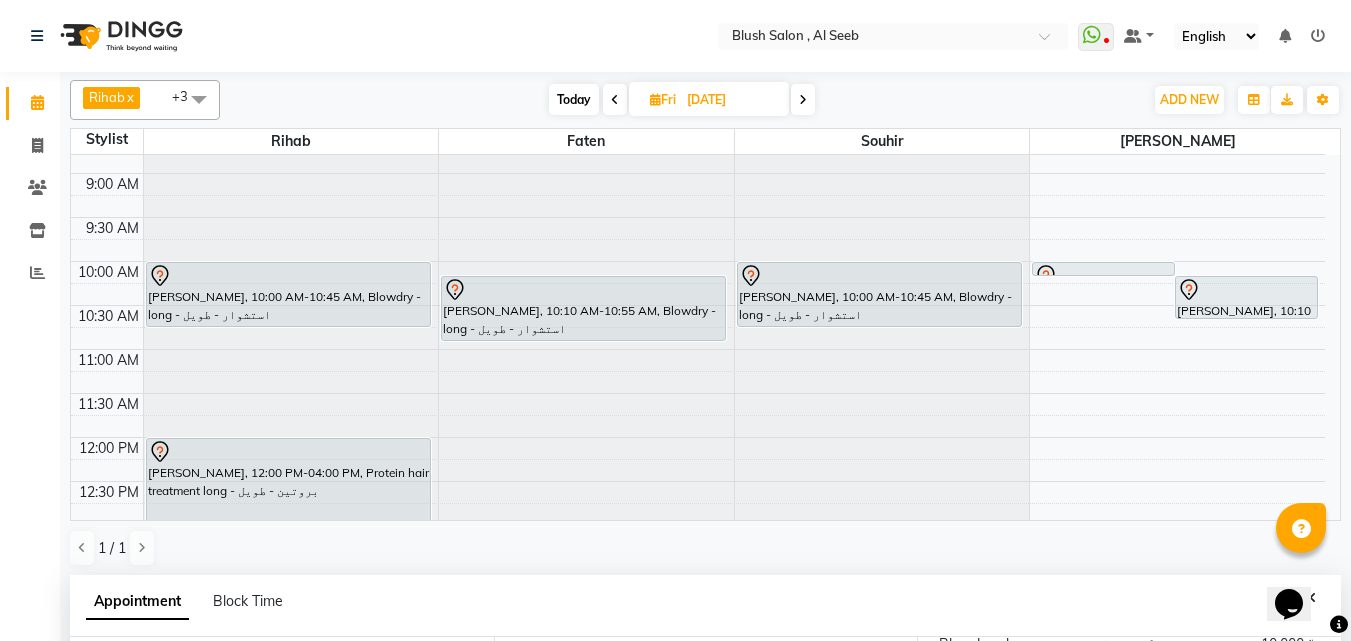 click at bounding box center [288, 276] 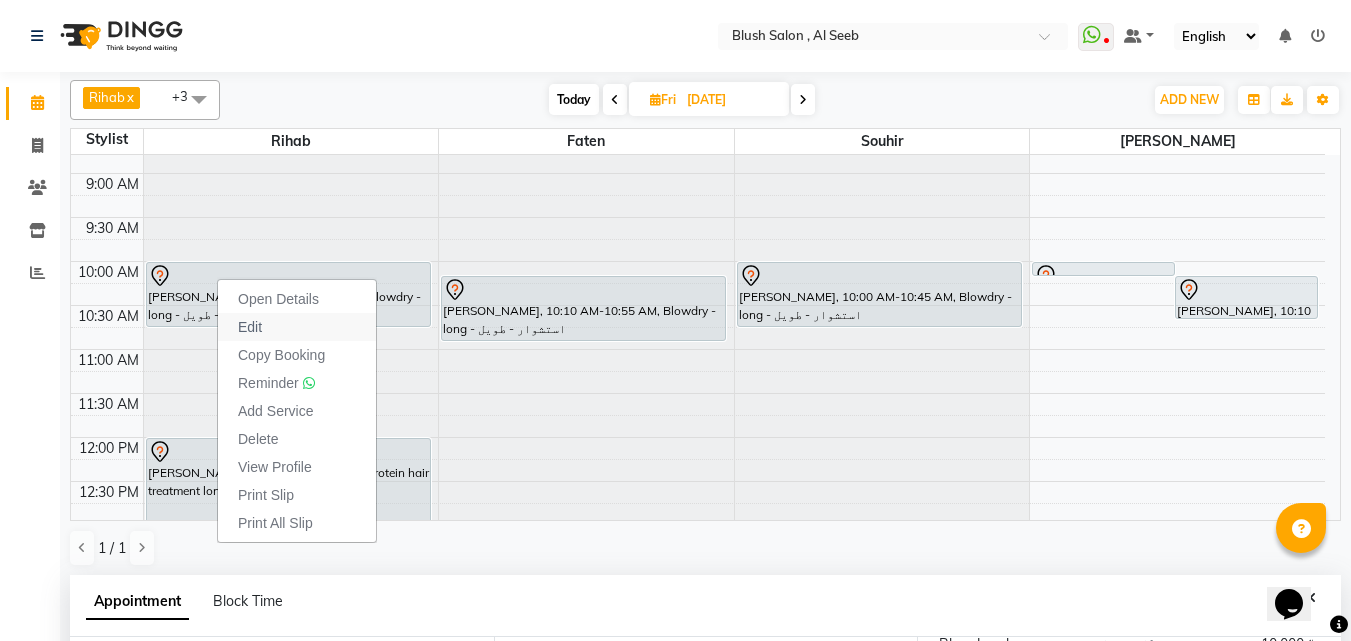 click on "Edit" at bounding box center (250, 327) 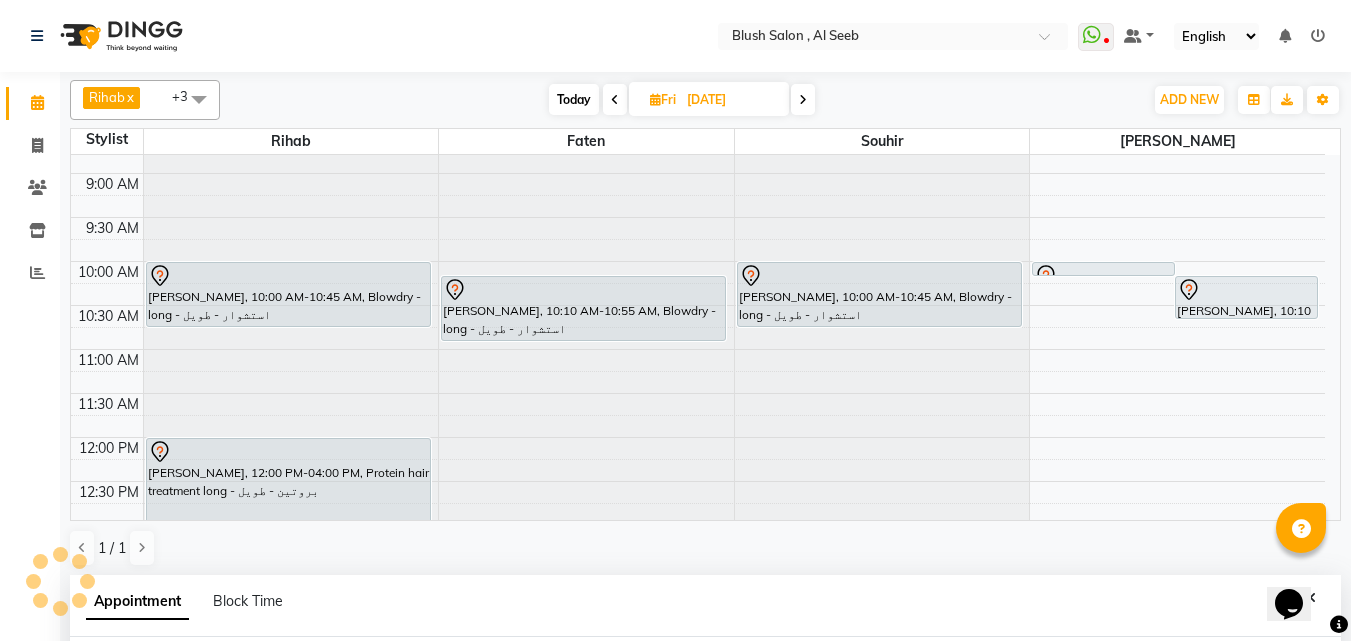 select on "tentative" 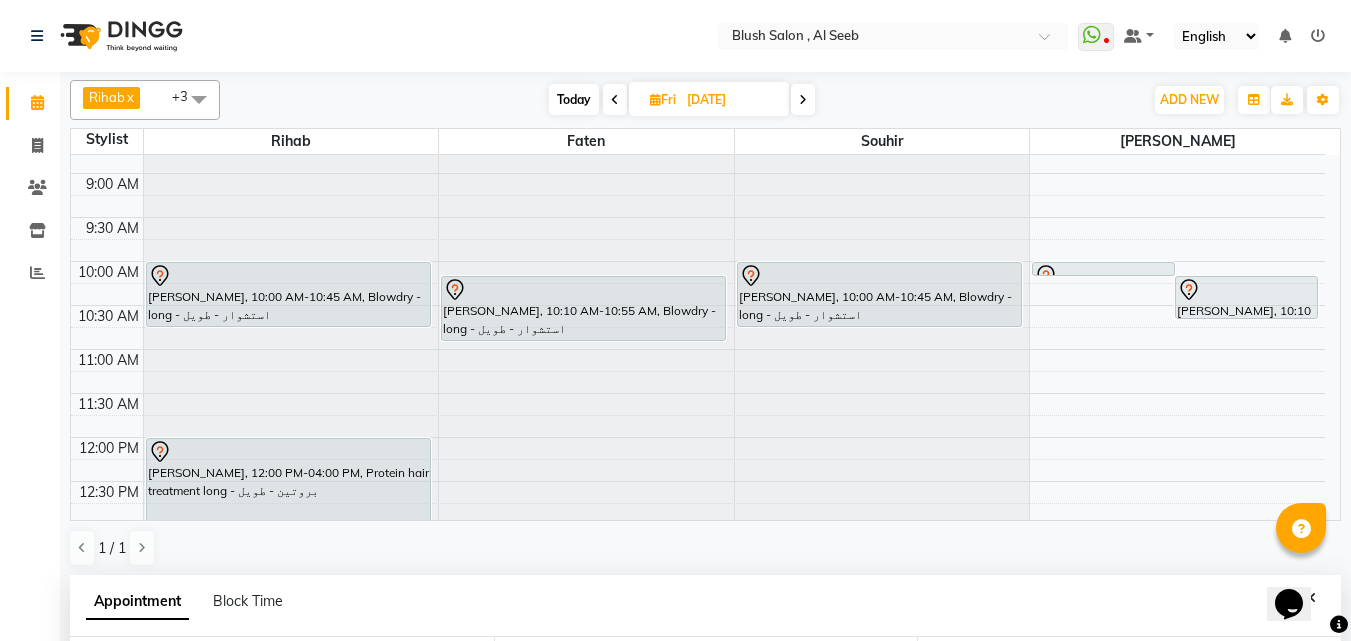 type on "[DATE]" 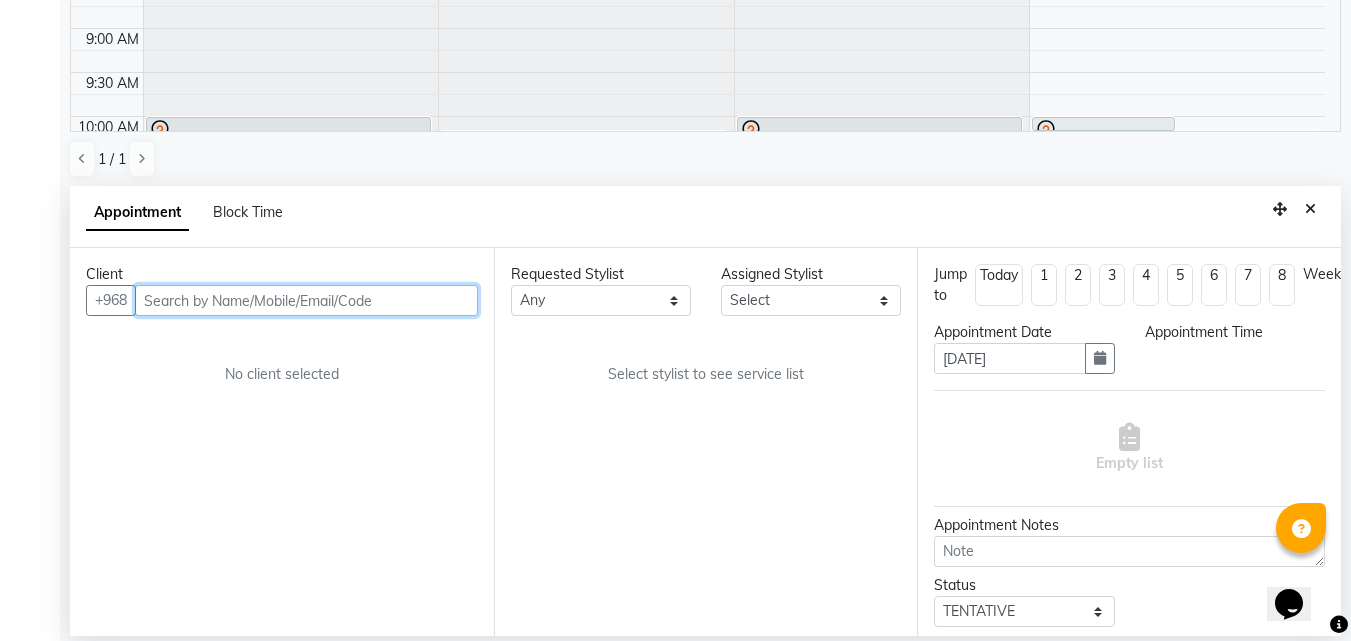 select on "600" 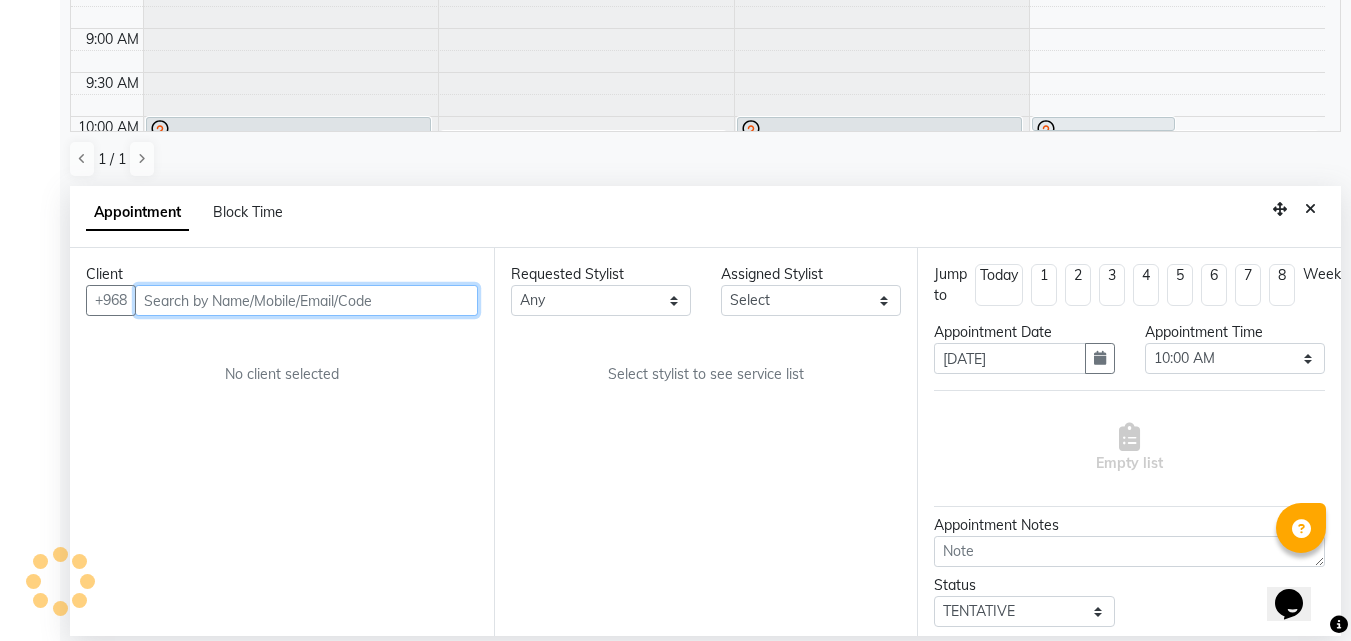 select on "38037" 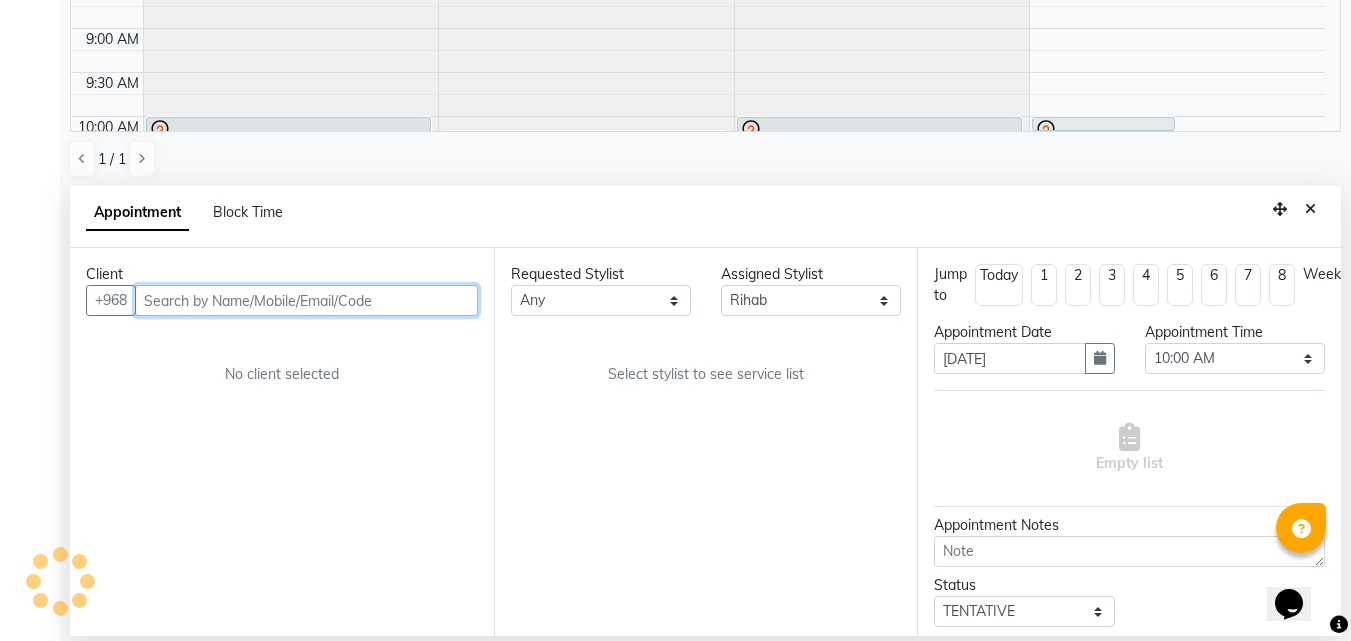 scroll, scrollTop: 1673, scrollLeft: 0, axis: vertical 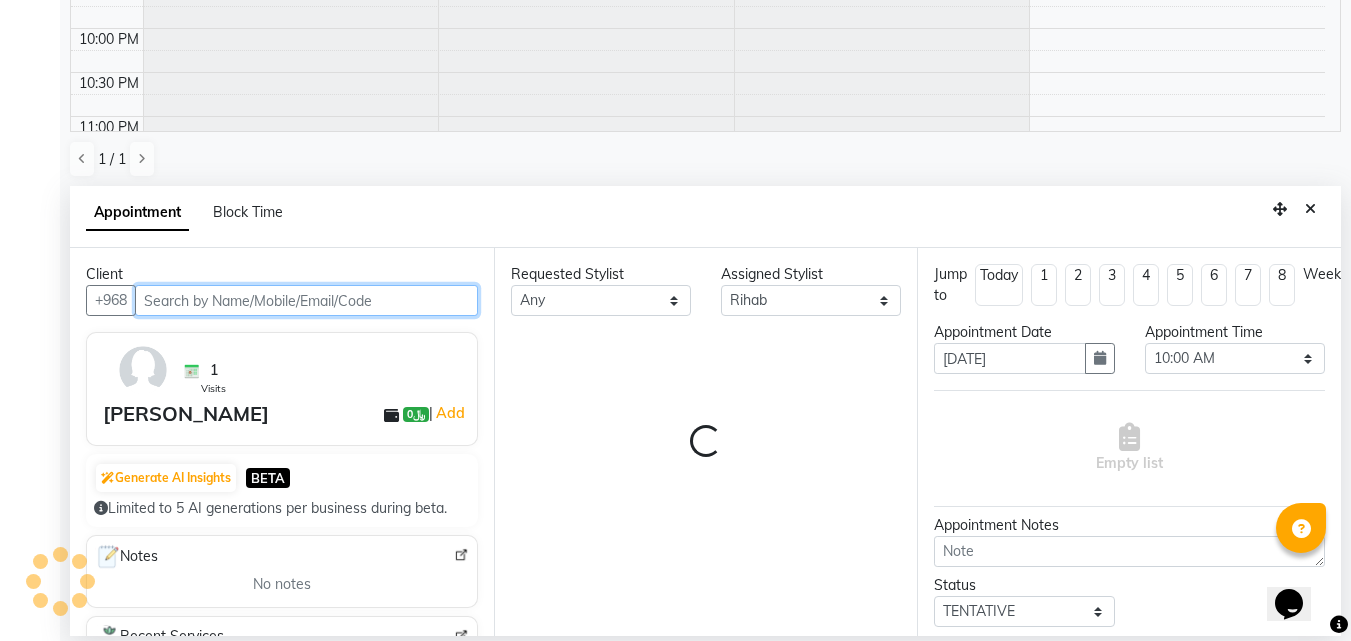 select on "2564" 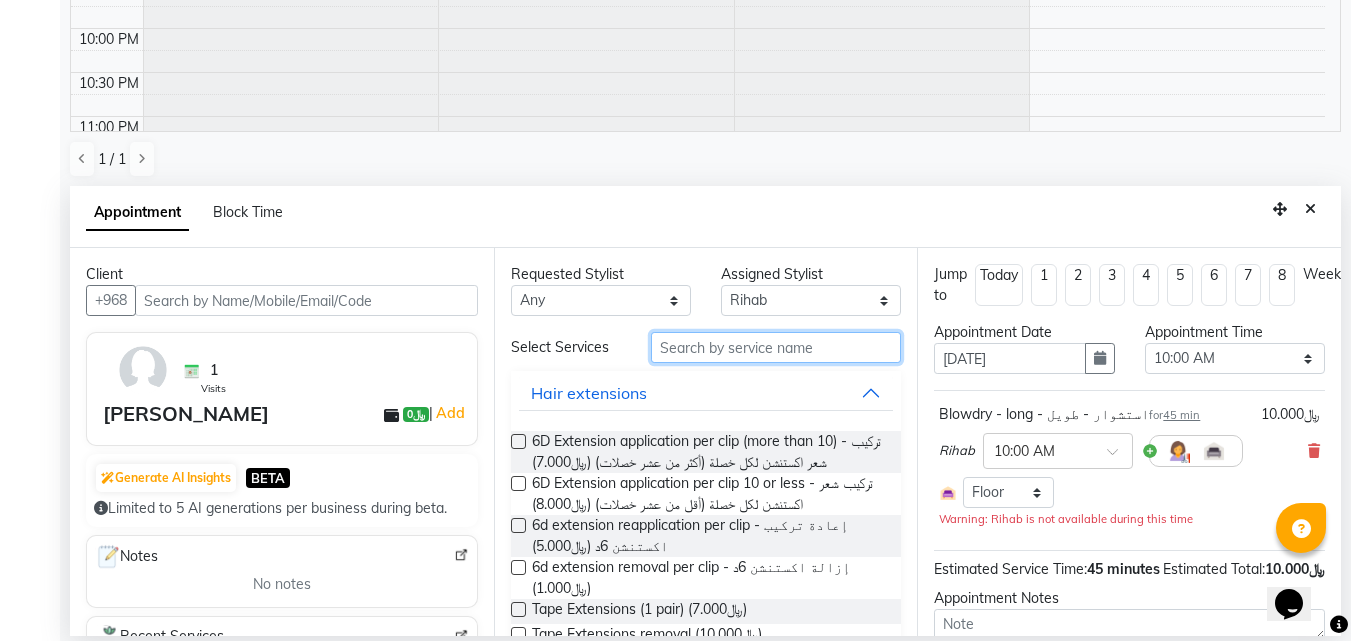click at bounding box center [776, 347] 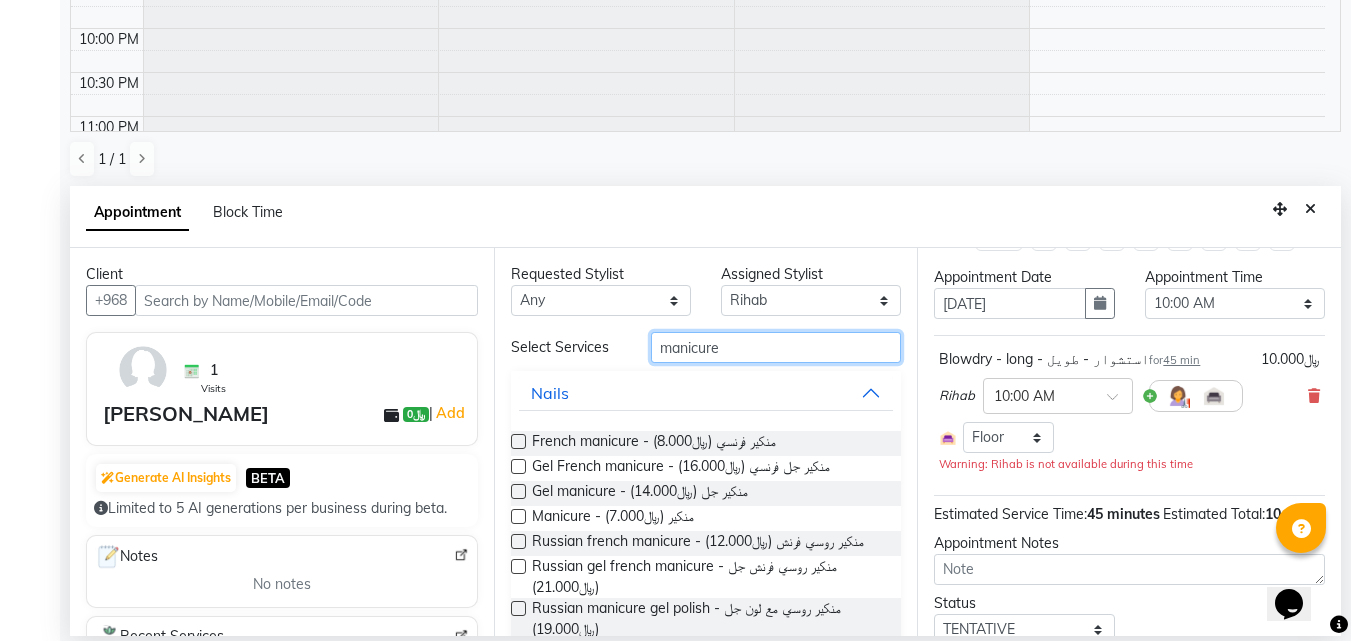 scroll, scrollTop: 100, scrollLeft: 0, axis: vertical 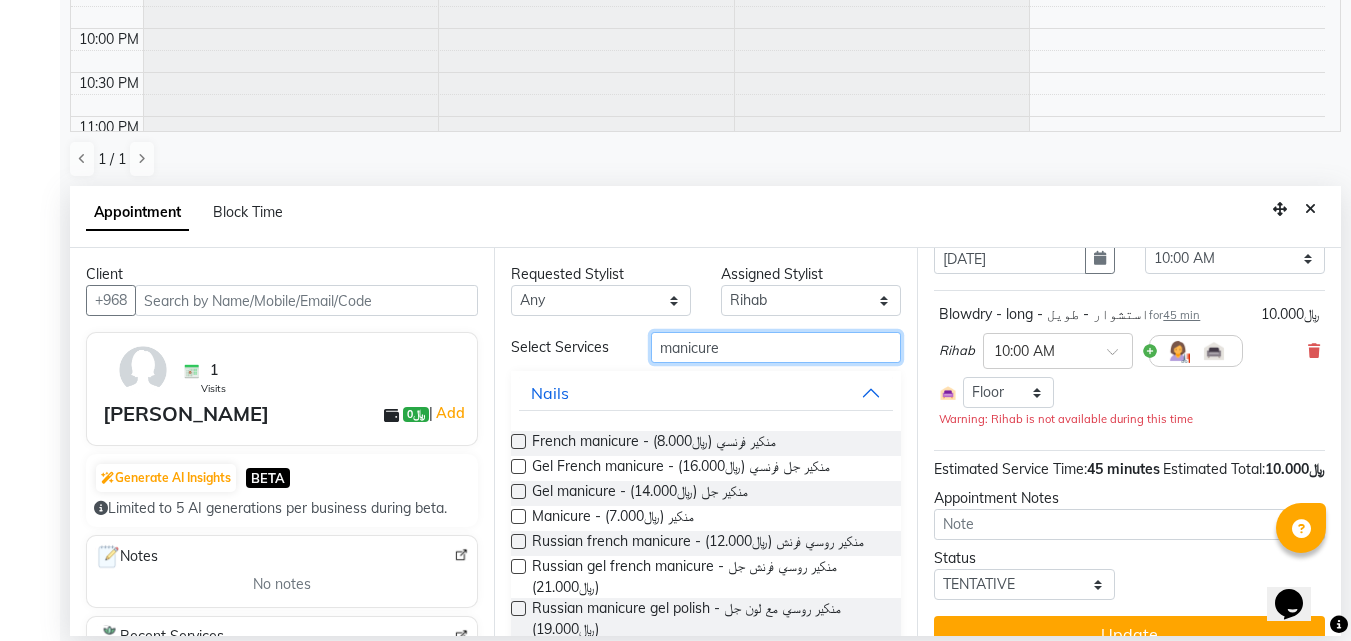 type on "manicure" 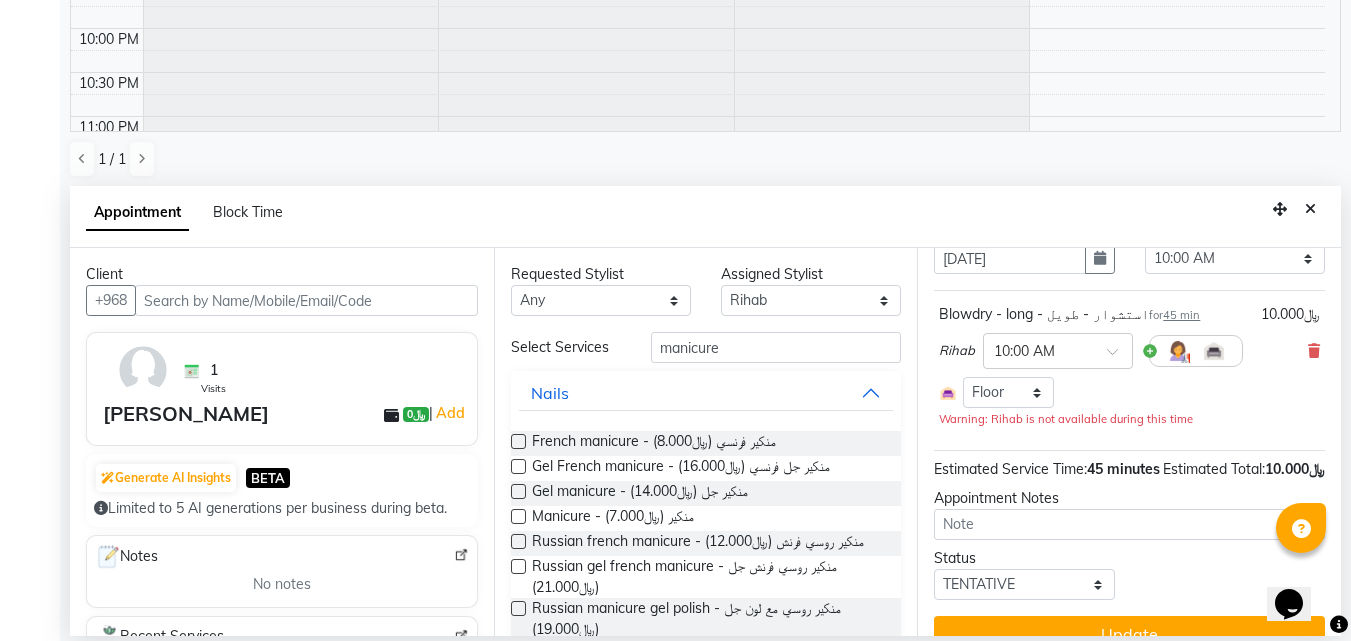click at bounding box center (518, 516) 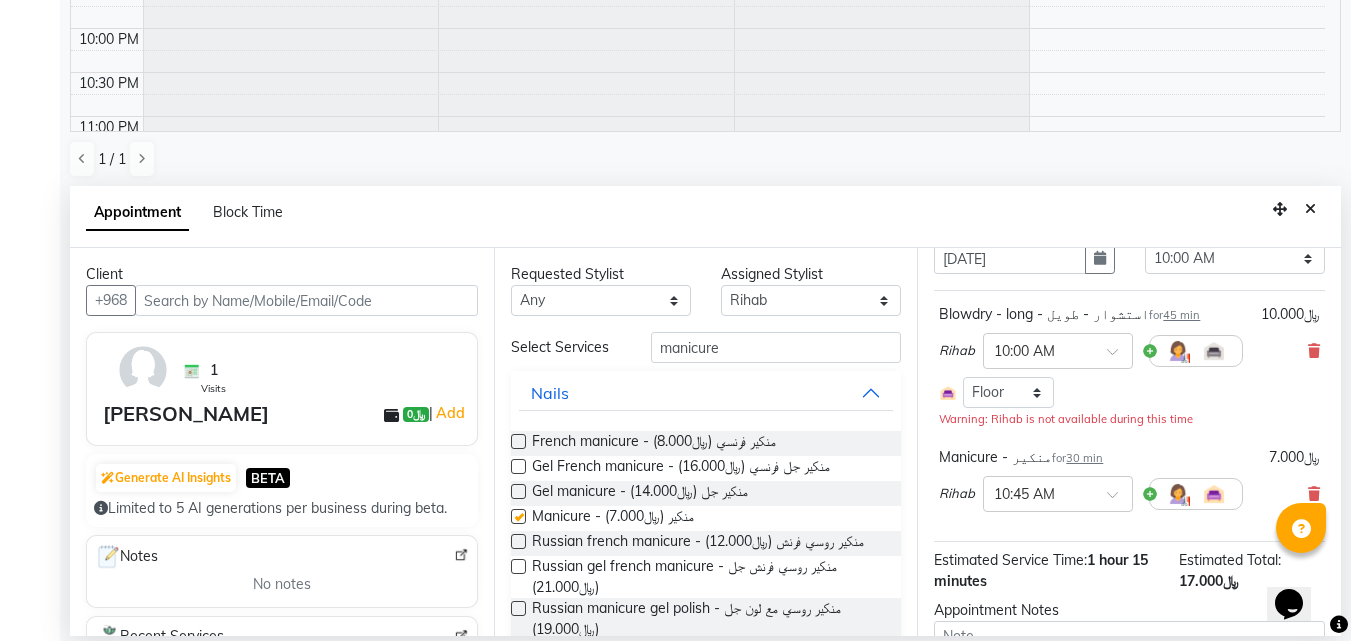 checkbox on "false" 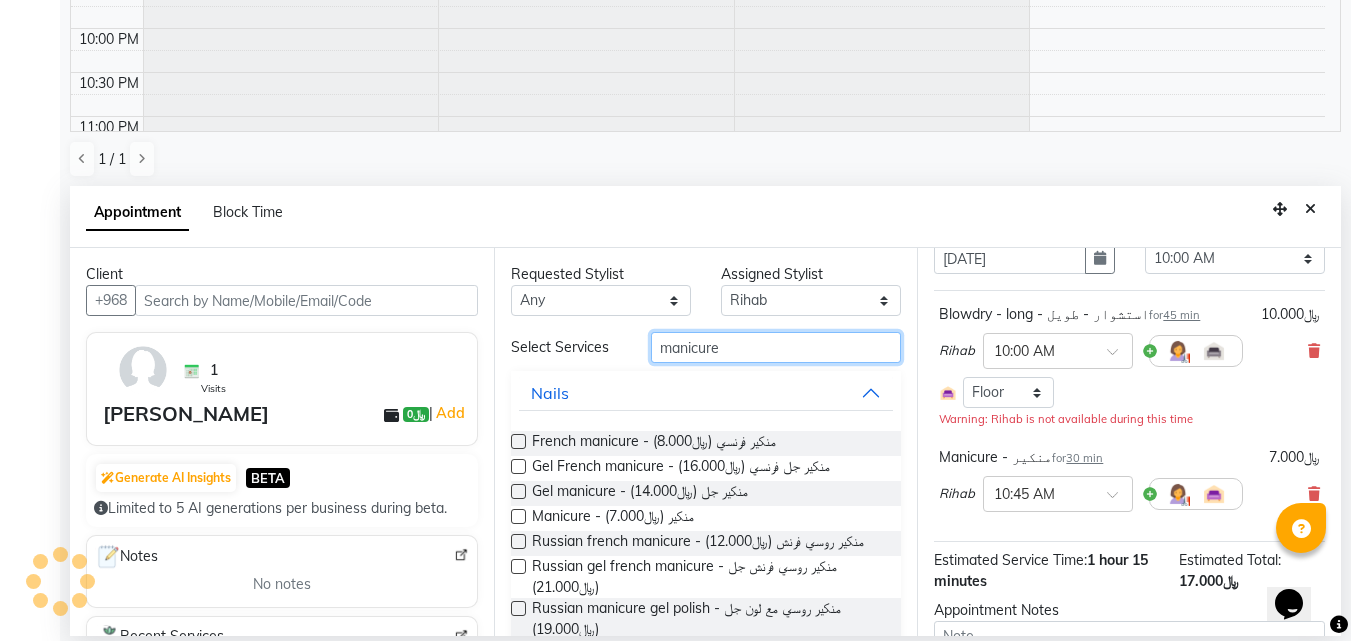 click on "manicure" at bounding box center [776, 347] 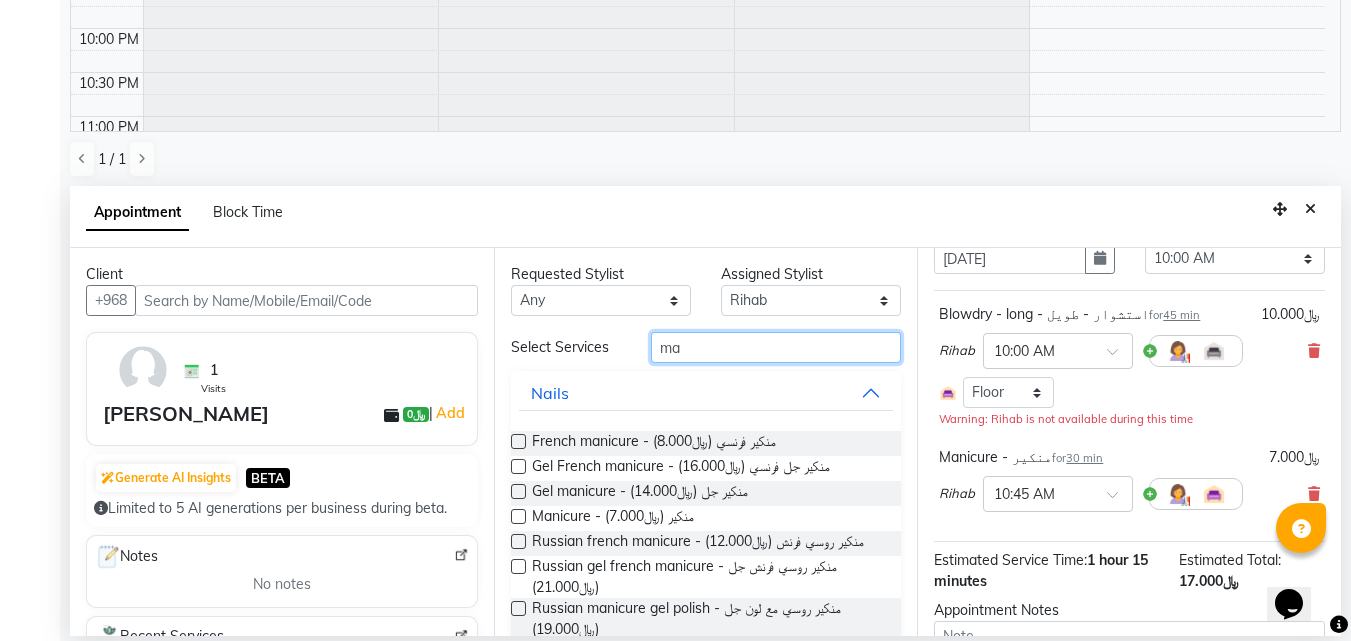 type on "m" 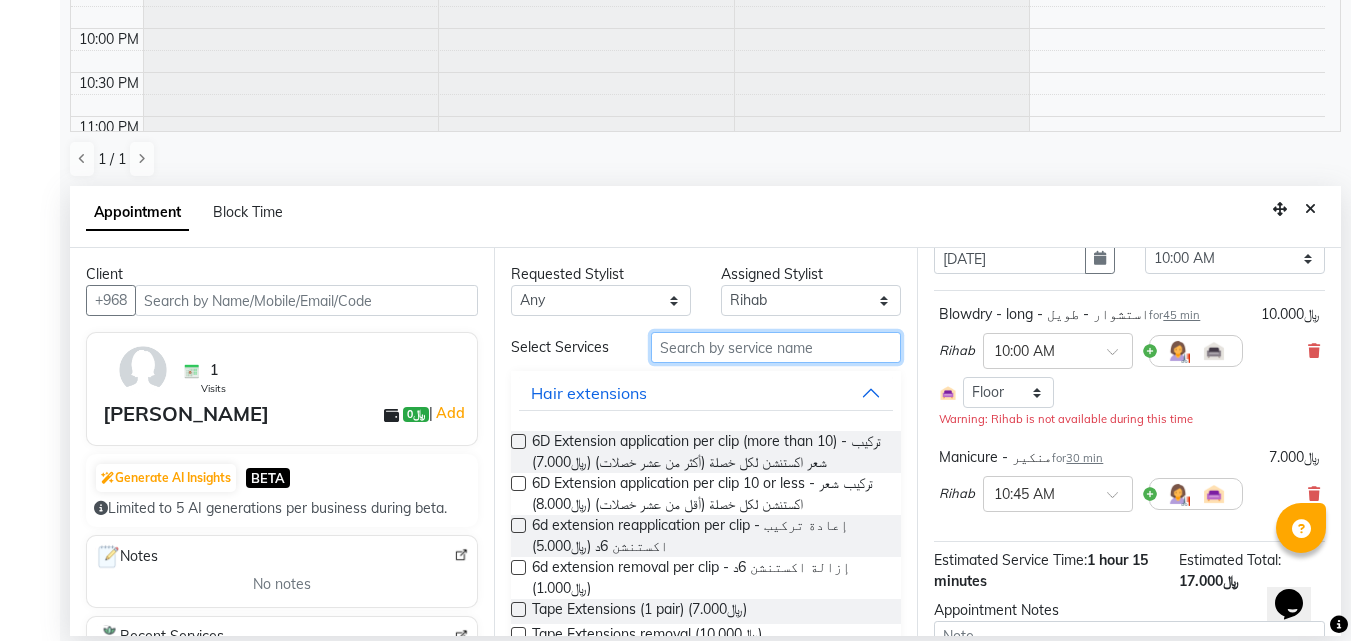 type 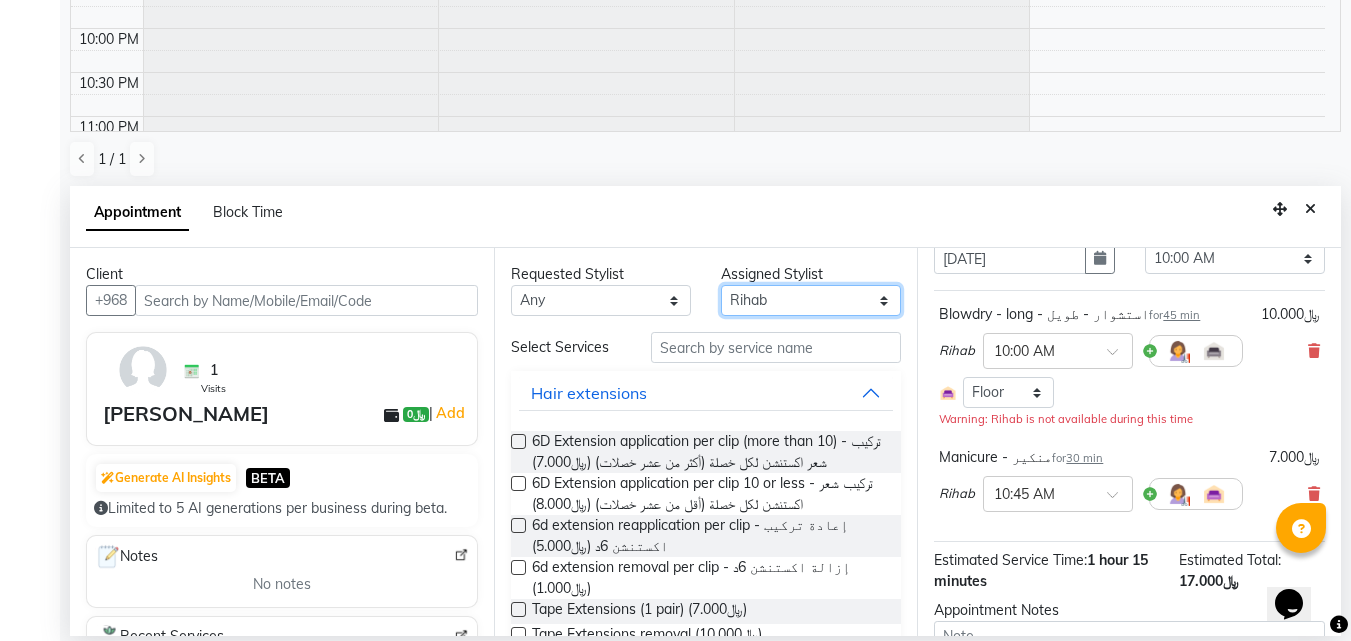 click on "Select [PERSON_NAME]" at bounding box center [811, 300] 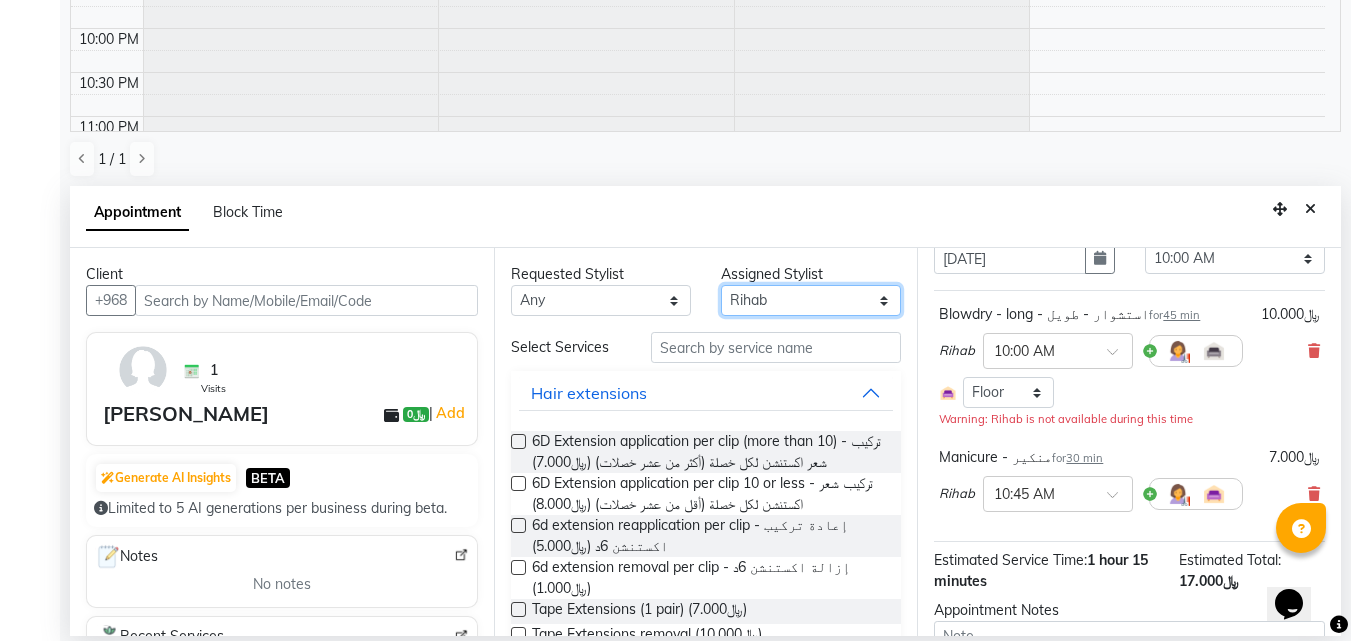 select on "64153" 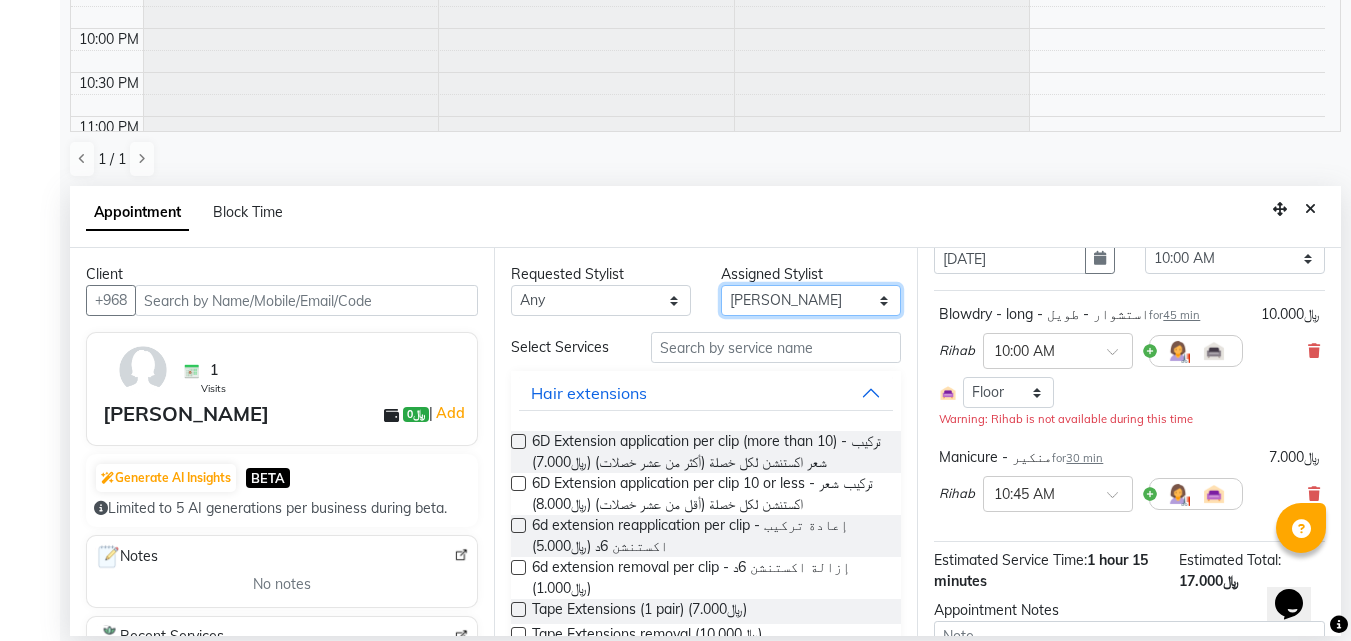 click on "Select [PERSON_NAME]" at bounding box center [811, 300] 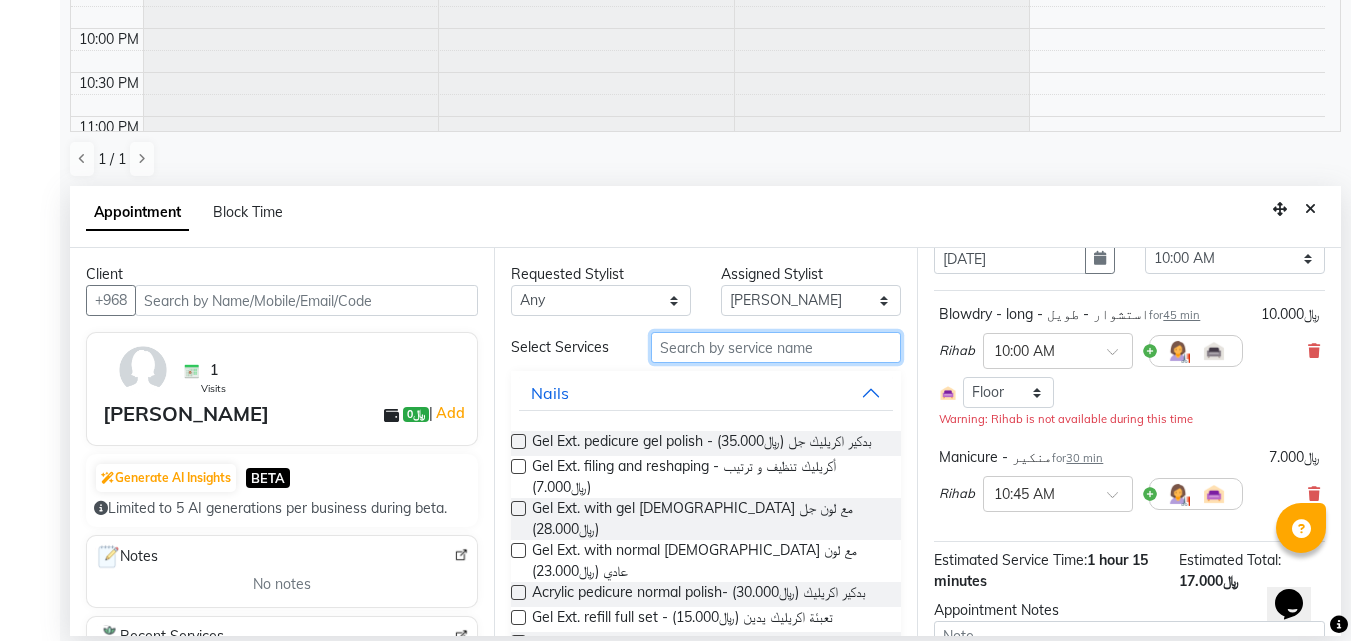 click at bounding box center (776, 347) 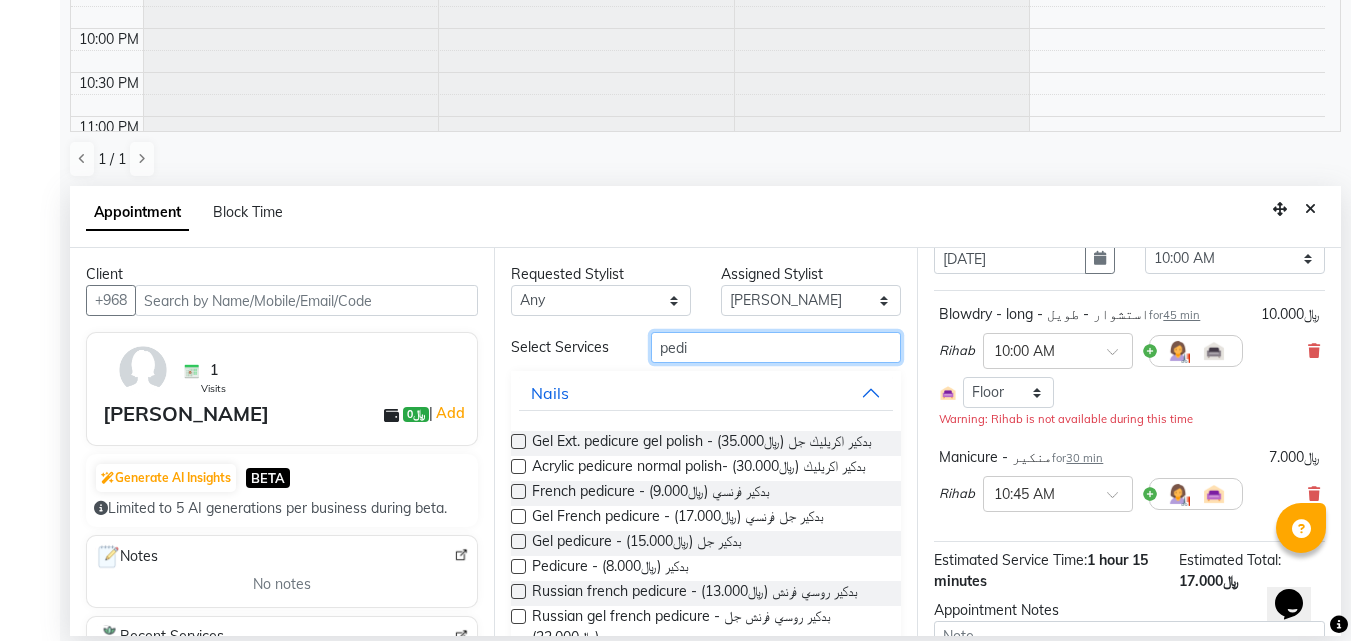 type on "pedi" 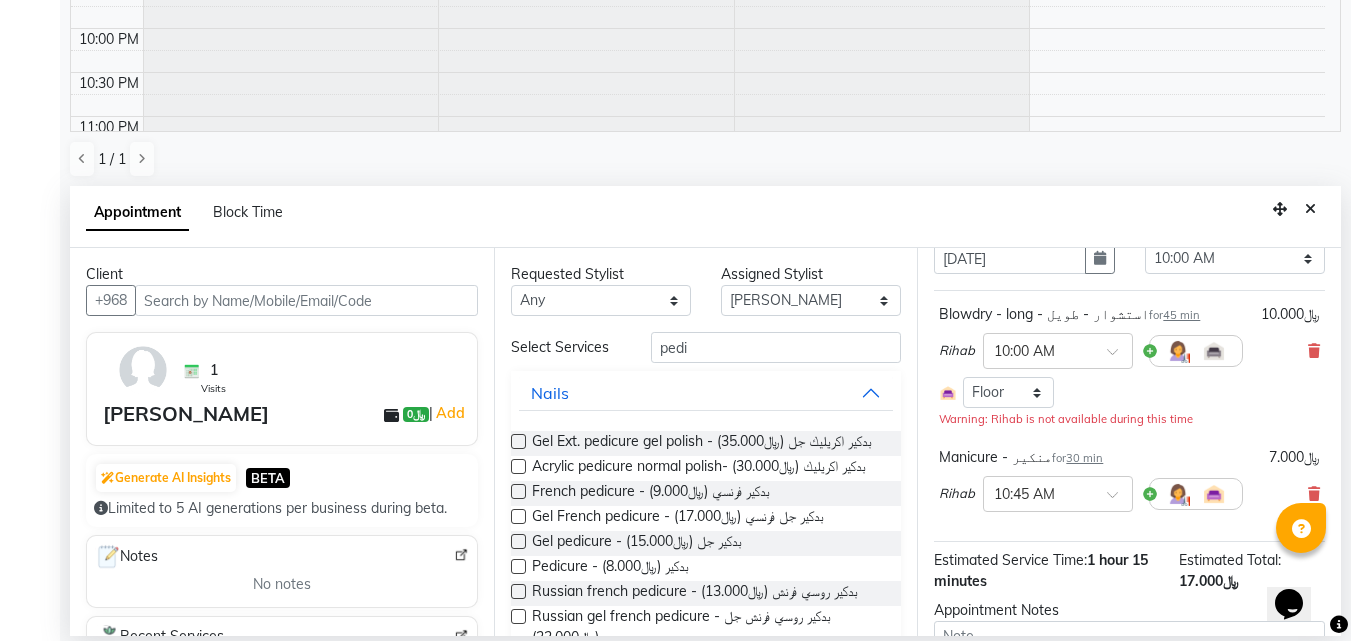 click at bounding box center (518, 566) 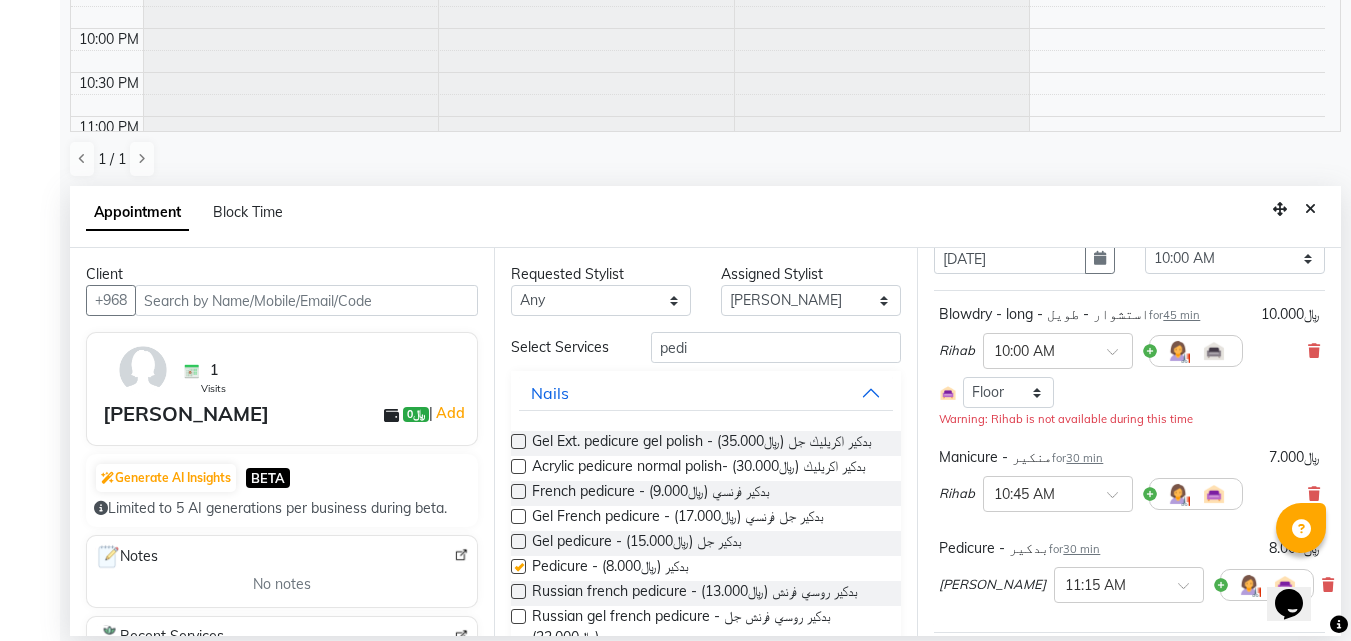 checkbox on "false" 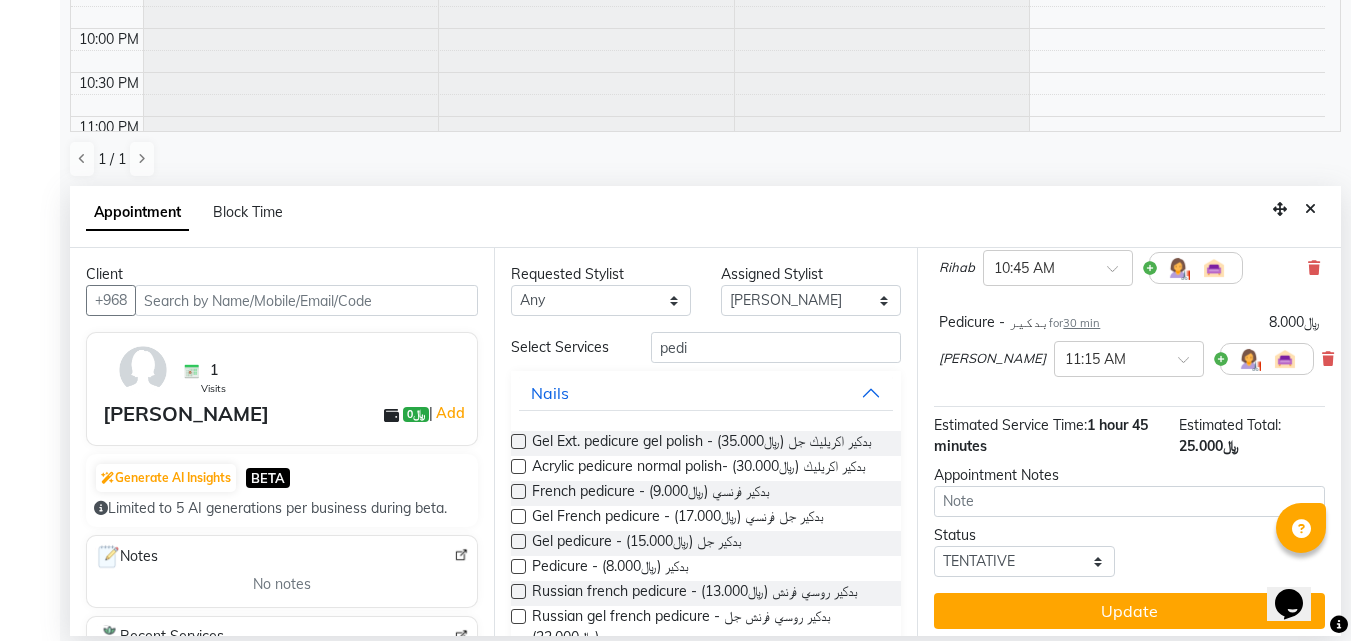 scroll, scrollTop: 350, scrollLeft: 0, axis: vertical 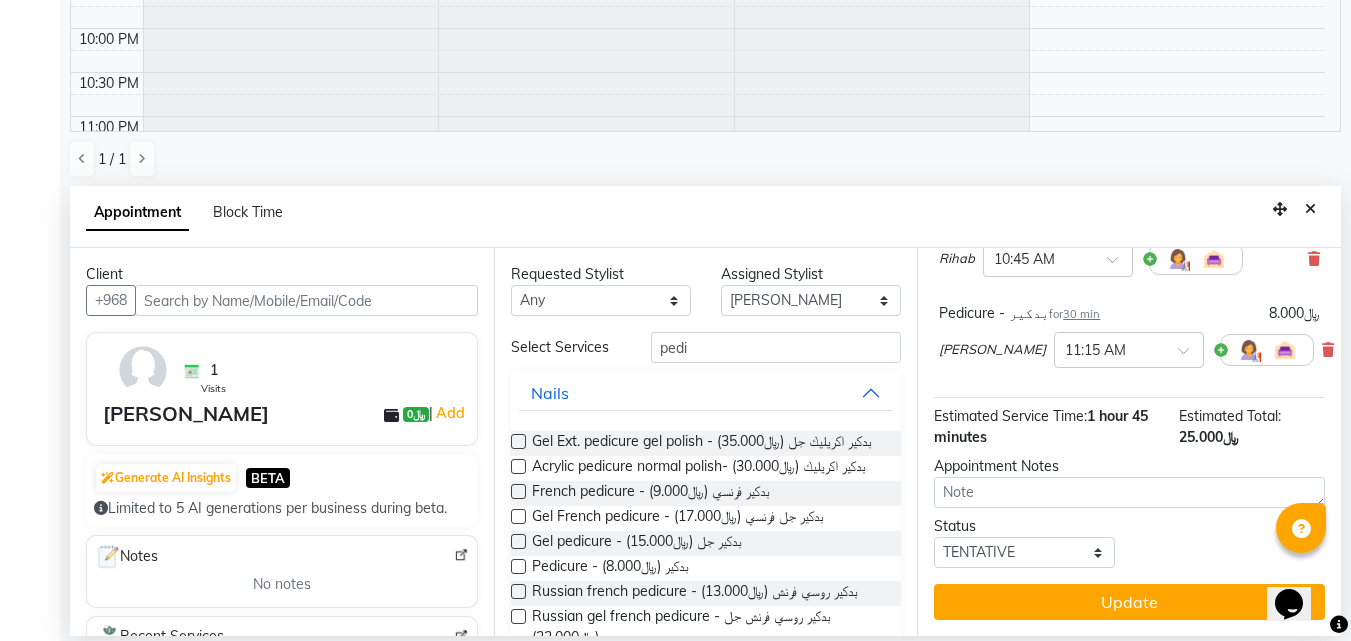 click on "Update" at bounding box center (1129, 602) 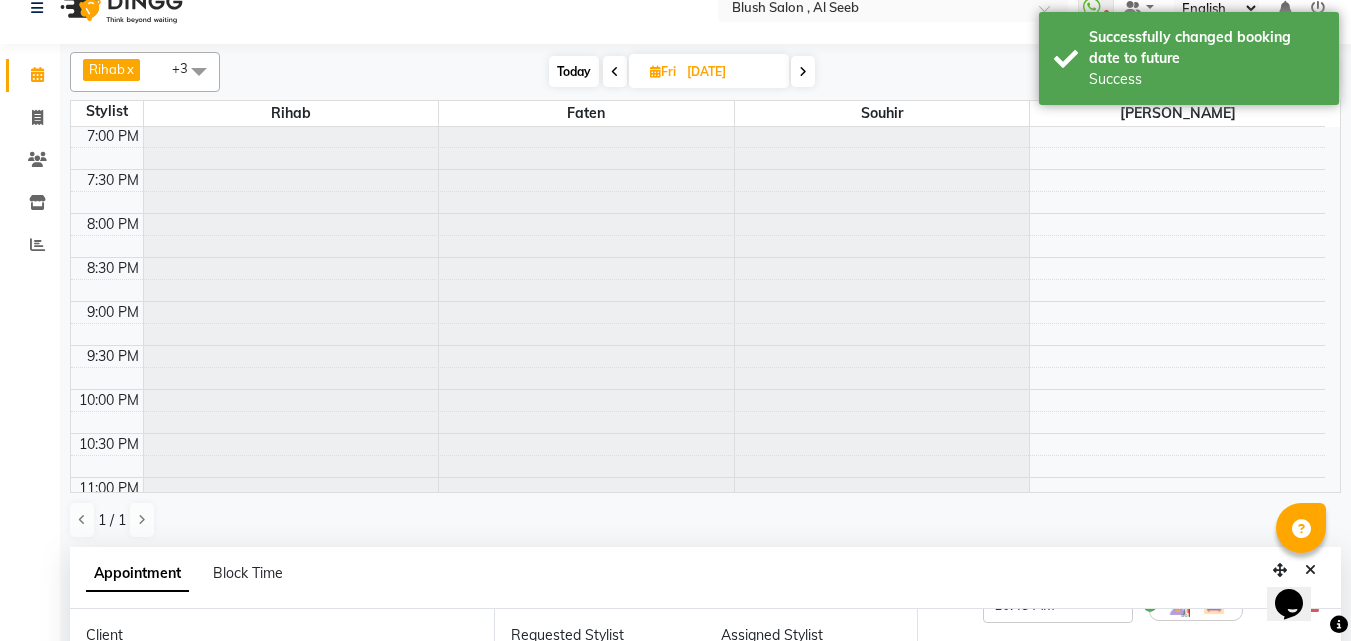scroll, scrollTop: 0, scrollLeft: 0, axis: both 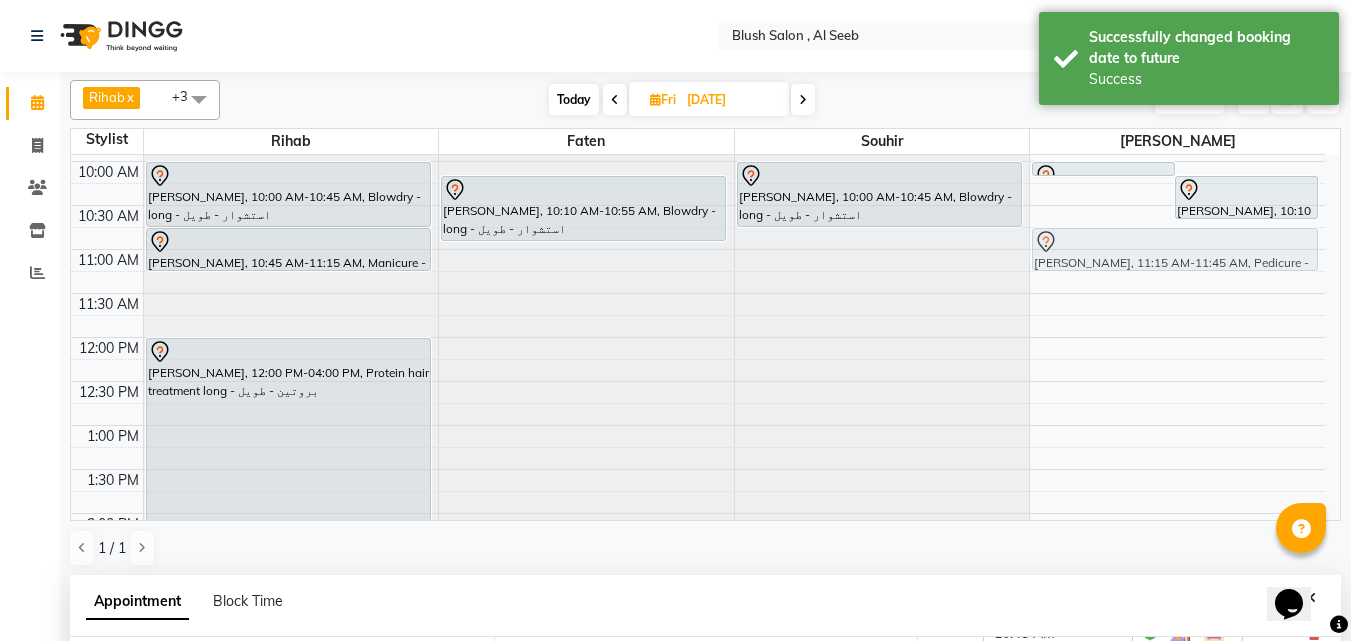 drag, startPoint x: 1137, startPoint y: 287, endPoint x: 1117, endPoint y: 264, distance: 30.479502 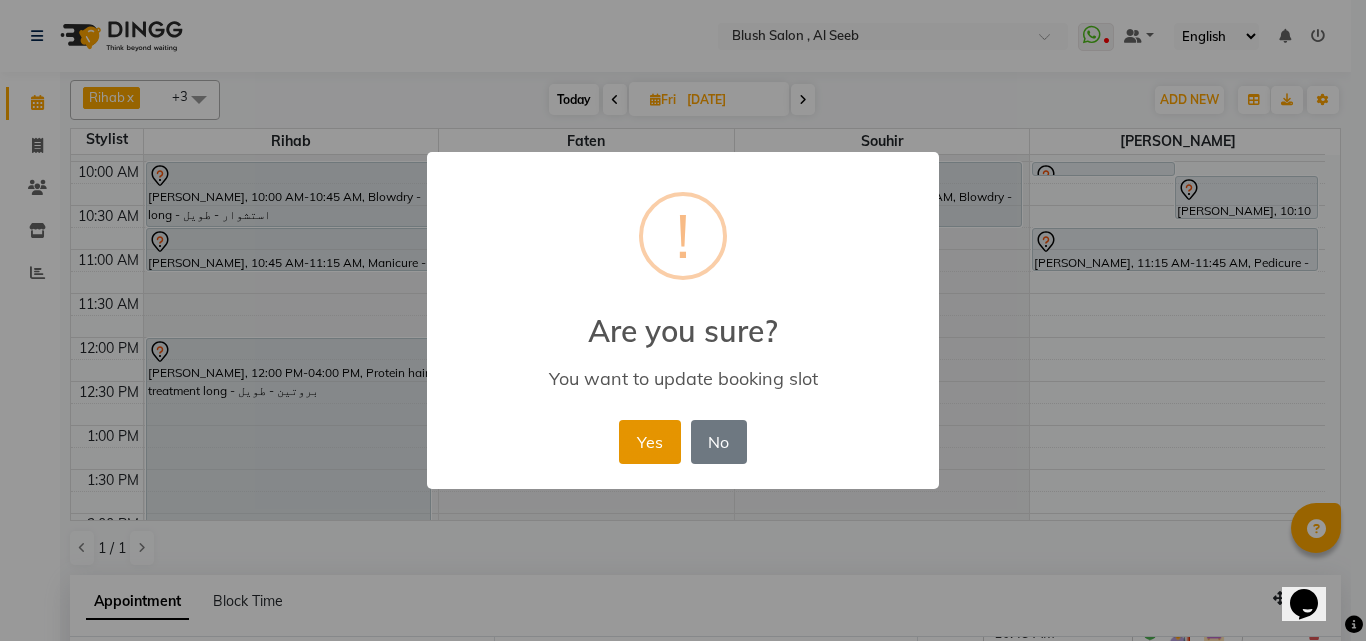 click on "Yes" at bounding box center (649, 442) 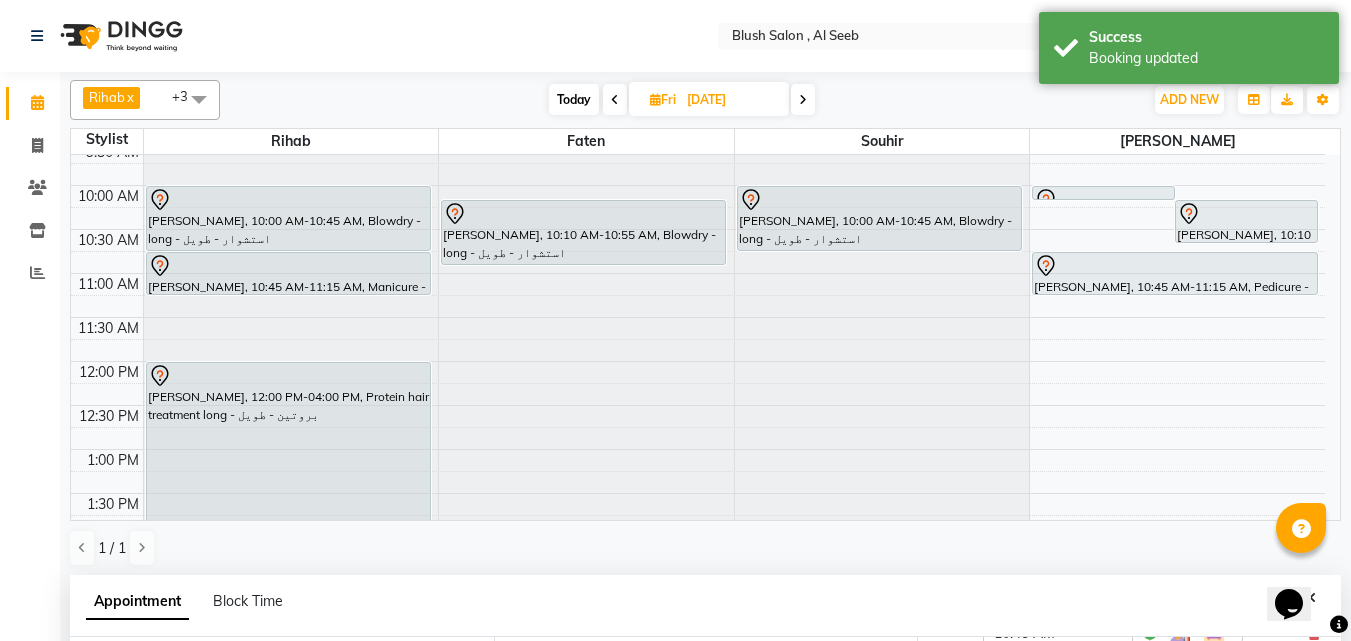 scroll, scrollTop: 773, scrollLeft: 0, axis: vertical 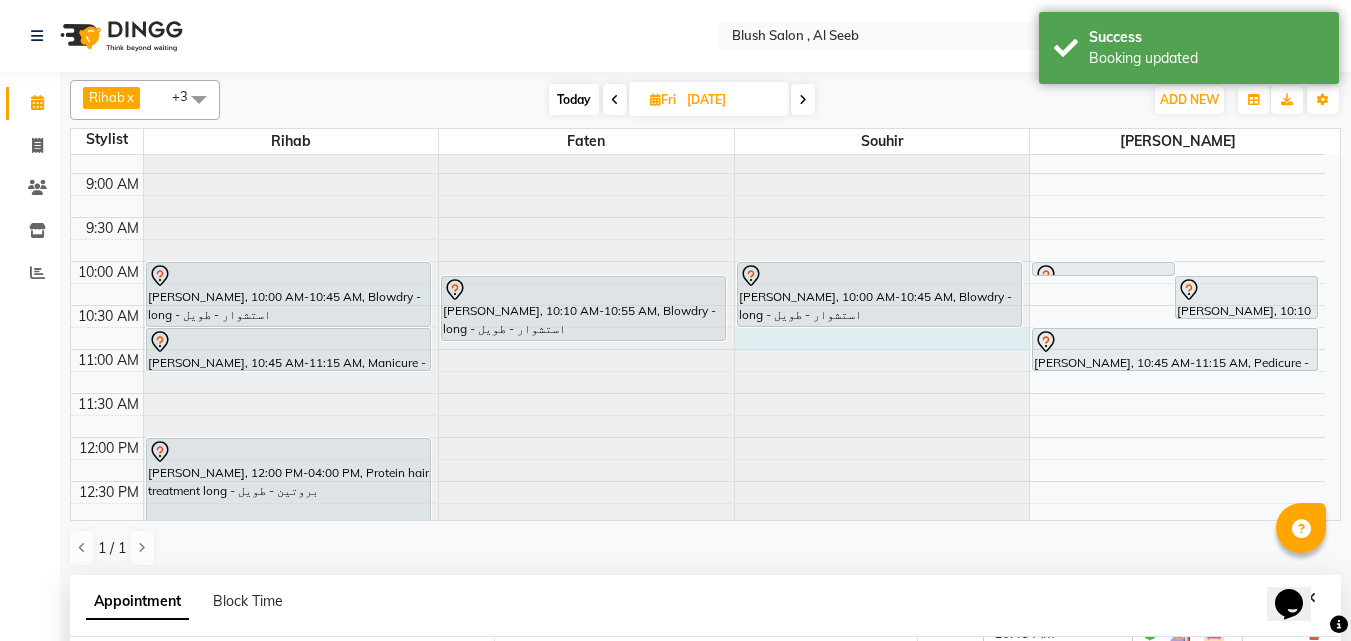 click at bounding box center [882, -618] 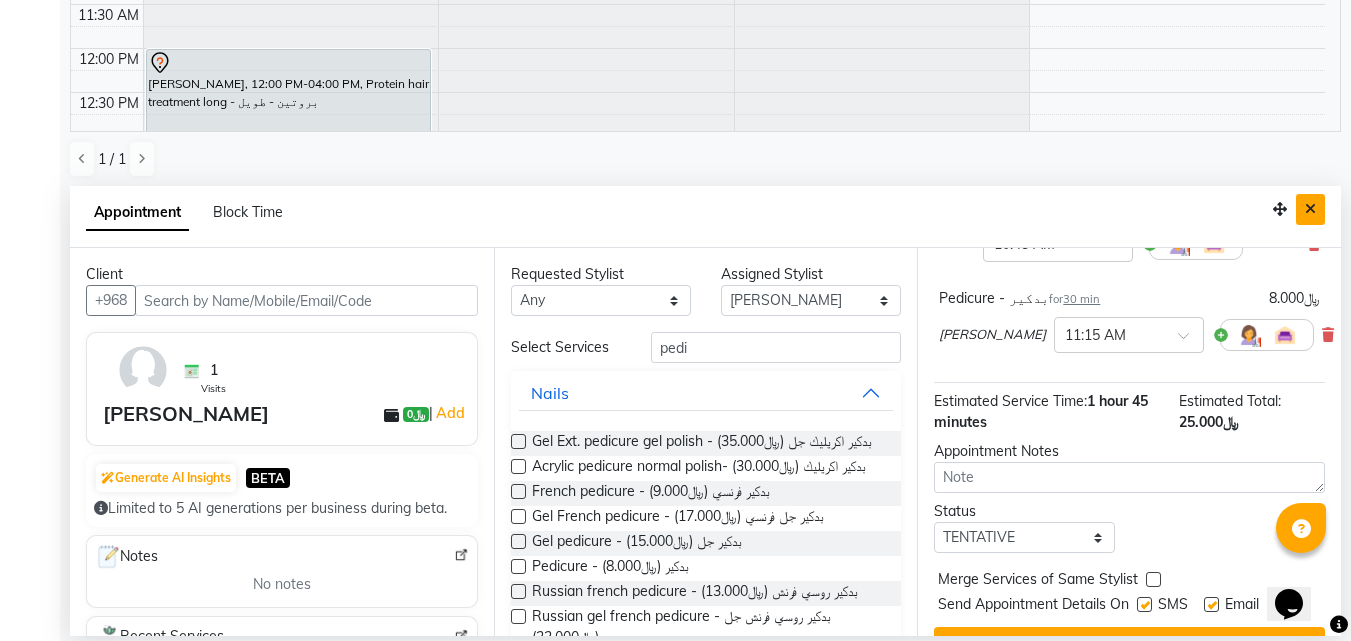 click at bounding box center (1310, 209) 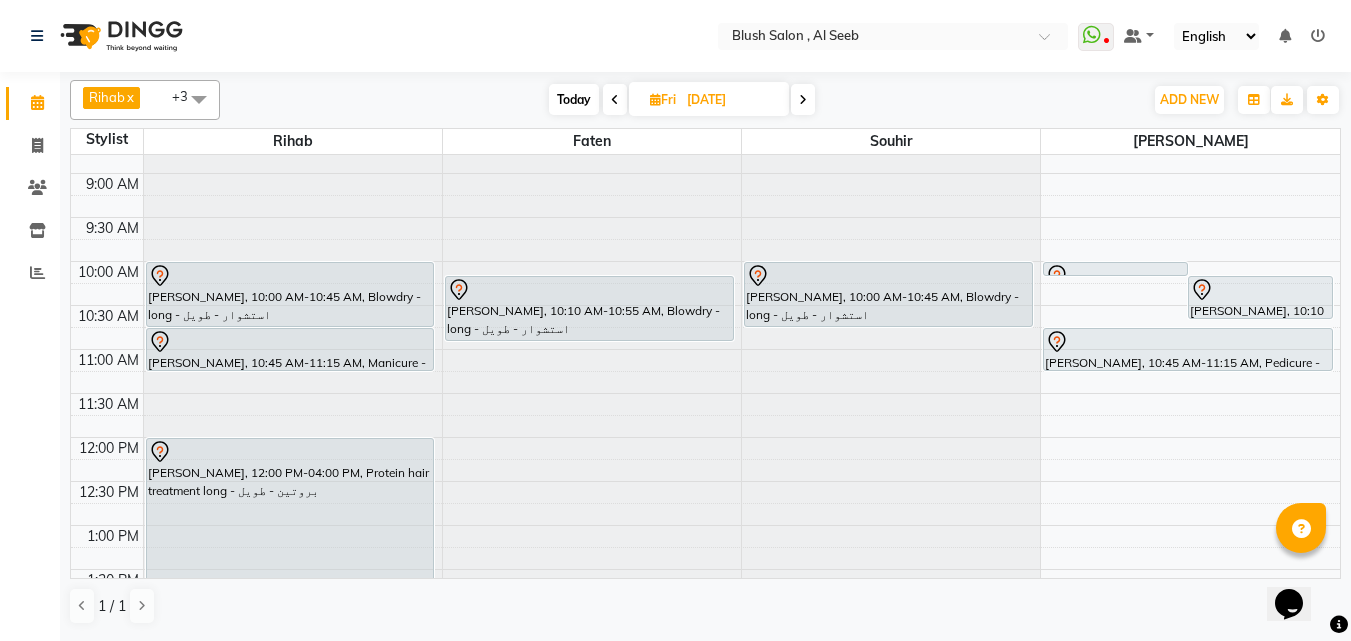 scroll, scrollTop: 0, scrollLeft: 0, axis: both 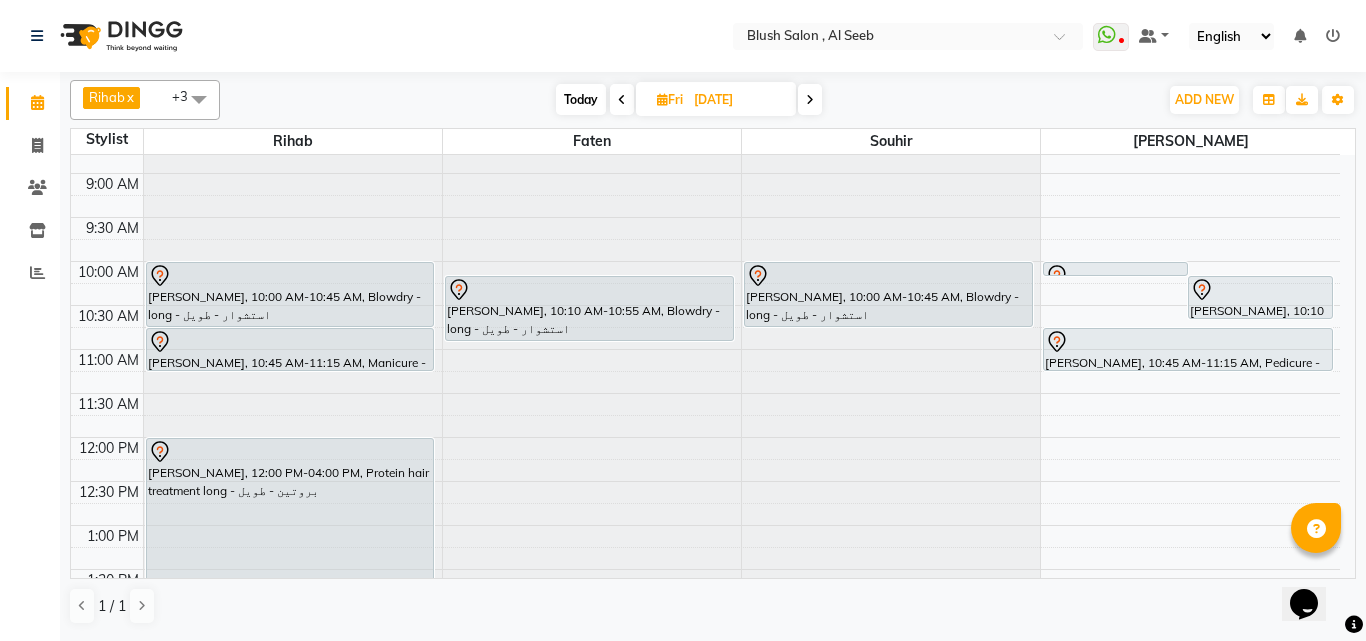 click at bounding box center (290, 276) 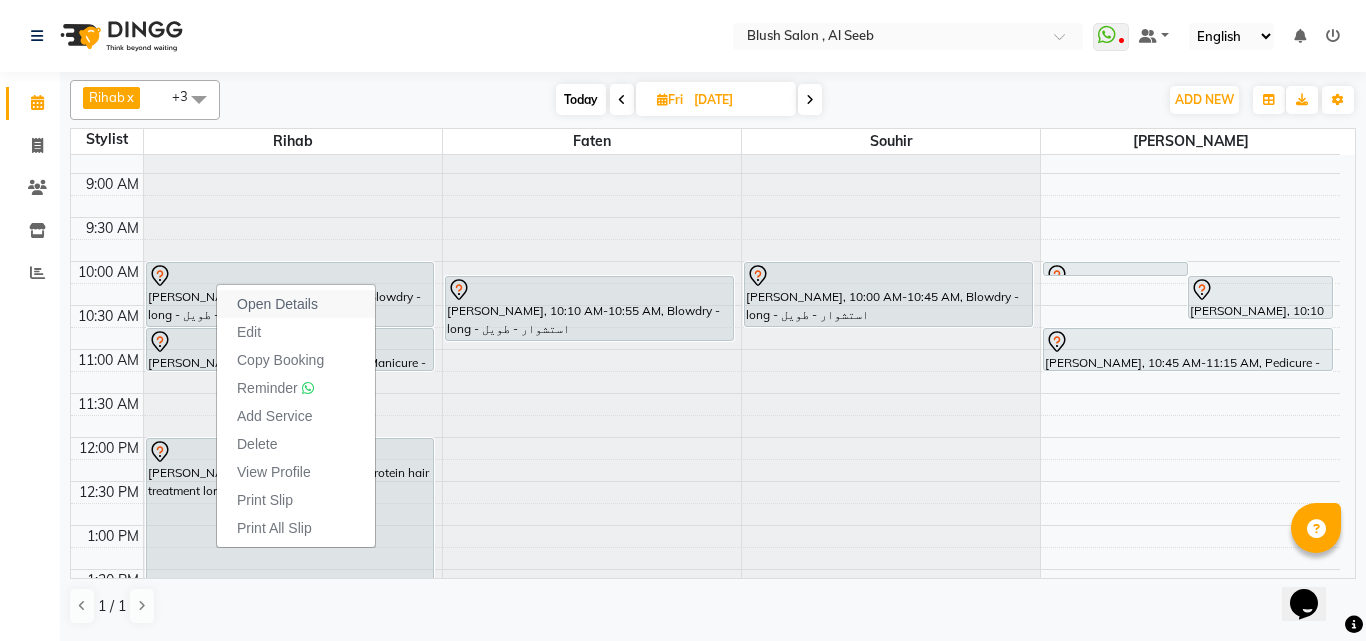 click on "Open Details" at bounding box center [277, 304] 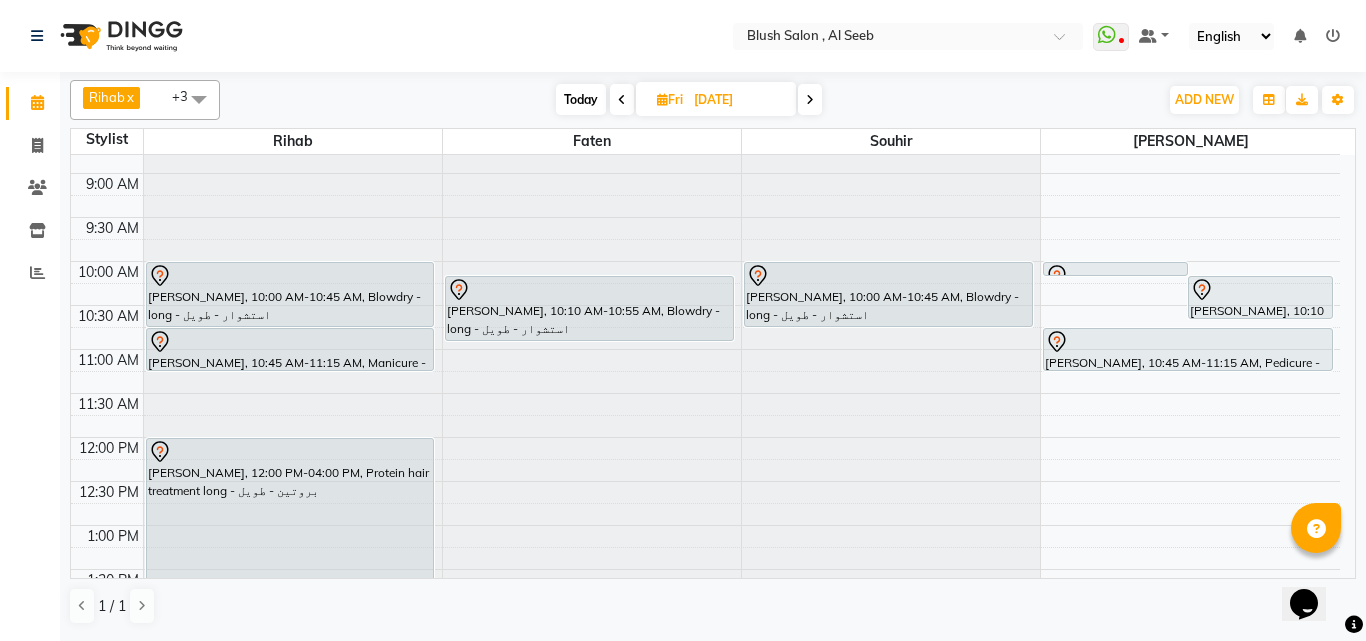 click at bounding box center (290, 276) 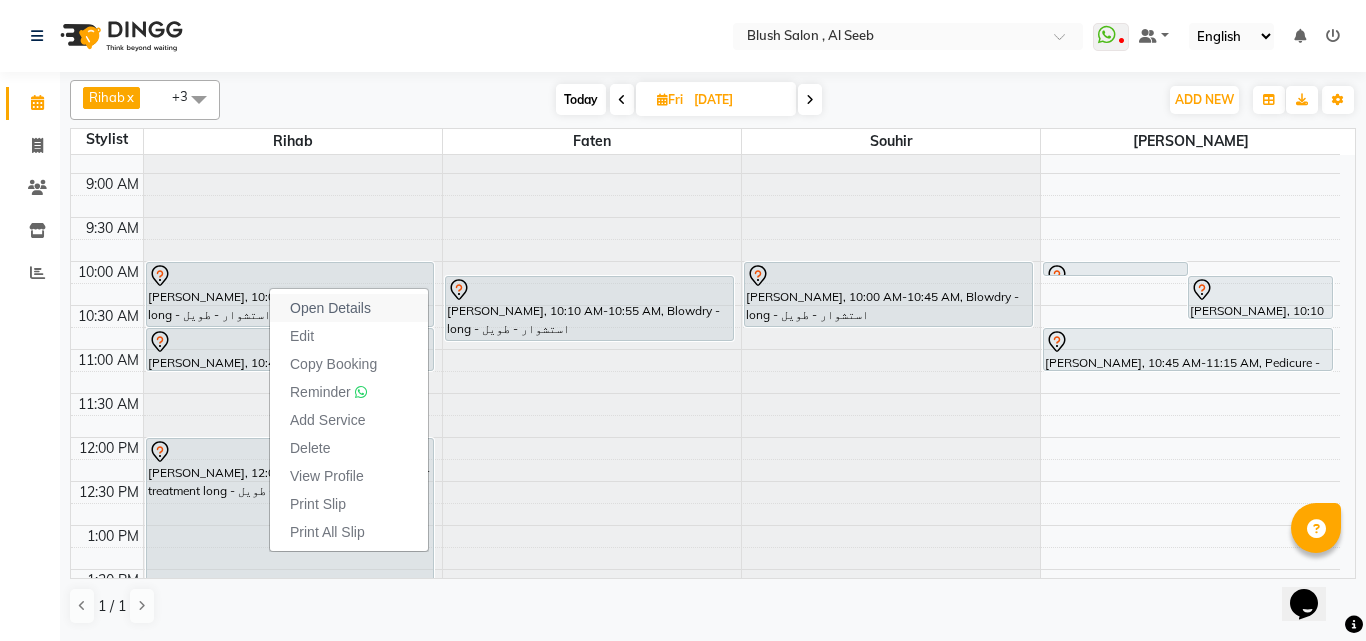 click on "Open Details" at bounding box center (330, 308) 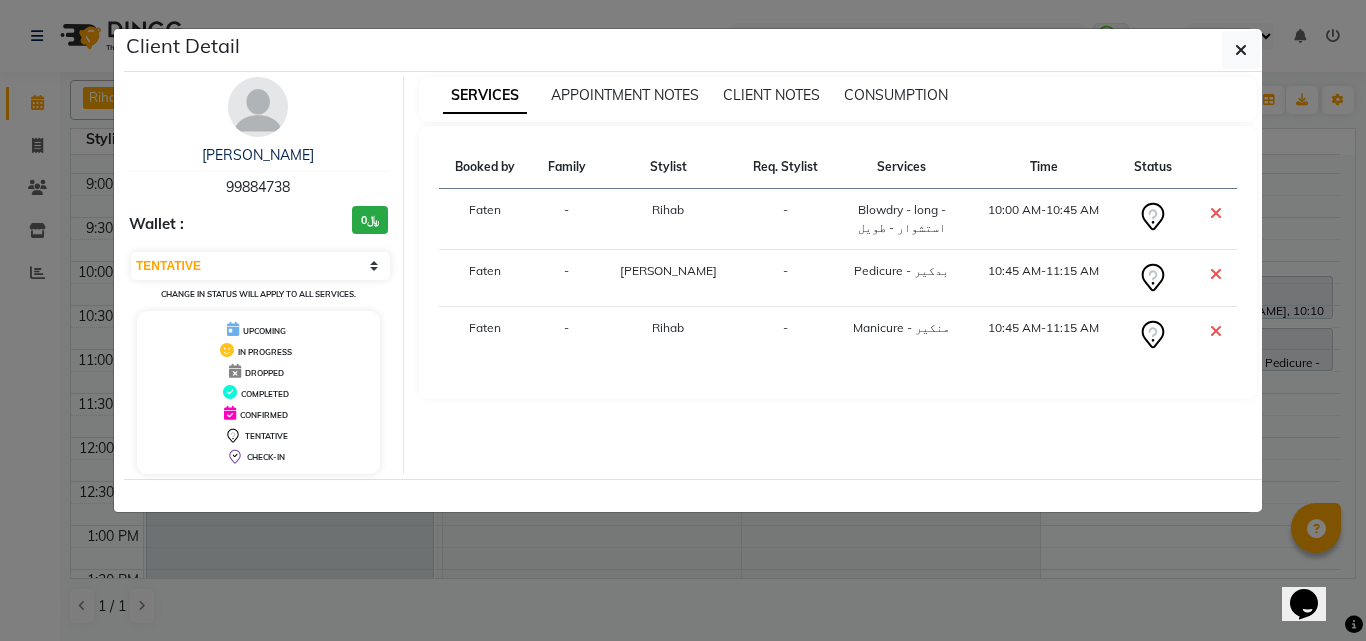 click on "Client Detail  Hiyaam barwani   99884738 Wallet : ﷼0 Select CONFIRMED TENTATIVE Change in status will apply to all services. UPCOMING IN PROGRESS DROPPED COMPLETED CONFIRMED TENTATIVE CHECK-IN SERVICES APPOINTMENT NOTES CLIENT NOTES CONSUMPTION Booked by Family Stylist Req. Stylist Services Time Status  Faten  - Rihab -  Blowdry - long - استشوار - طويل   10:00 AM-10:45 AM   Faten  - [PERSON_NAME] -  Pedicure - بدكير   10:45 AM-11:15 AM   Faten  - Rihab -  Manicure - منكير   10:45 AM-11:15 AM" 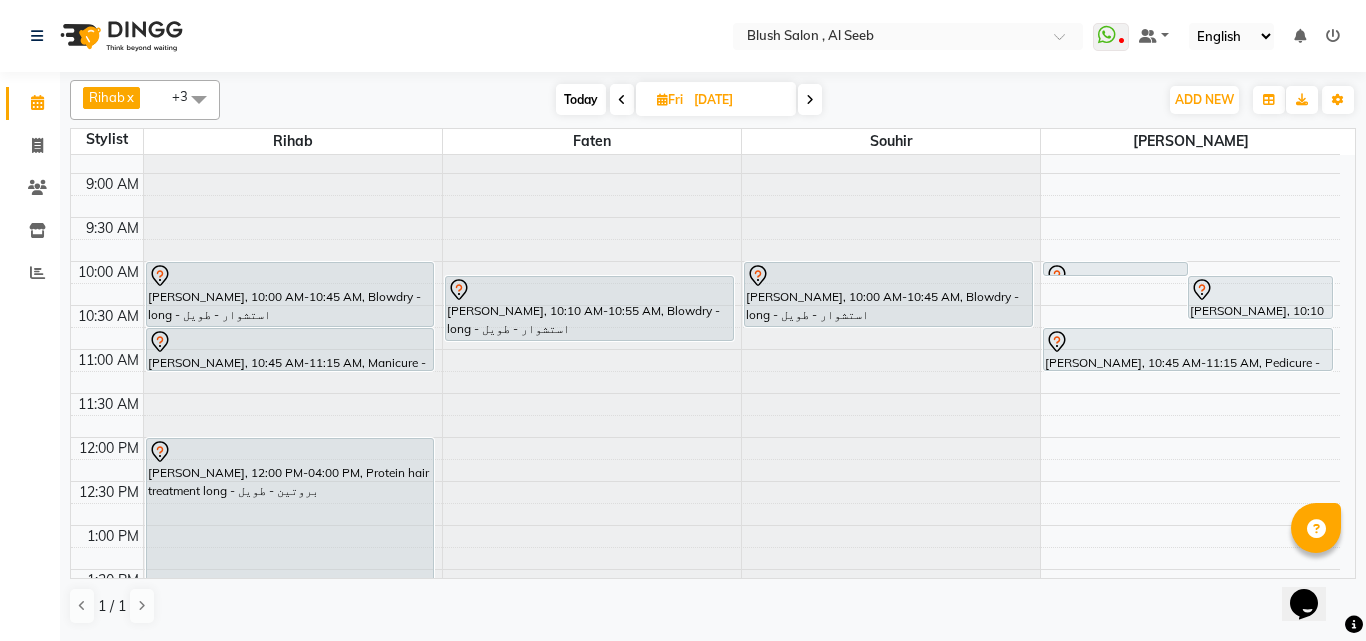 click at bounding box center [290, 276] 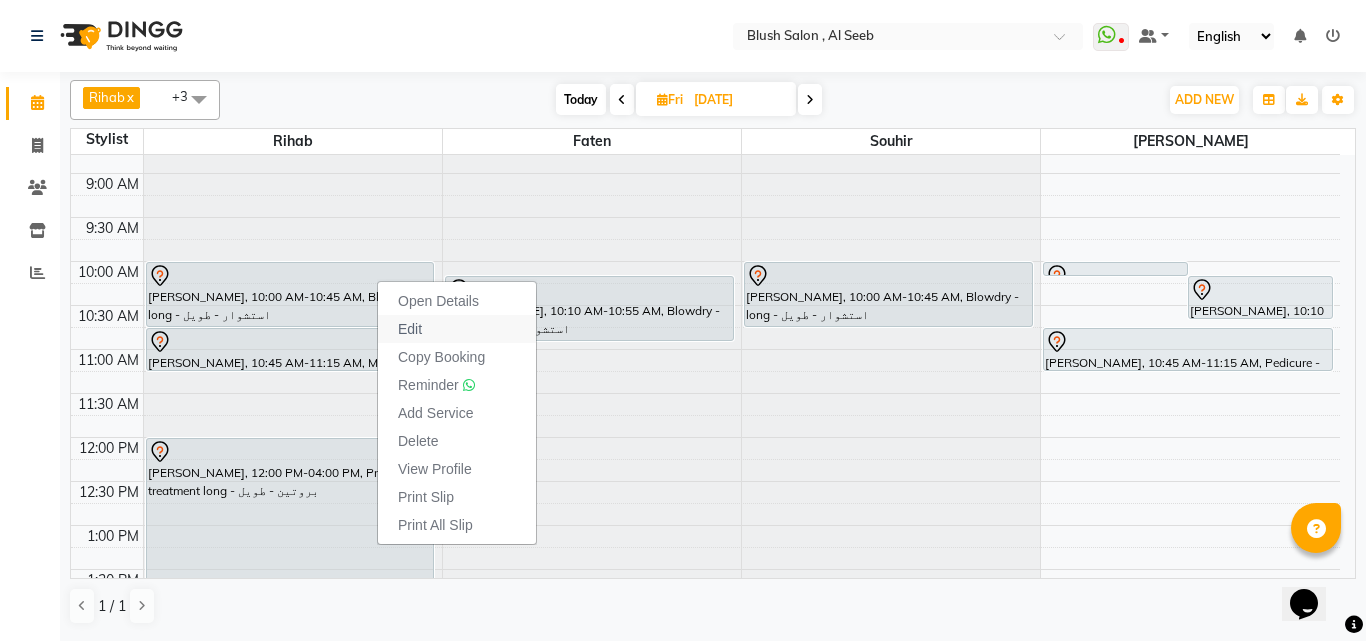 click on "Edit" at bounding box center (410, 329) 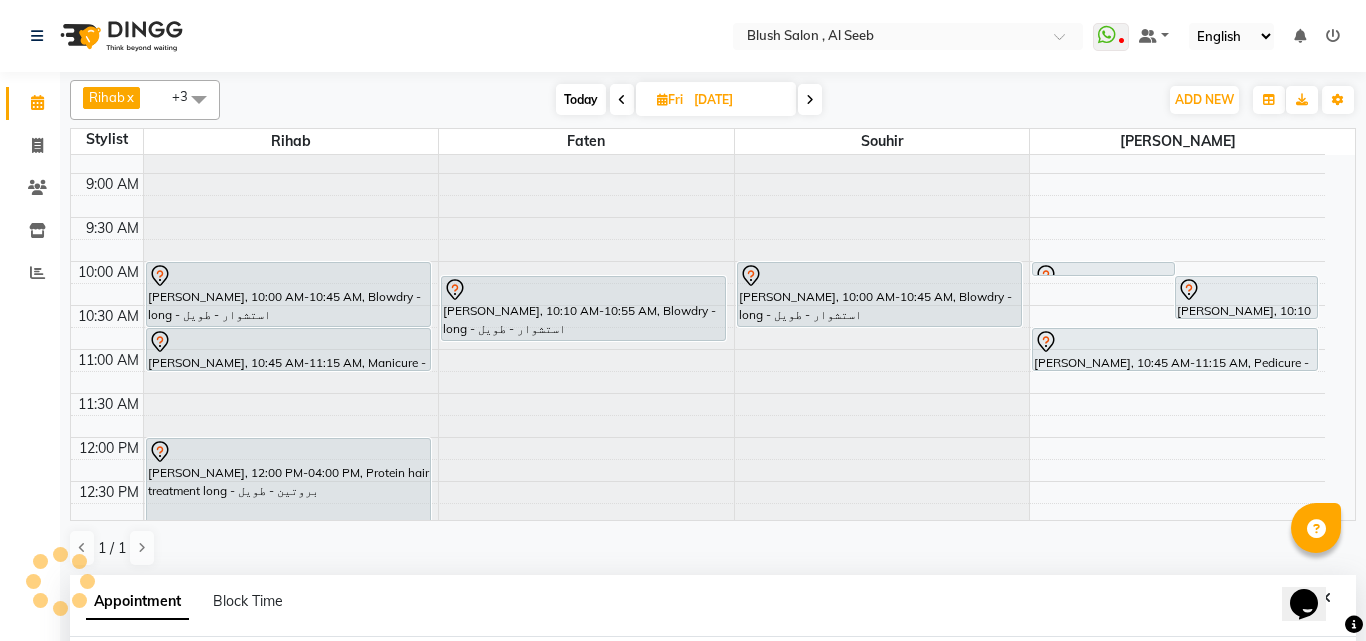 select on "tentative" 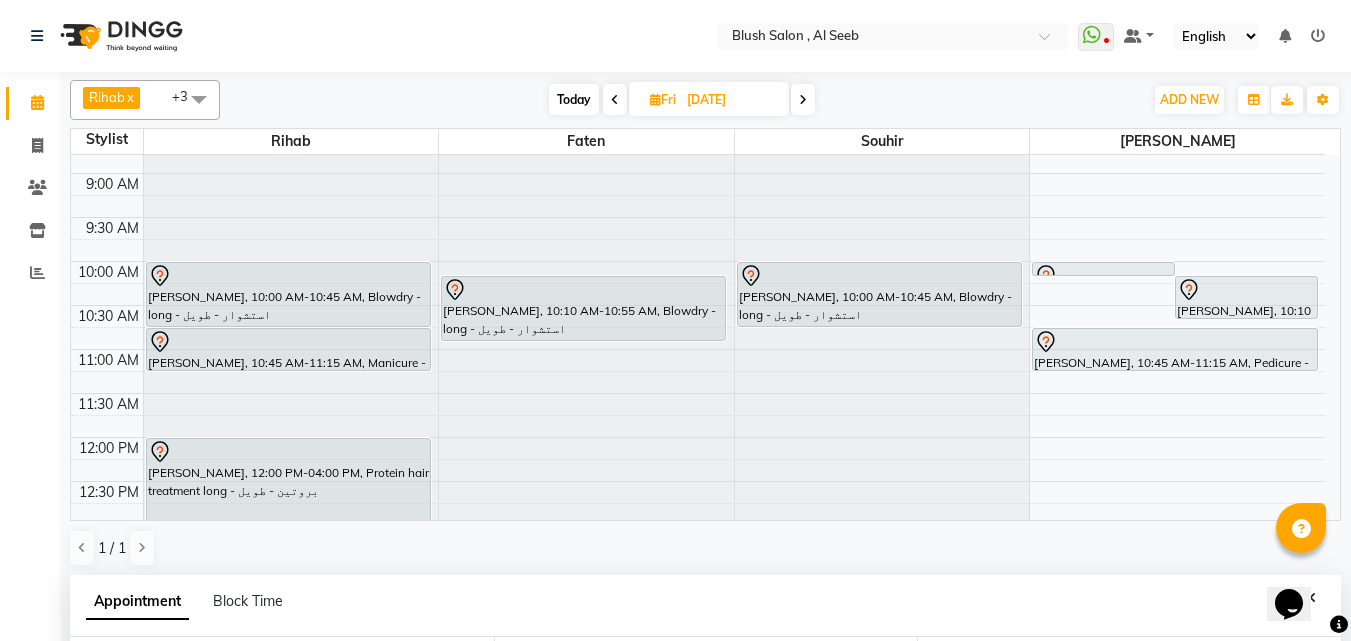 type on "[DATE]" 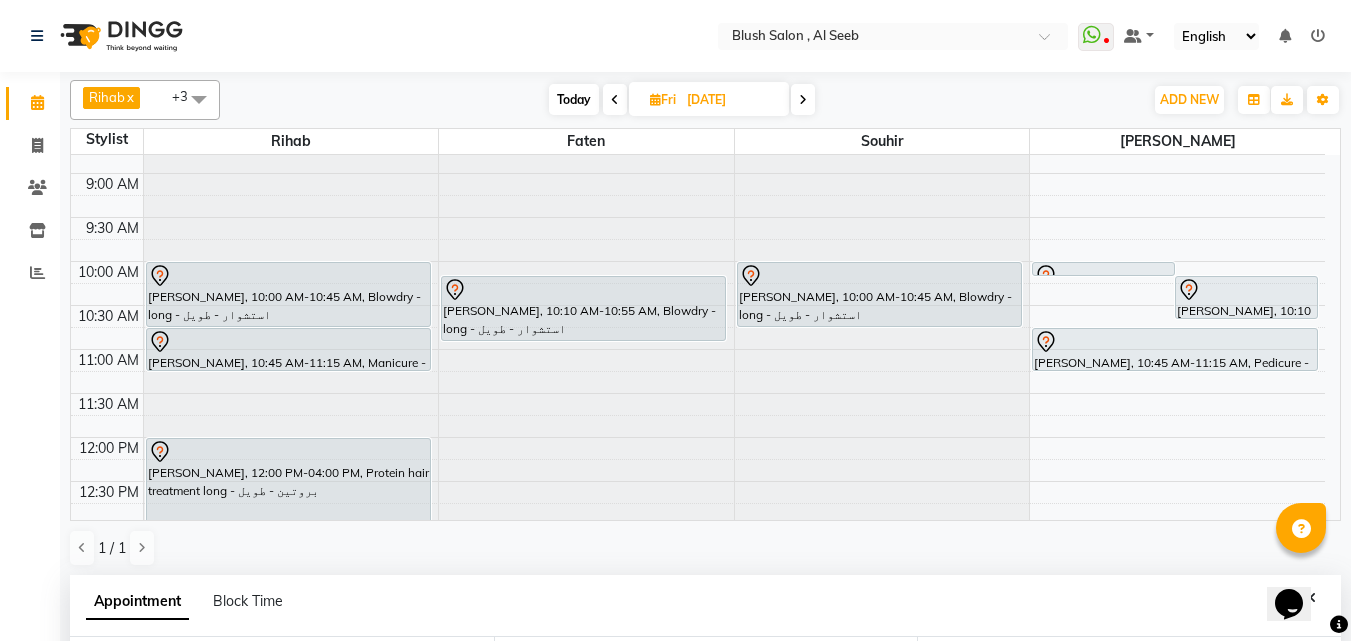 scroll, scrollTop: 389, scrollLeft: 0, axis: vertical 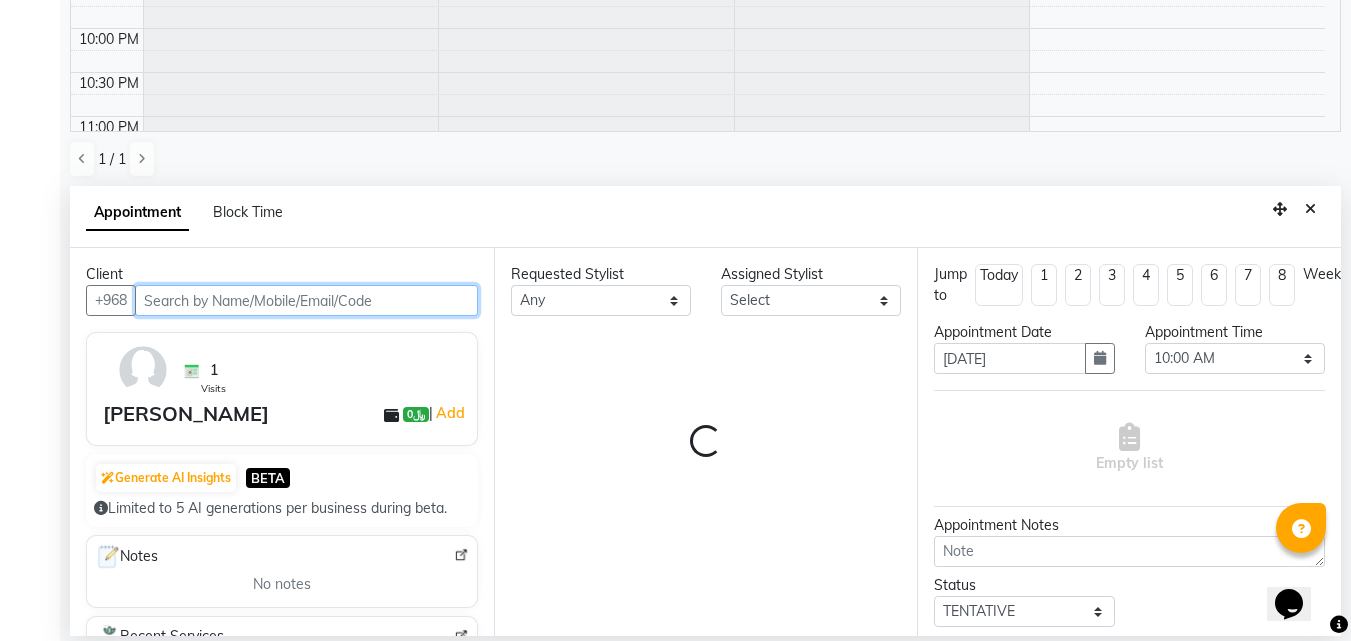 select on "38037" 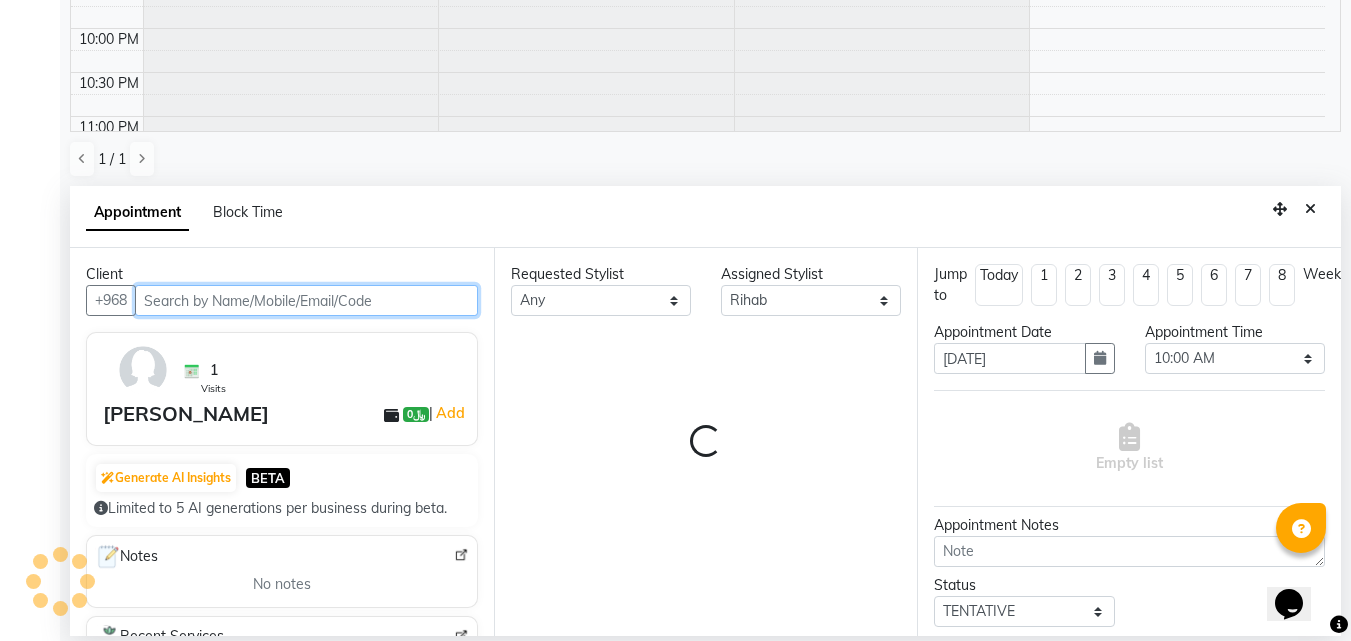 select on "2564" 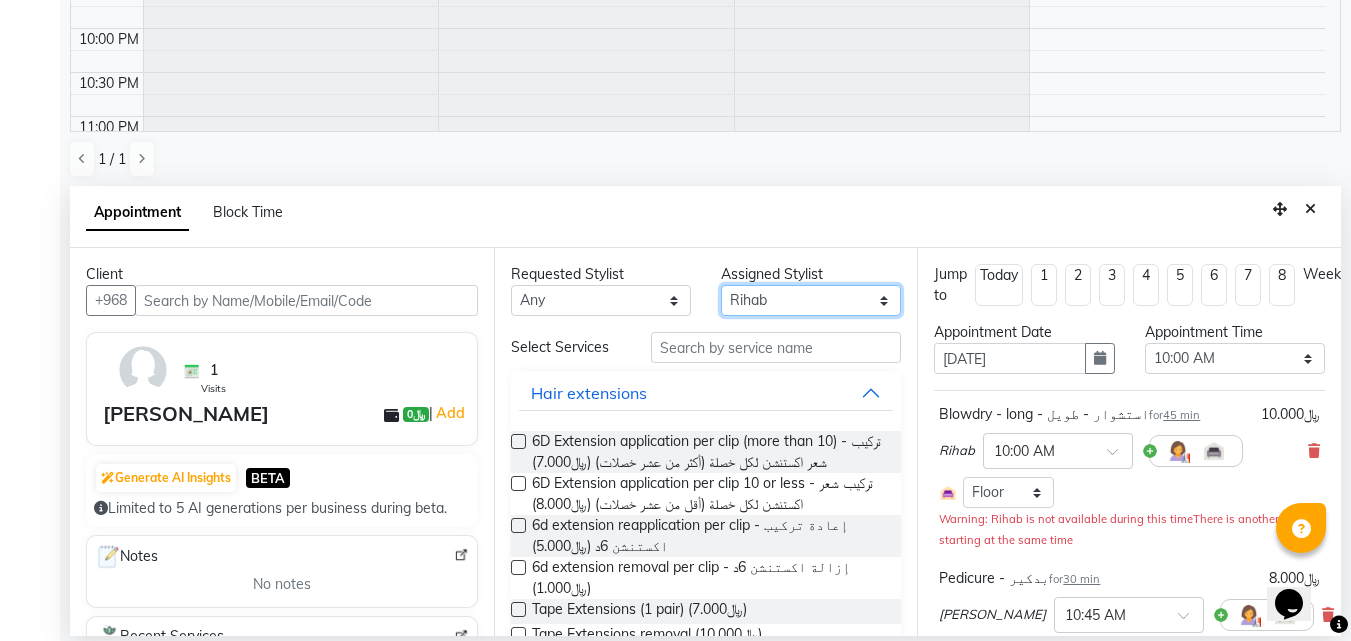 click on "Select [PERSON_NAME]" at bounding box center (811, 300) 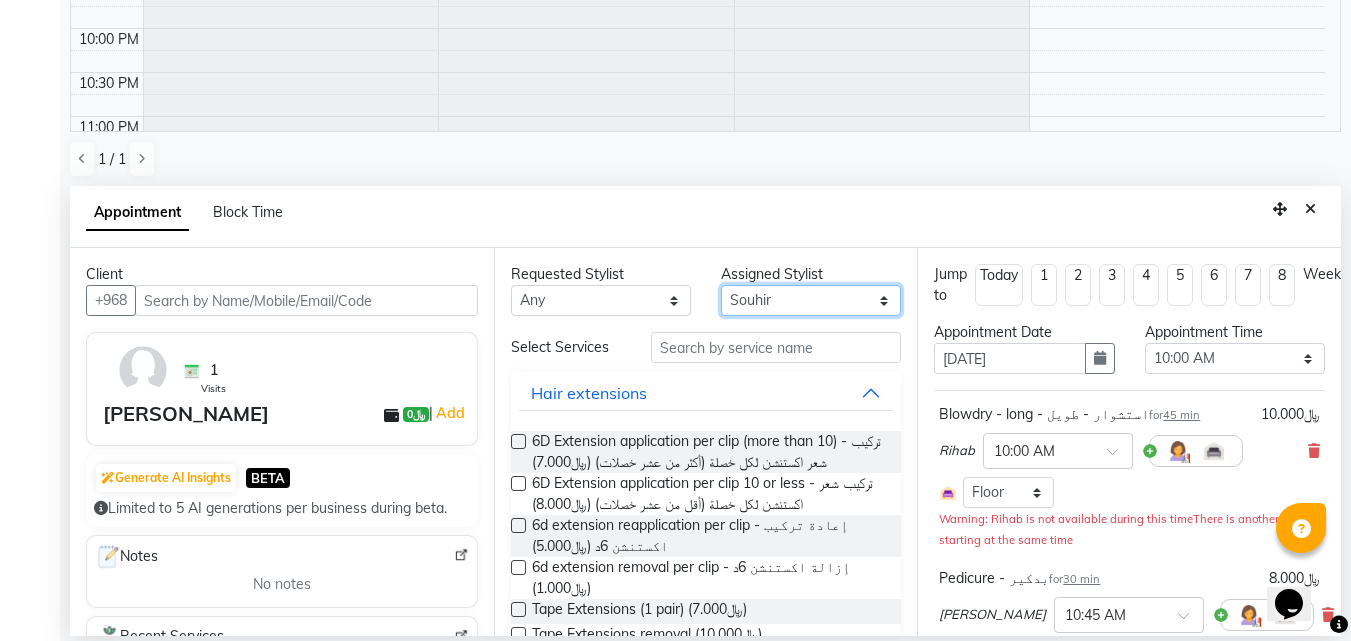 click on "Select [PERSON_NAME]" at bounding box center [811, 300] 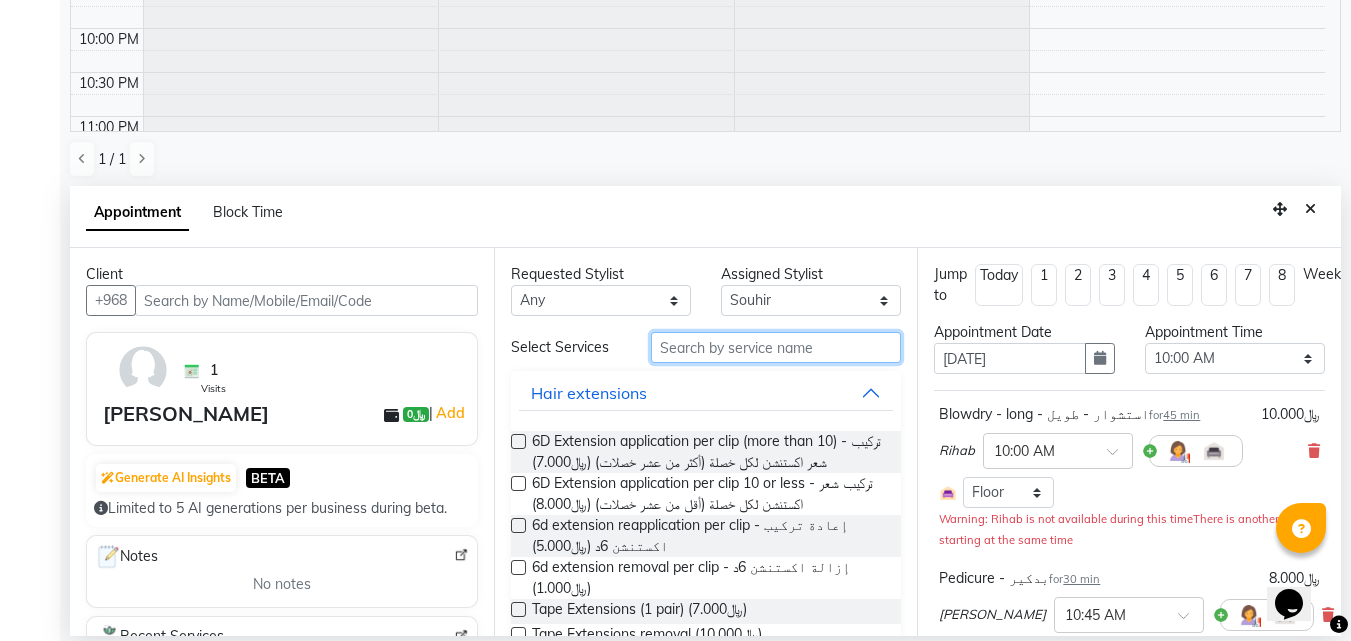 click at bounding box center [776, 347] 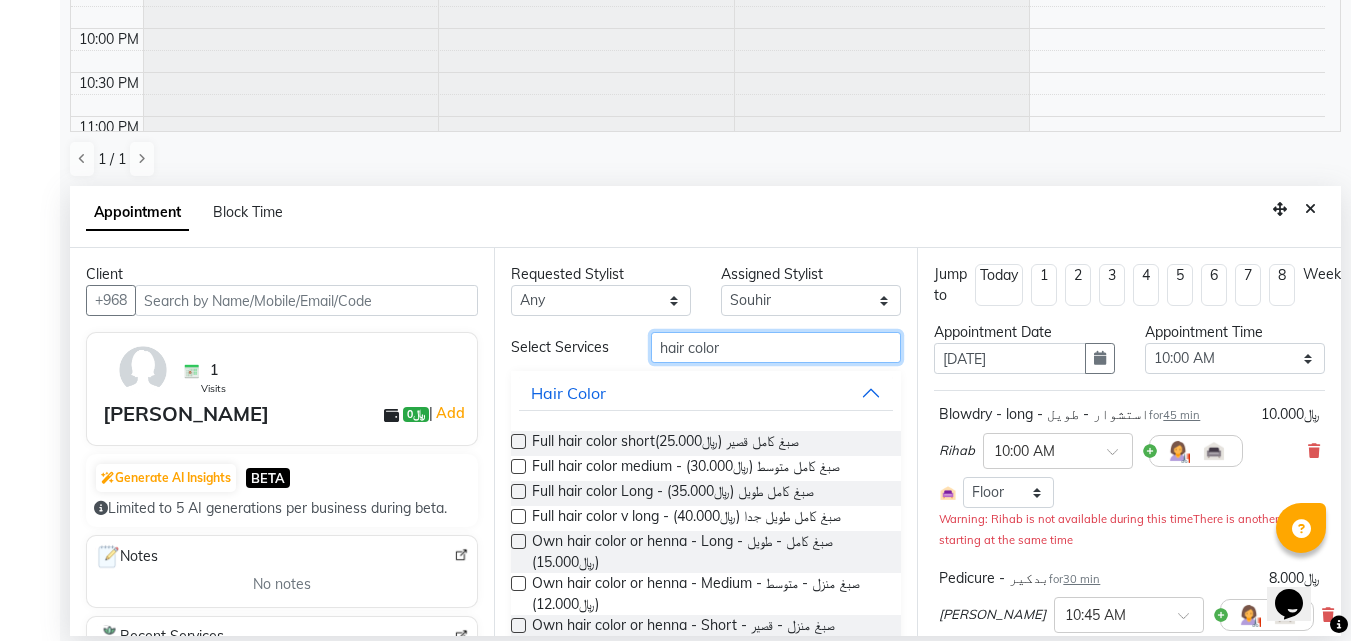 type on "hair color" 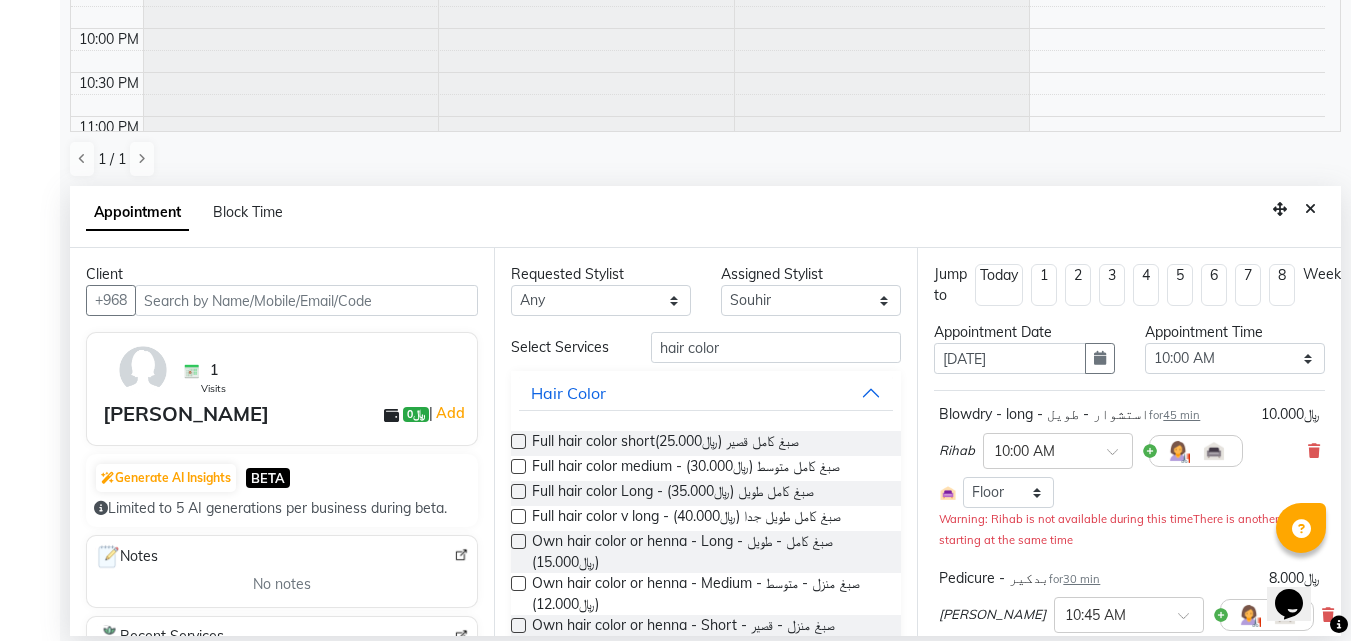 click at bounding box center (518, 441) 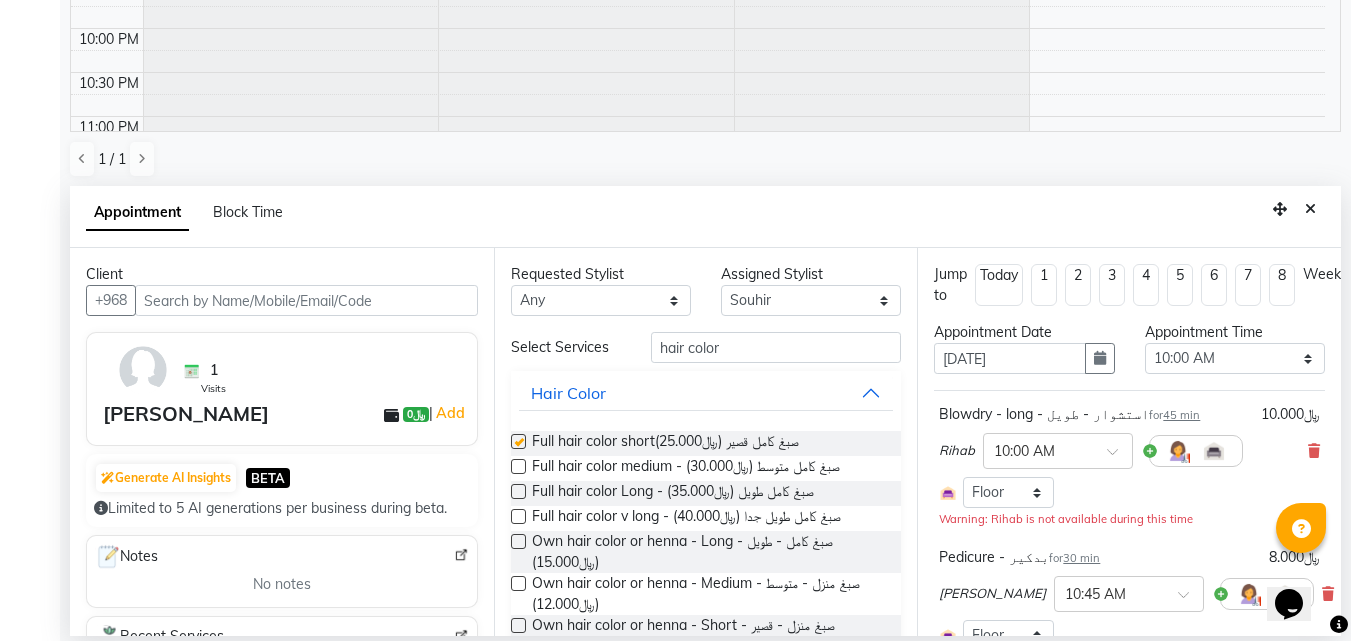 checkbox on "false" 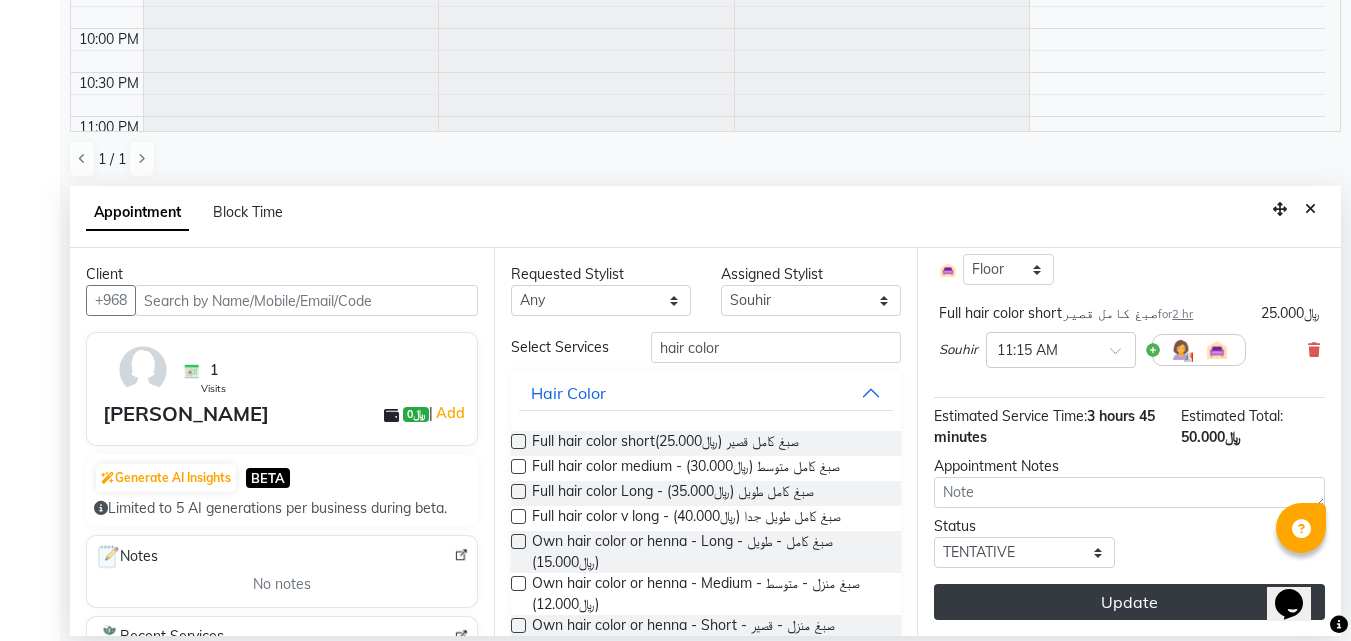 scroll, scrollTop: 500, scrollLeft: 0, axis: vertical 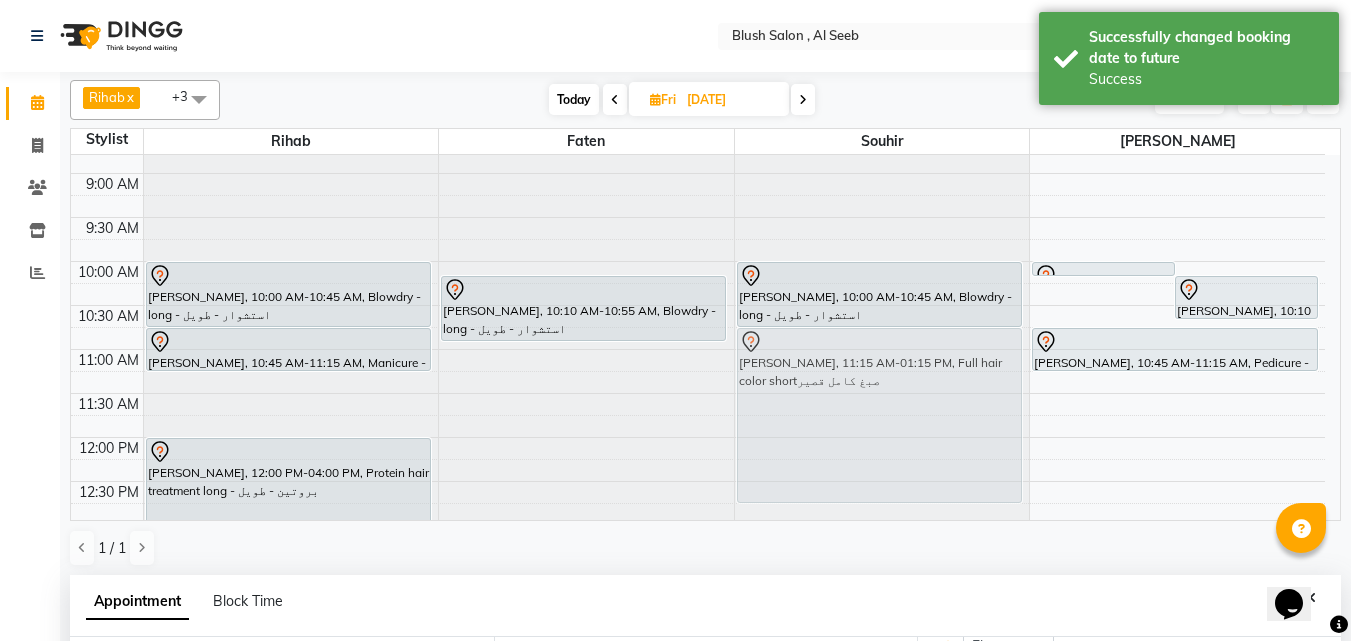 drag, startPoint x: 887, startPoint y: 371, endPoint x: 864, endPoint y: 337, distance: 41.04875 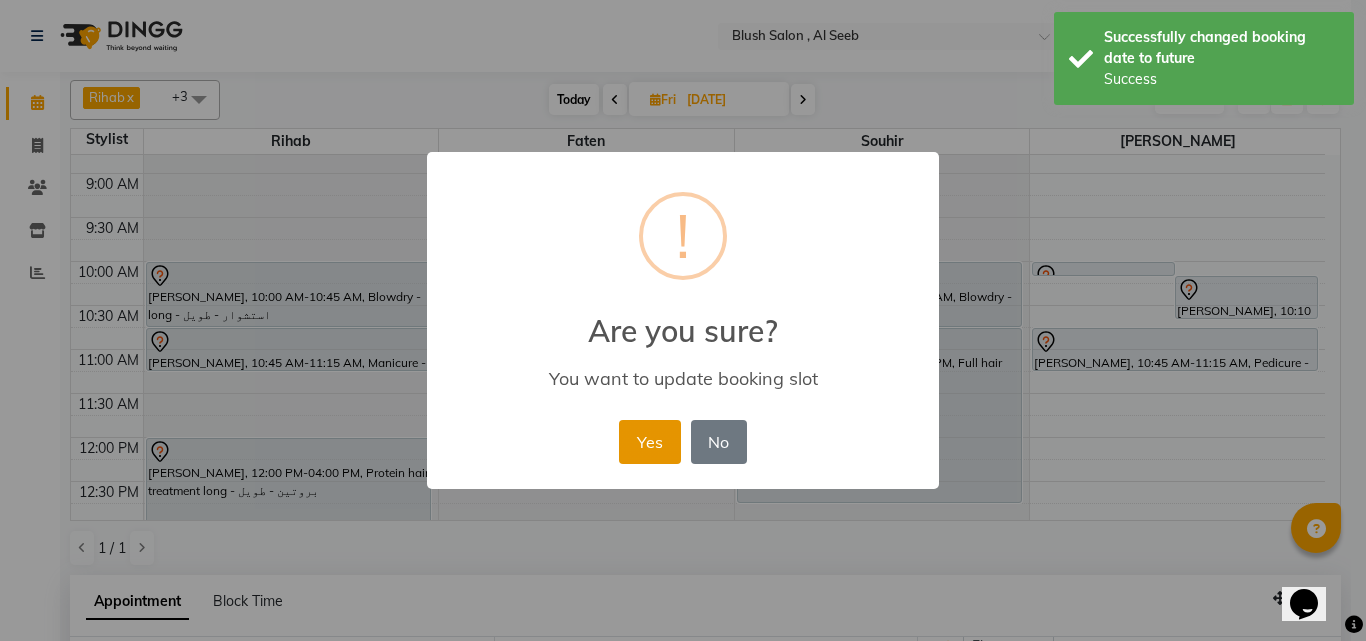 click on "Yes" at bounding box center [649, 442] 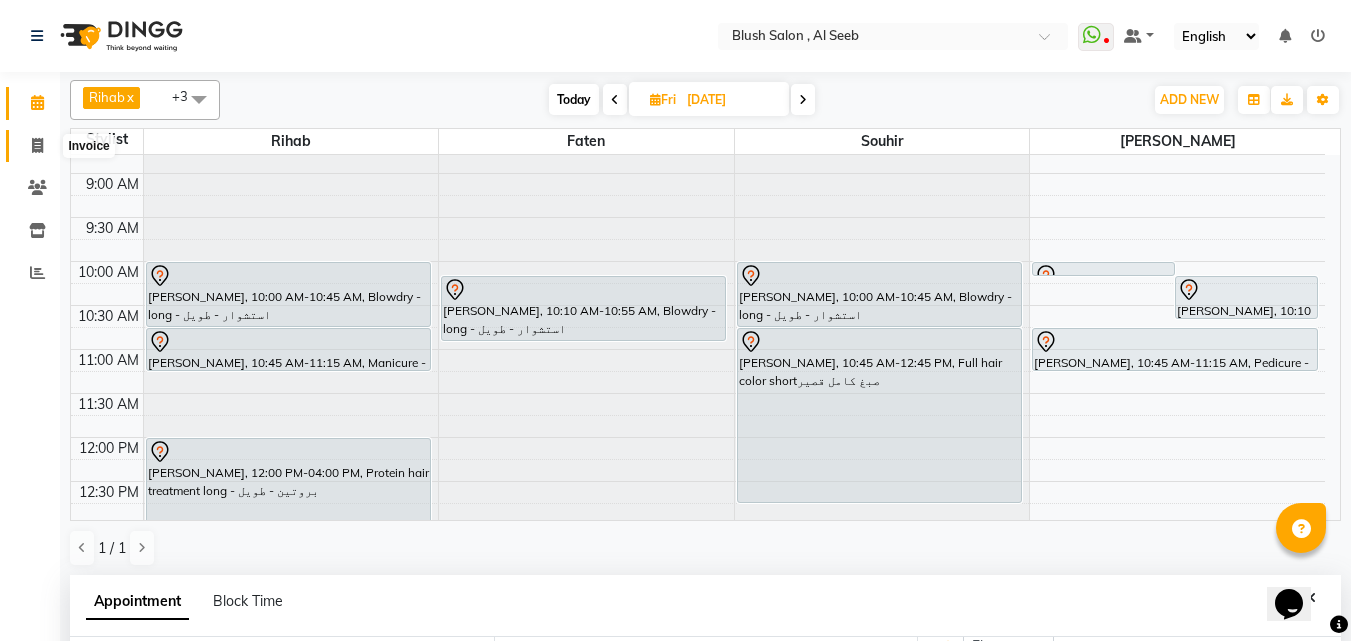 click 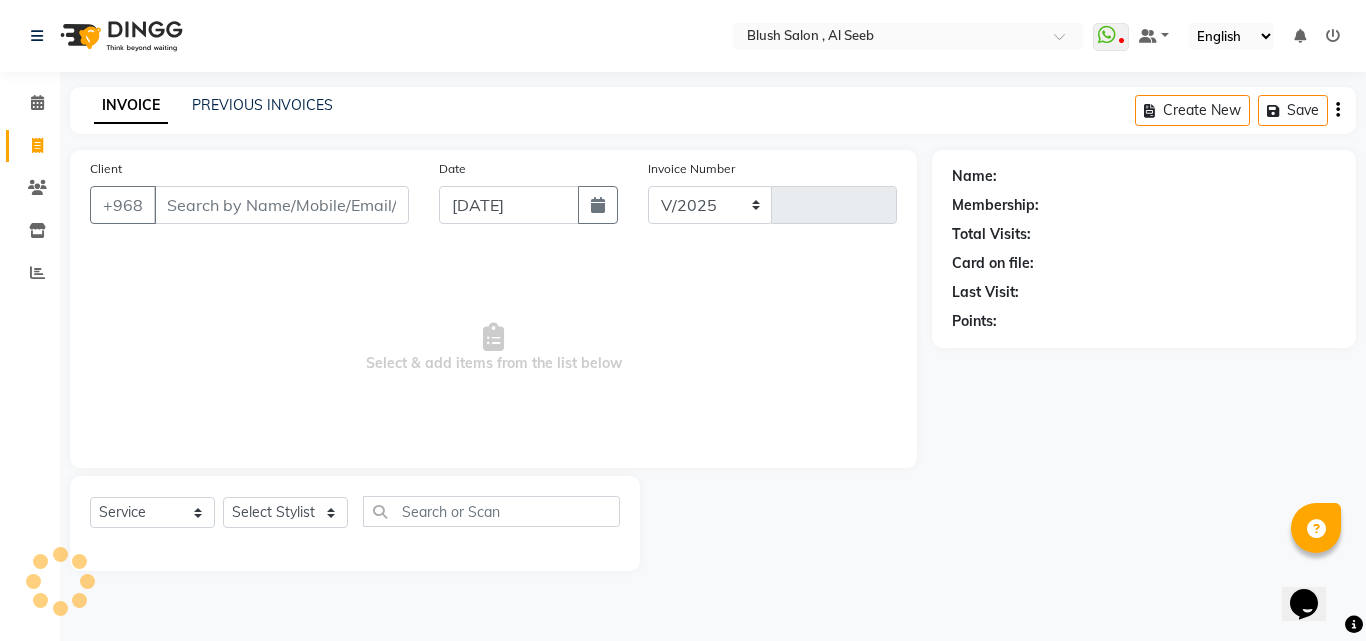select on "5589" 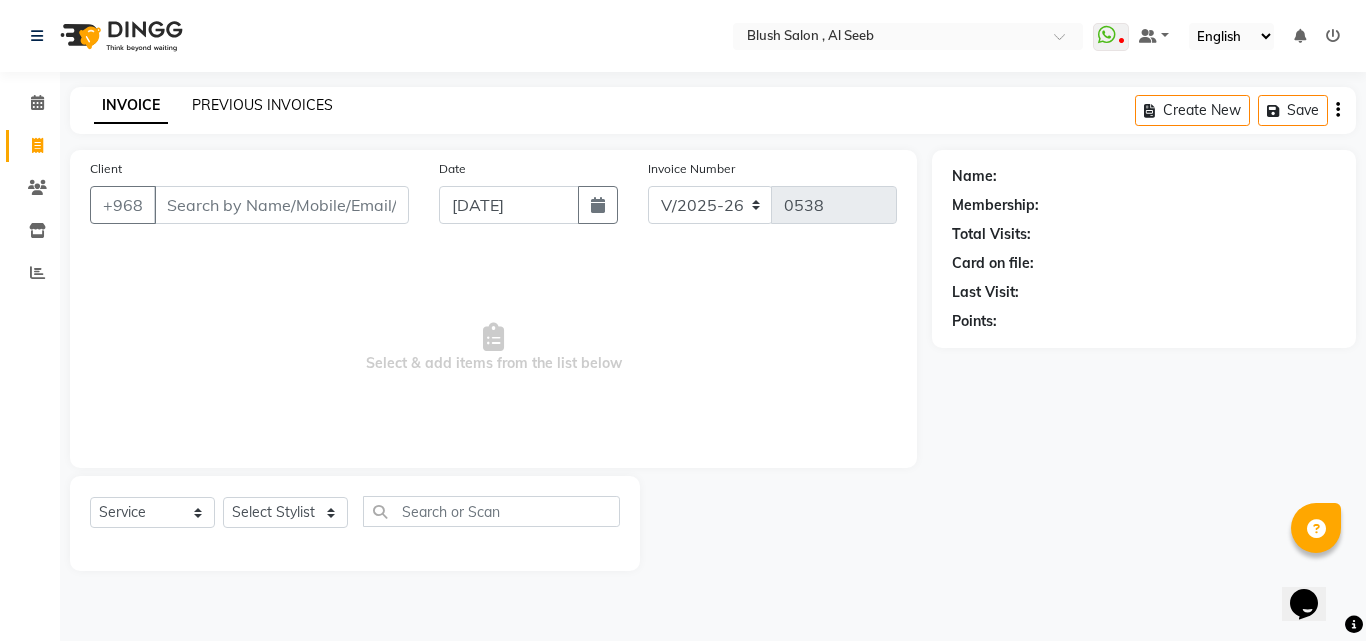 click on "PREVIOUS INVOICES" 